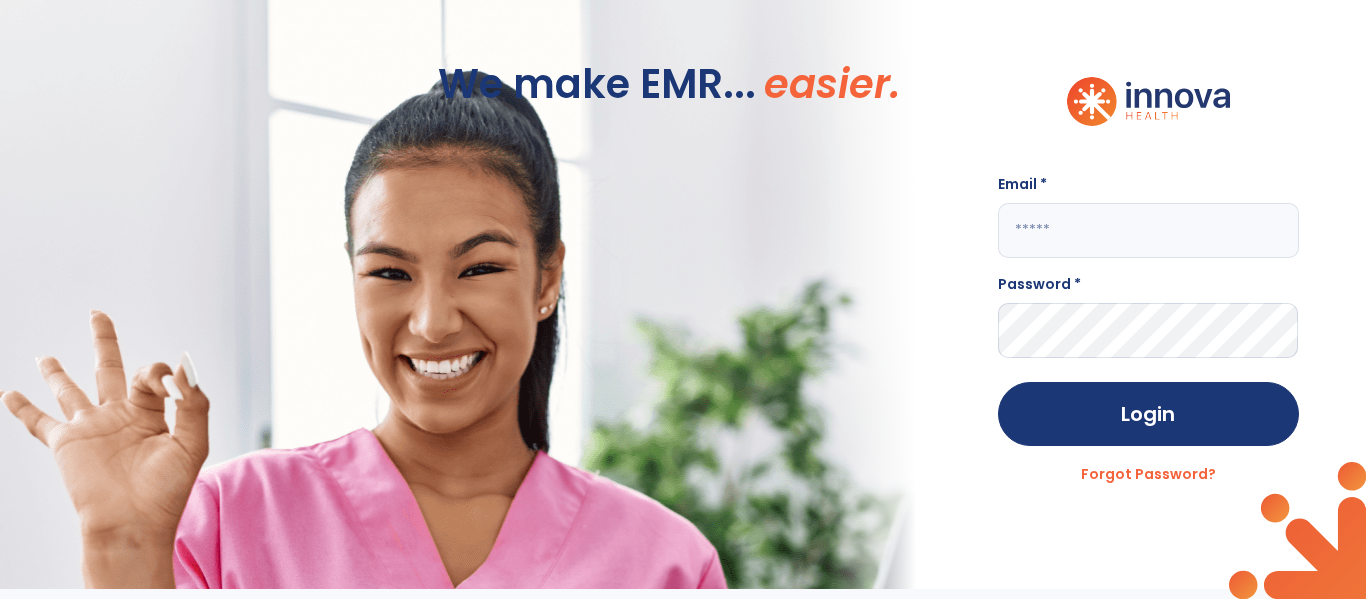 scroll, scrollTop: 0, scrollLeft: 0, axis: both 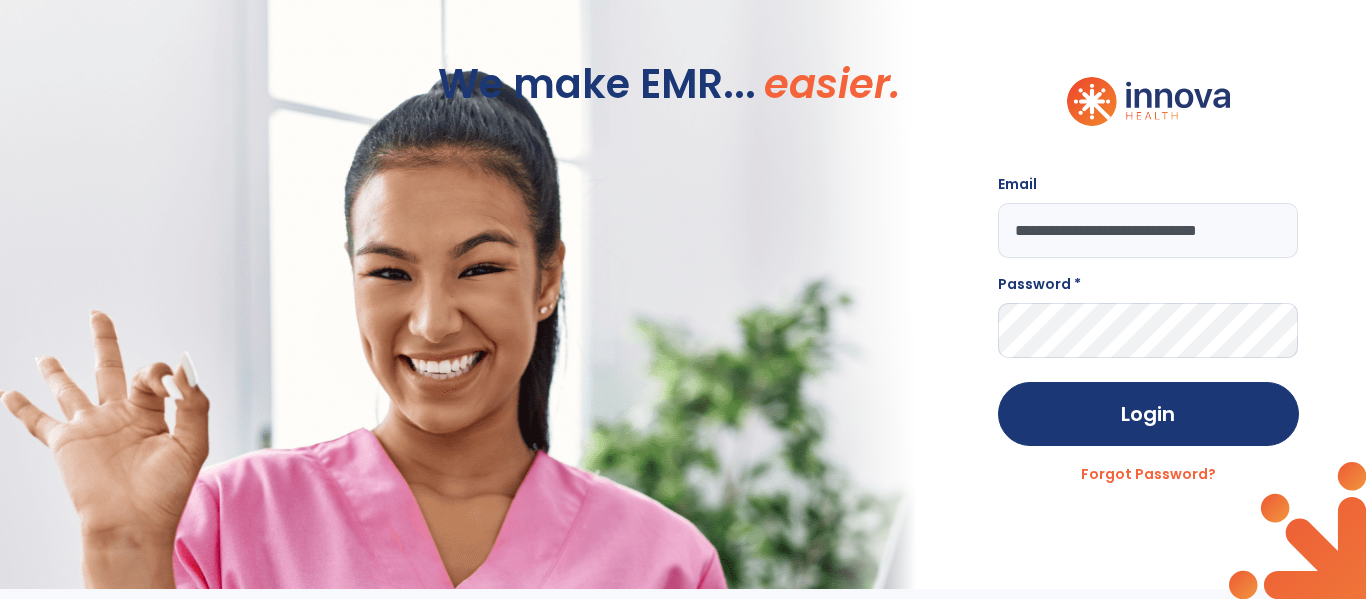 type on "**********" 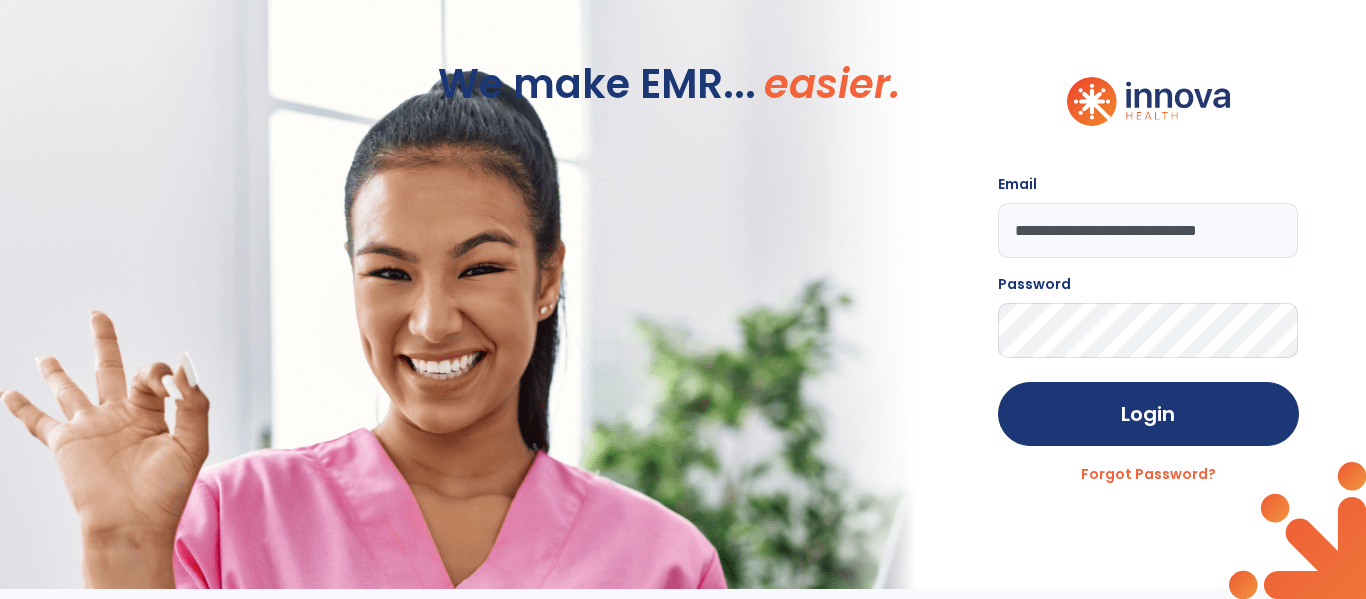 click on "Login" 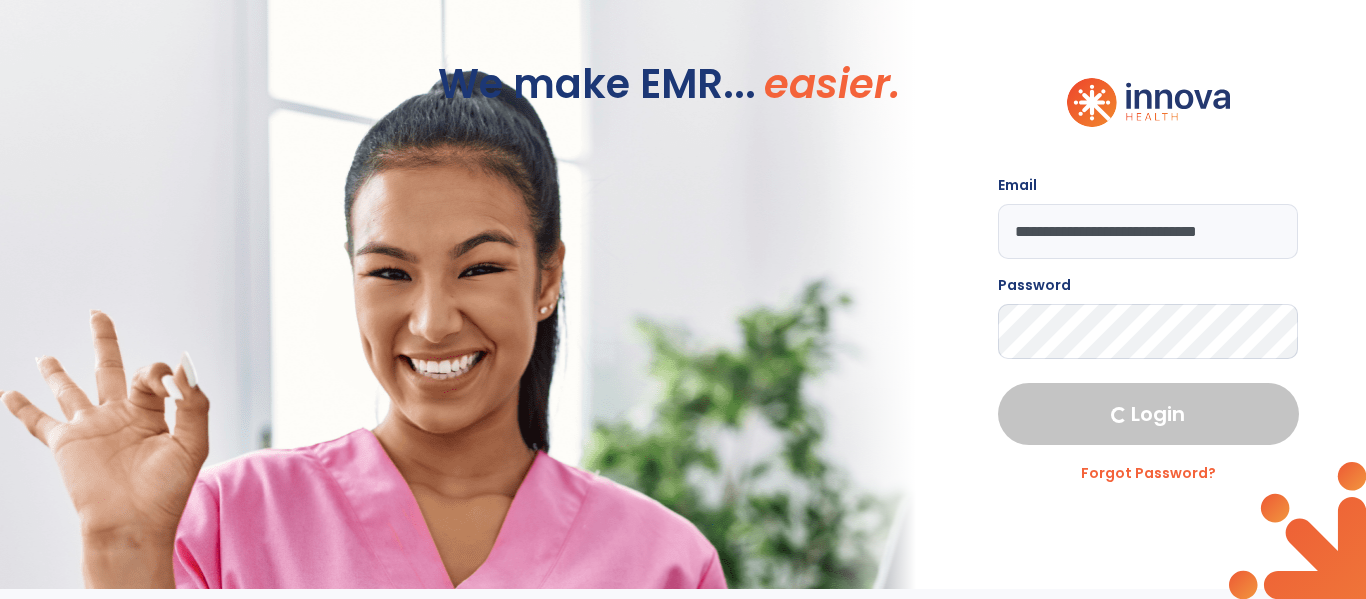 select on "****" 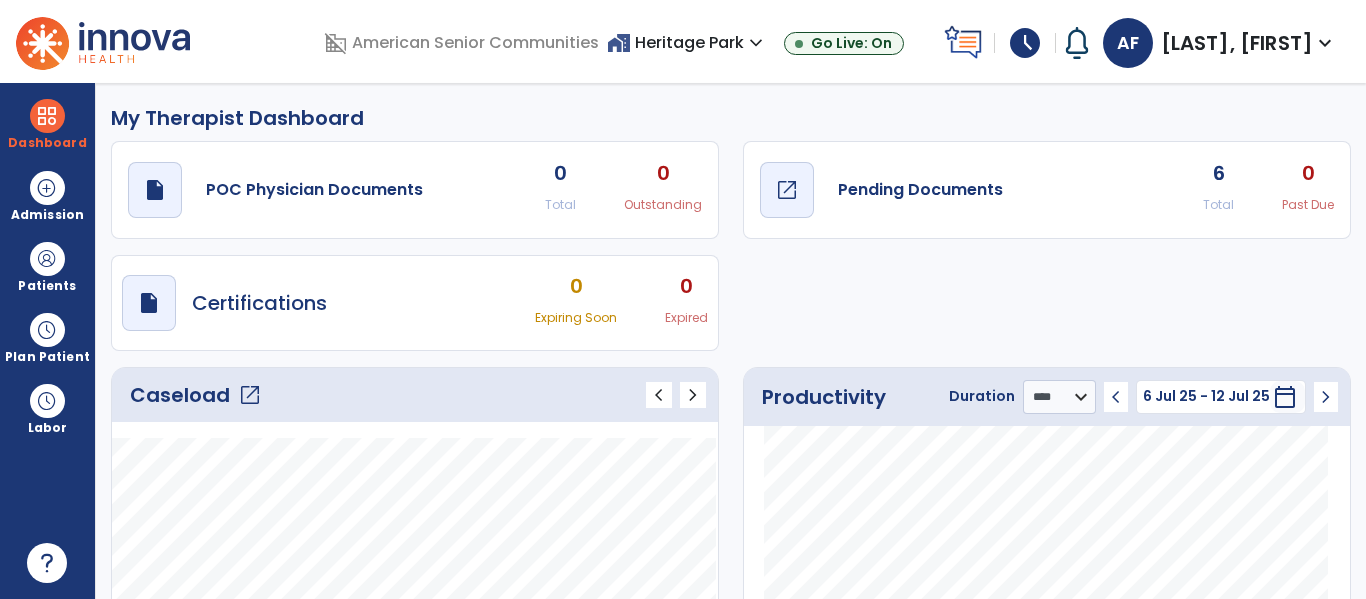 click on "open_in_new" 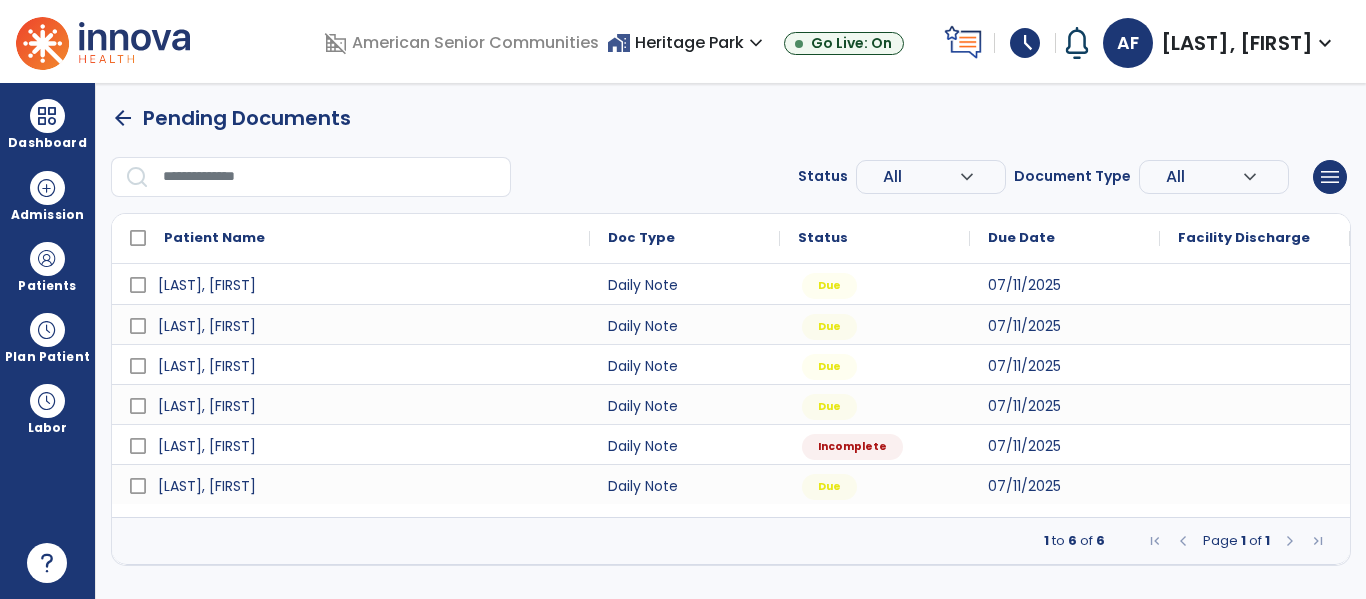click at bounding box center [1255, 444] 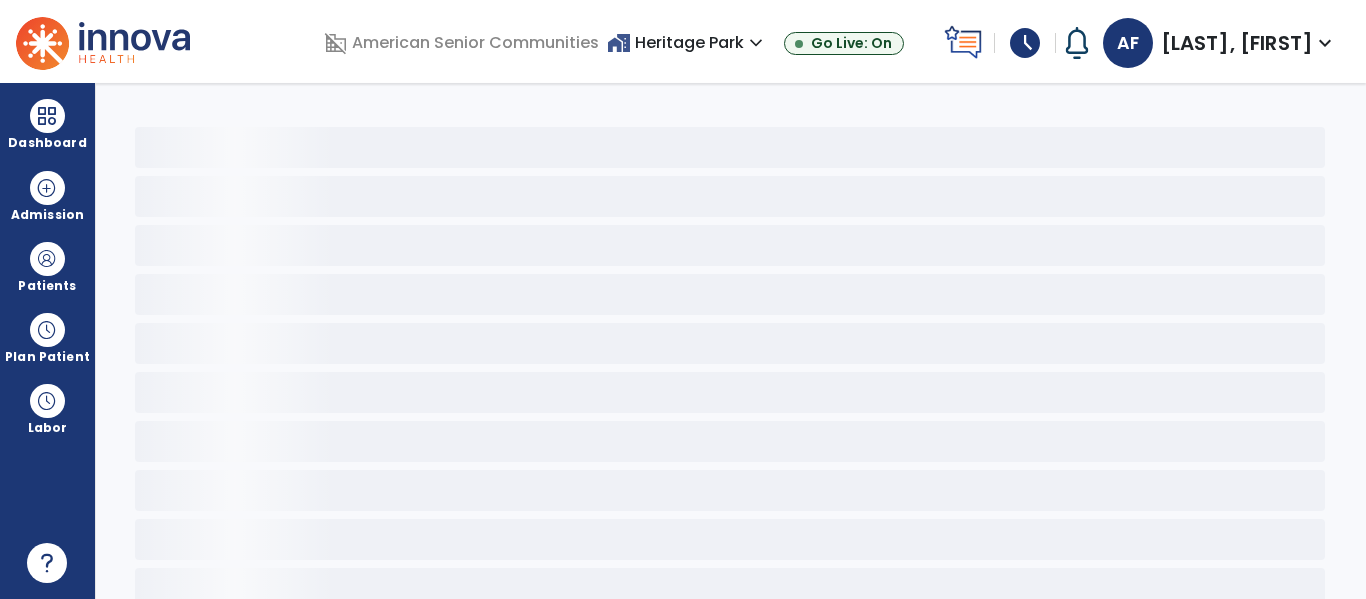 select on "*" 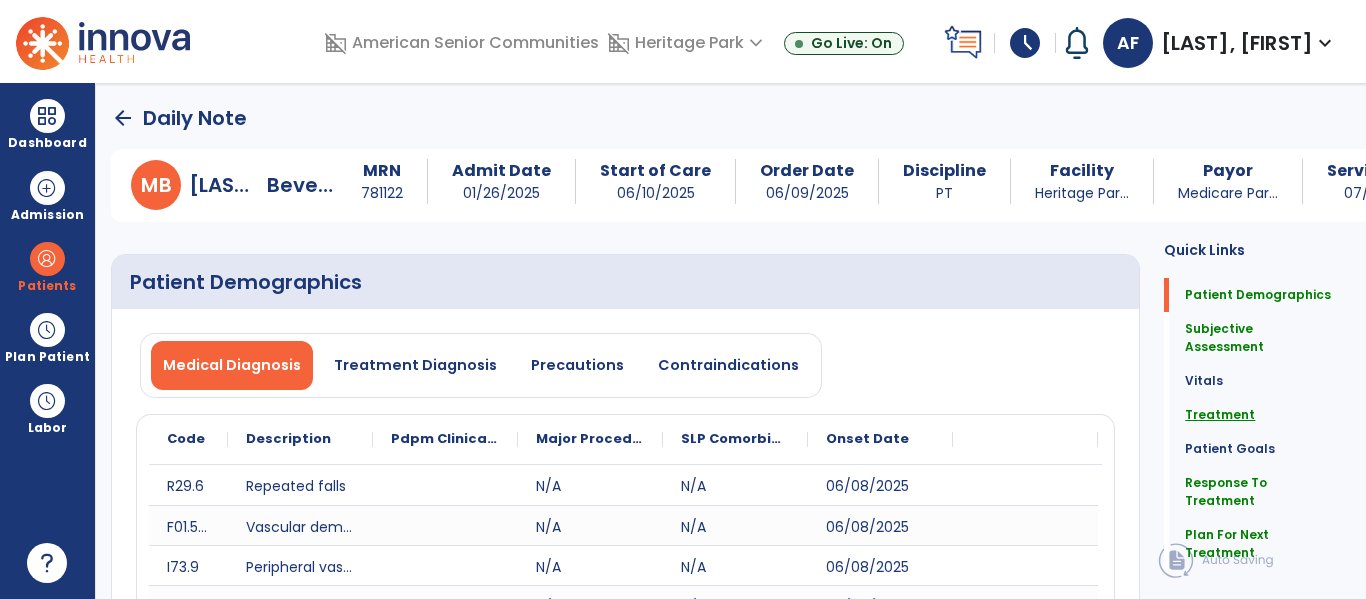 click on "Treatment" 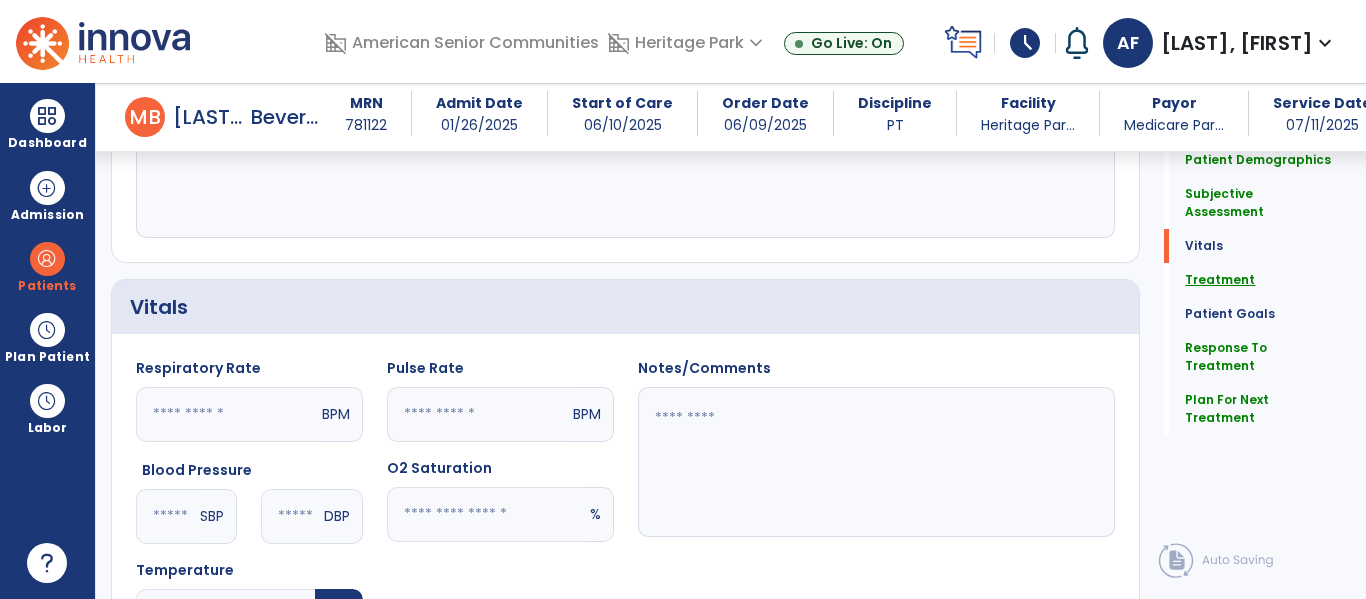 scroll, scrollTop: 1338, scrollLeft: 0, axis: vertical 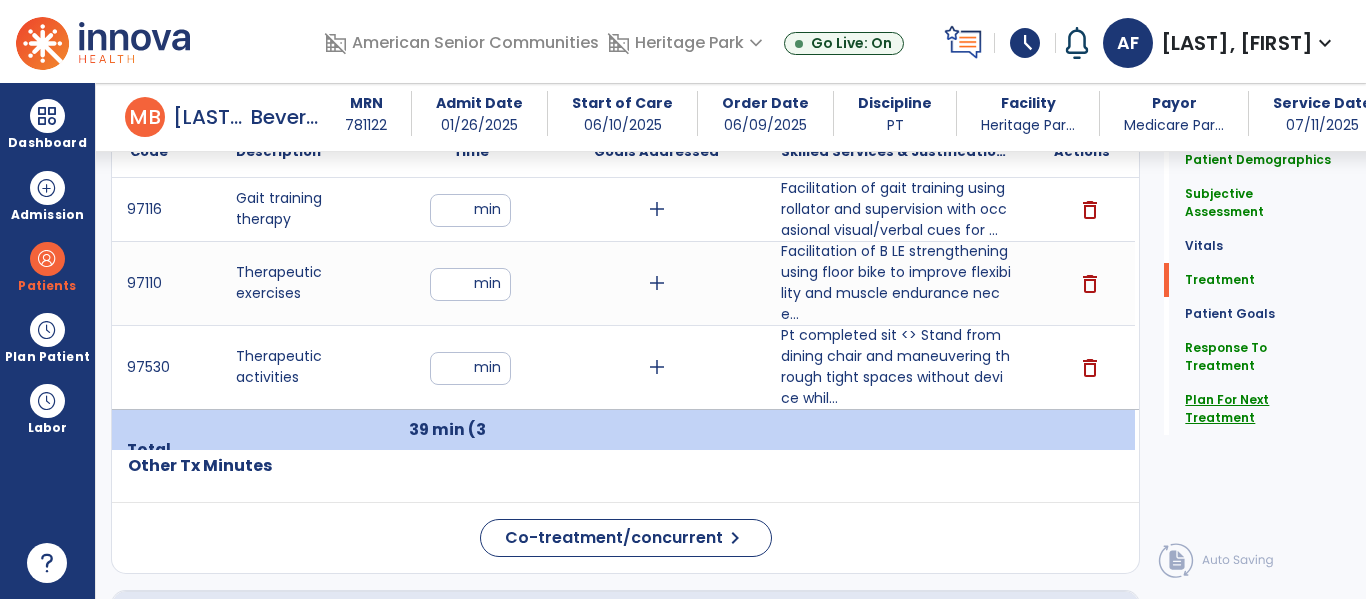 click on "Plan For Next Treatment" 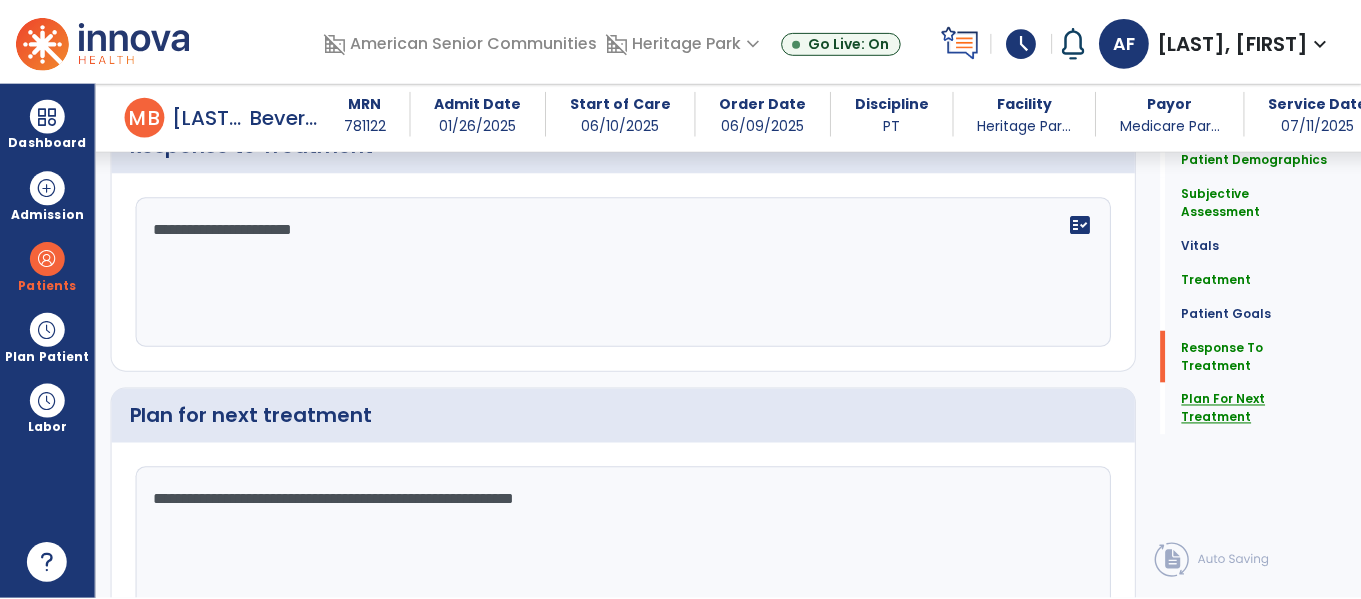 scroll, scrollTop: 3205, scrollLeft: 0, axis: vertical 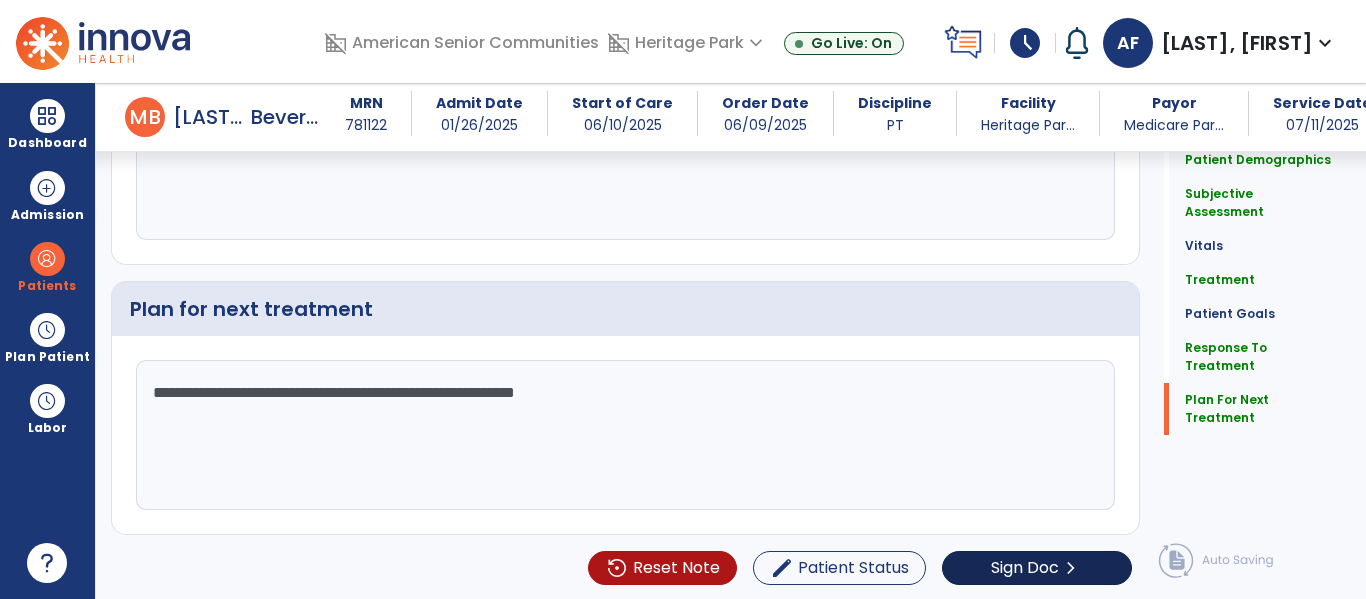 click on "Sign Doc  chevron_right" 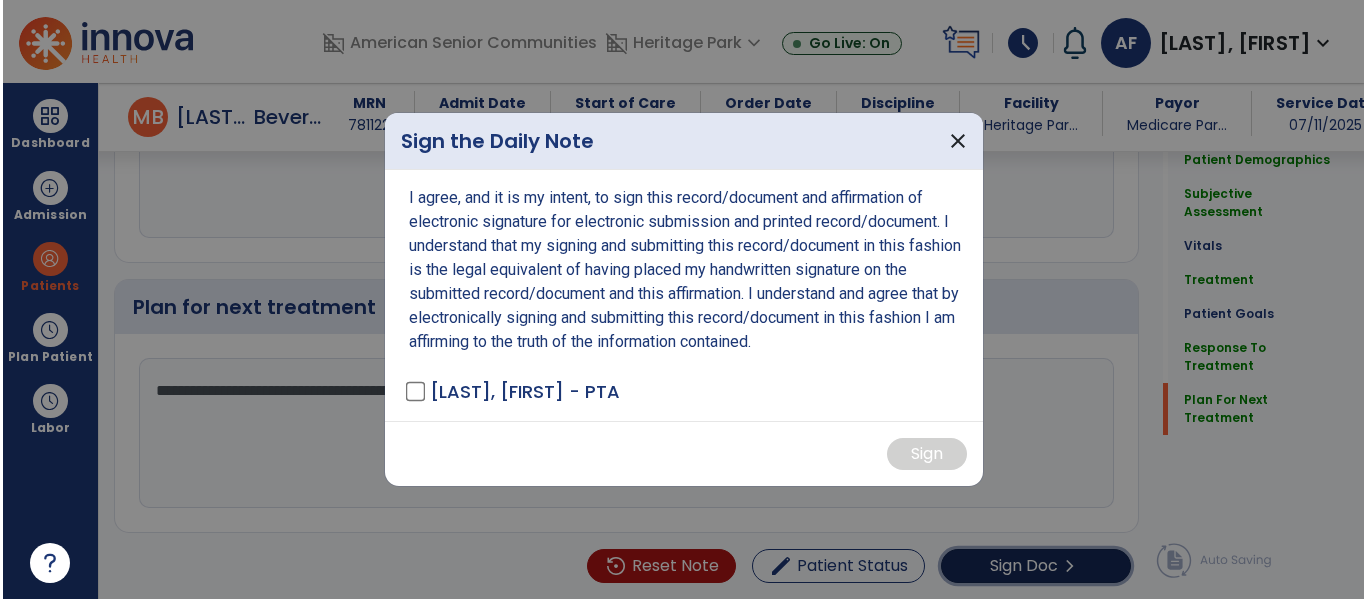 scroll, scrollTop: 3207, scrollLeft: 0, axis: vertical 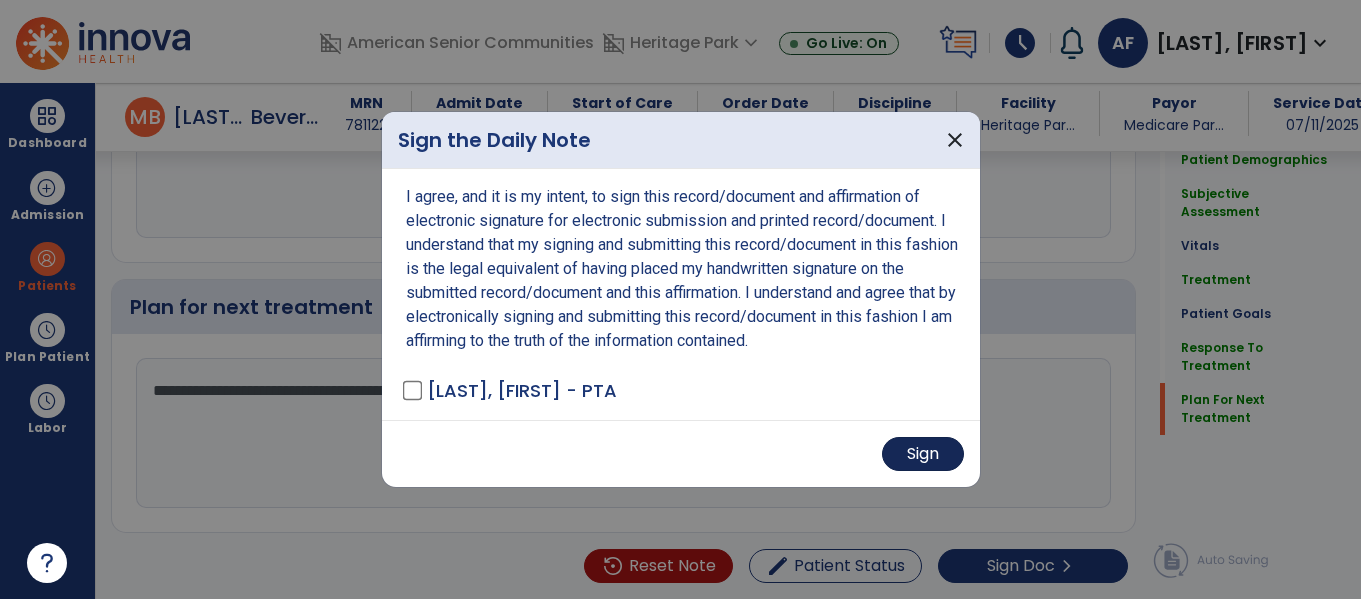 click on "Sign" at bounding box center (923, 454) 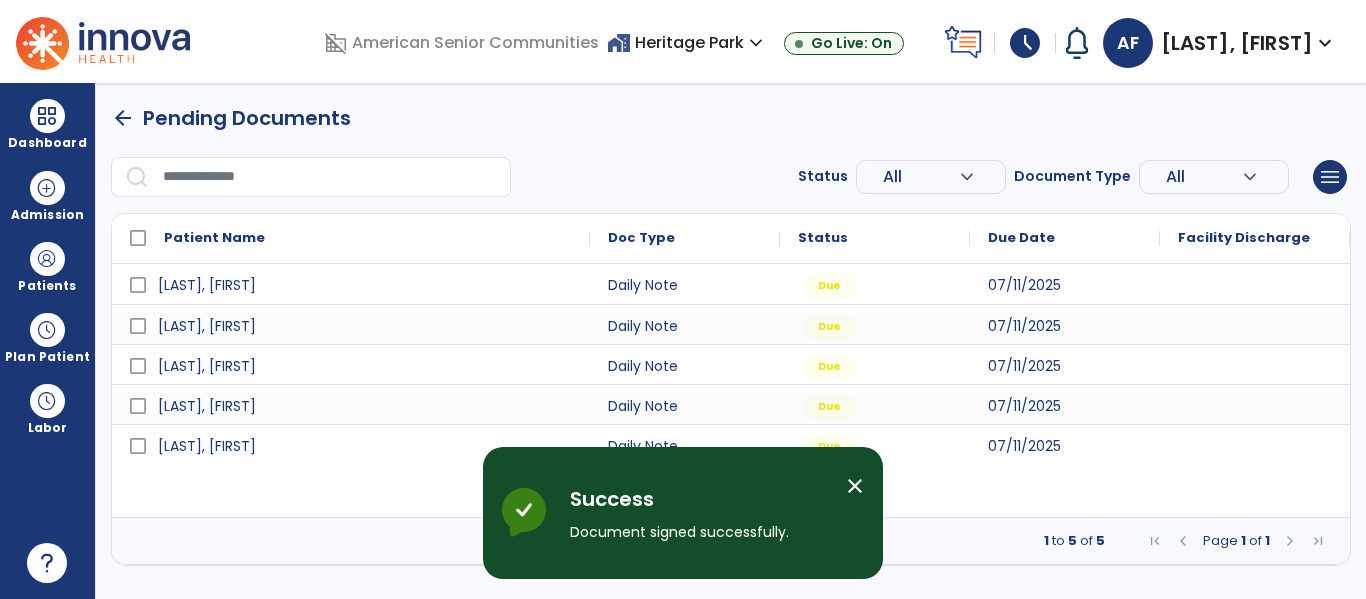 scroll, scrollTop: 0, scrollLeft: 0, axis: both 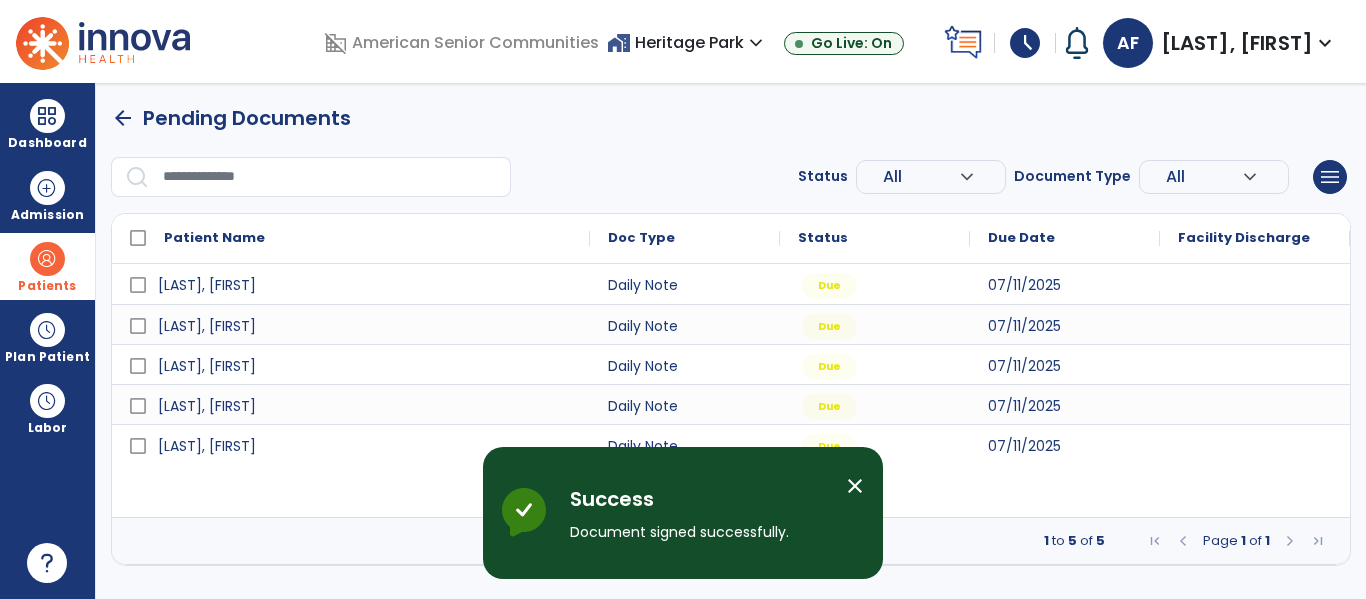 click on "Patients" at bounding box center (47, 286) 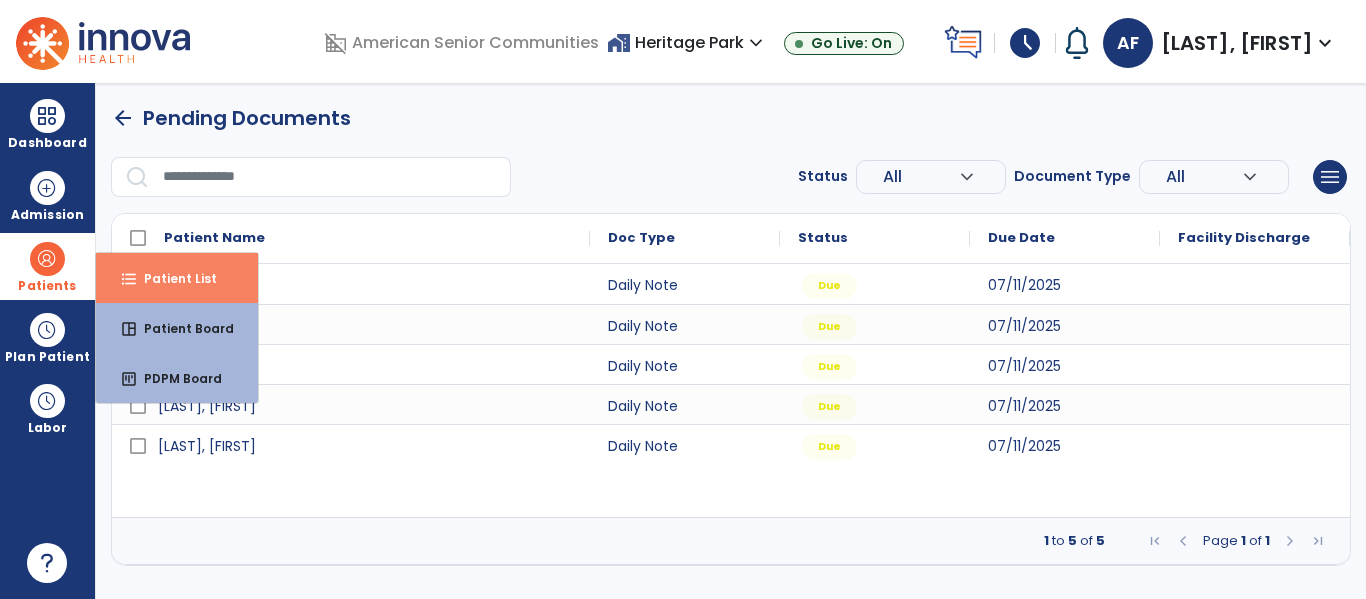 click on "format_list_bulleted  Patient List" at bounding box center [177, 278] 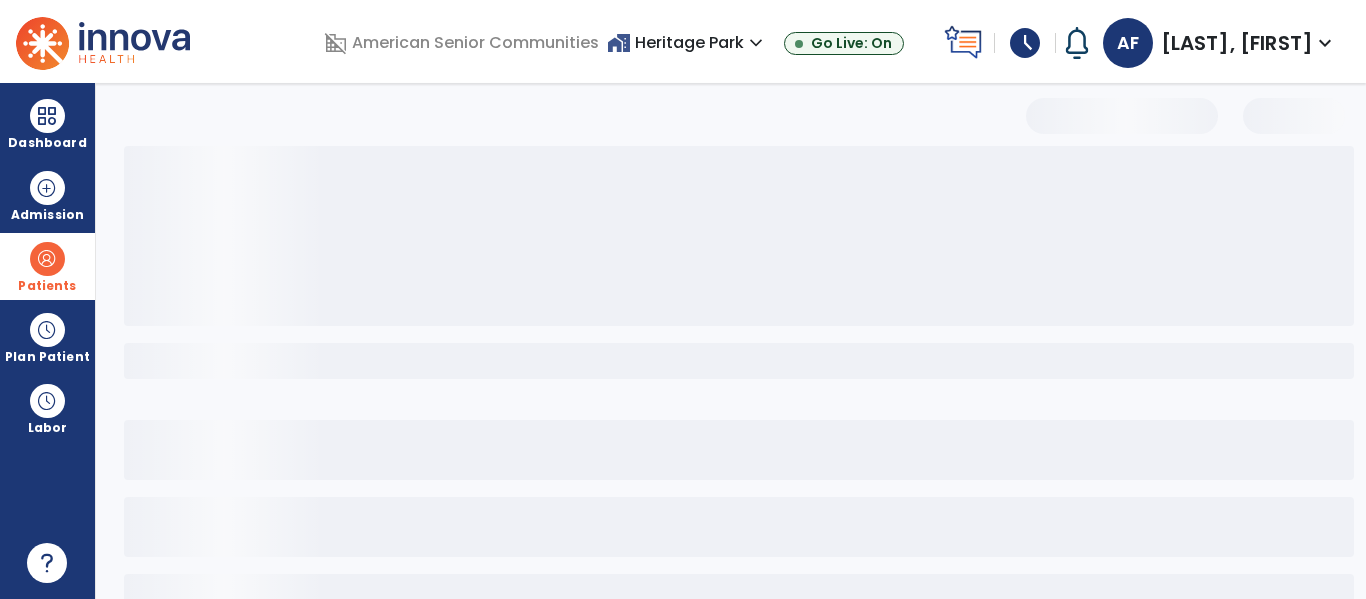 select on "***" 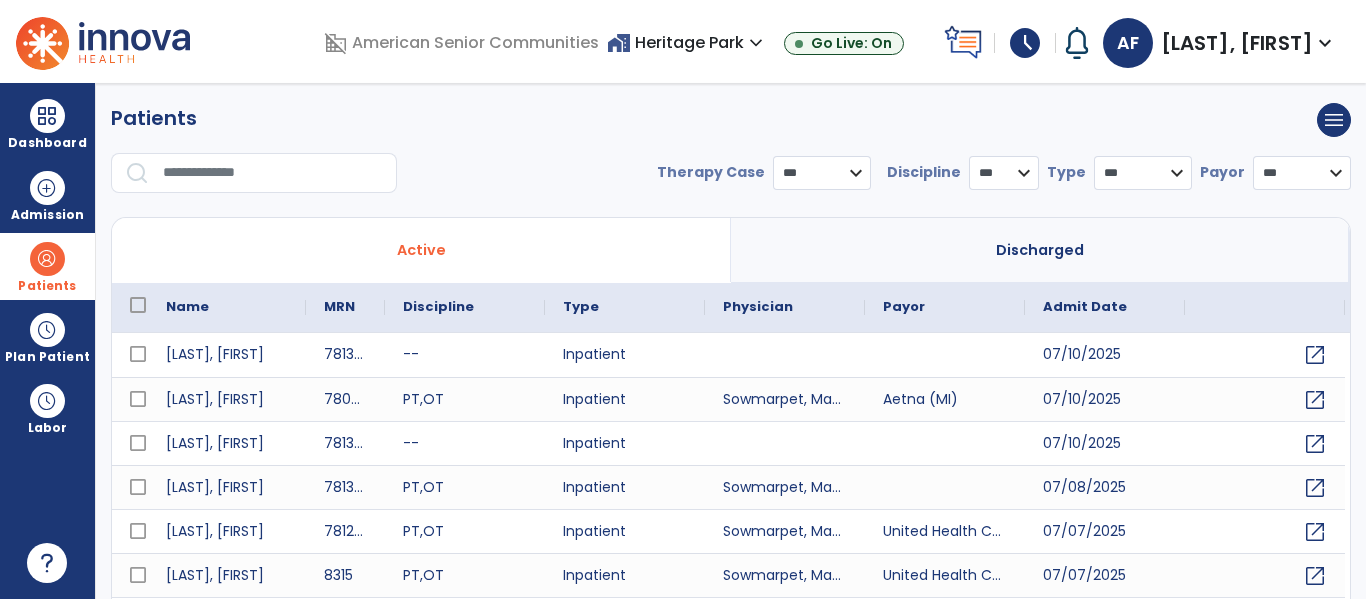 click at bounding box center (273, 173) 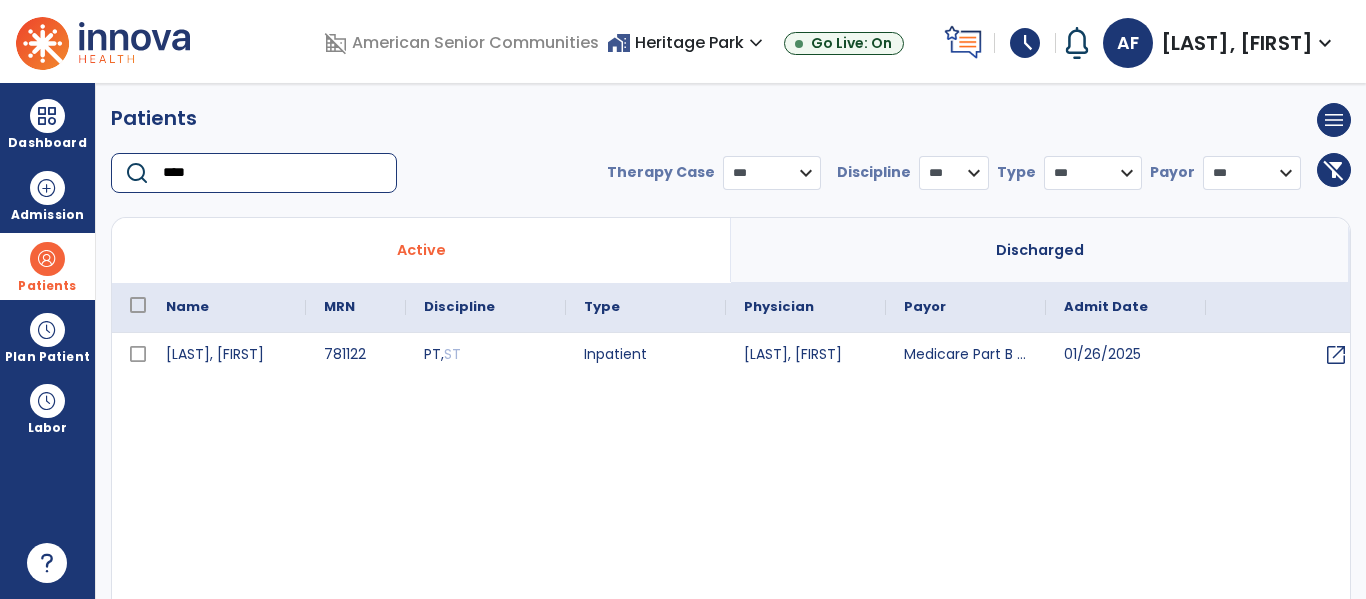 type on "****" 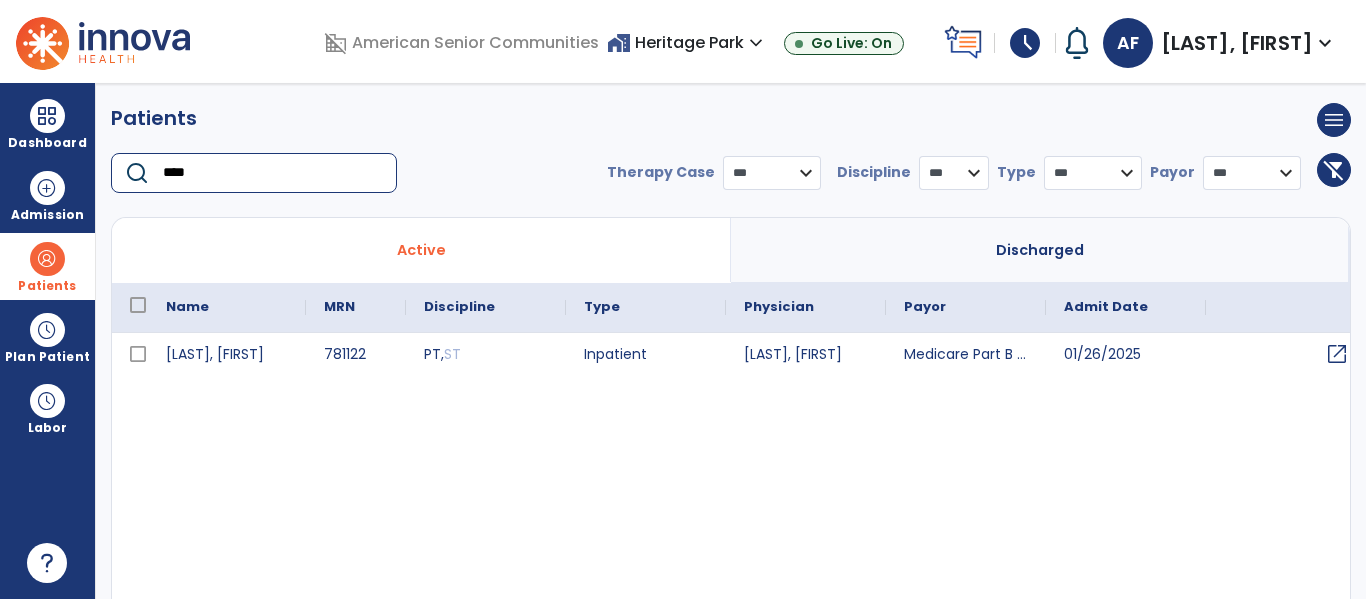 click on "open_in_new" at bounding box center [1337, 354] 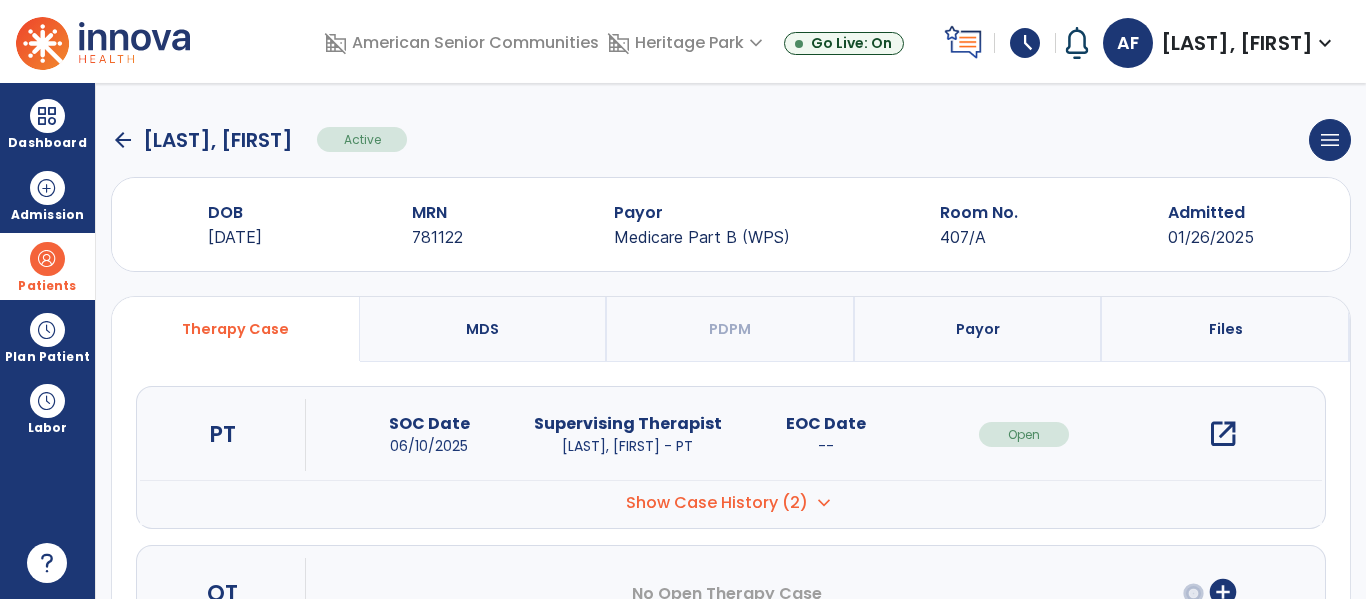 click on "open_in_new" at bounding box center [1223, 434] 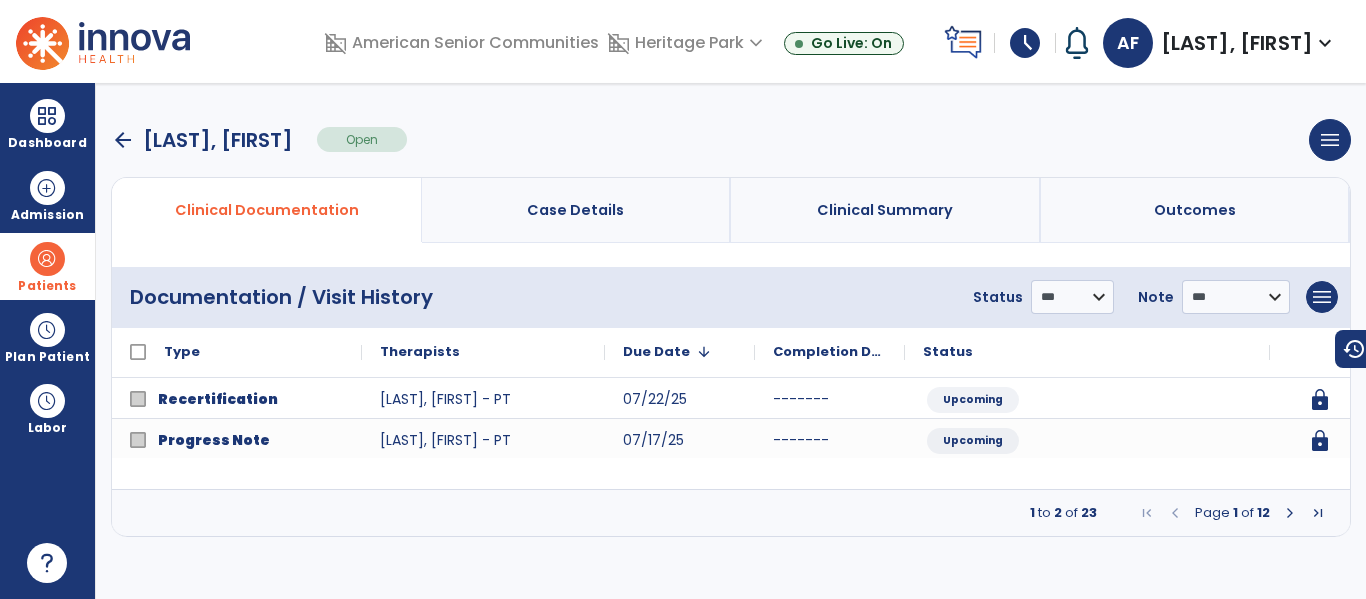click at bounding box center [1290, 513] 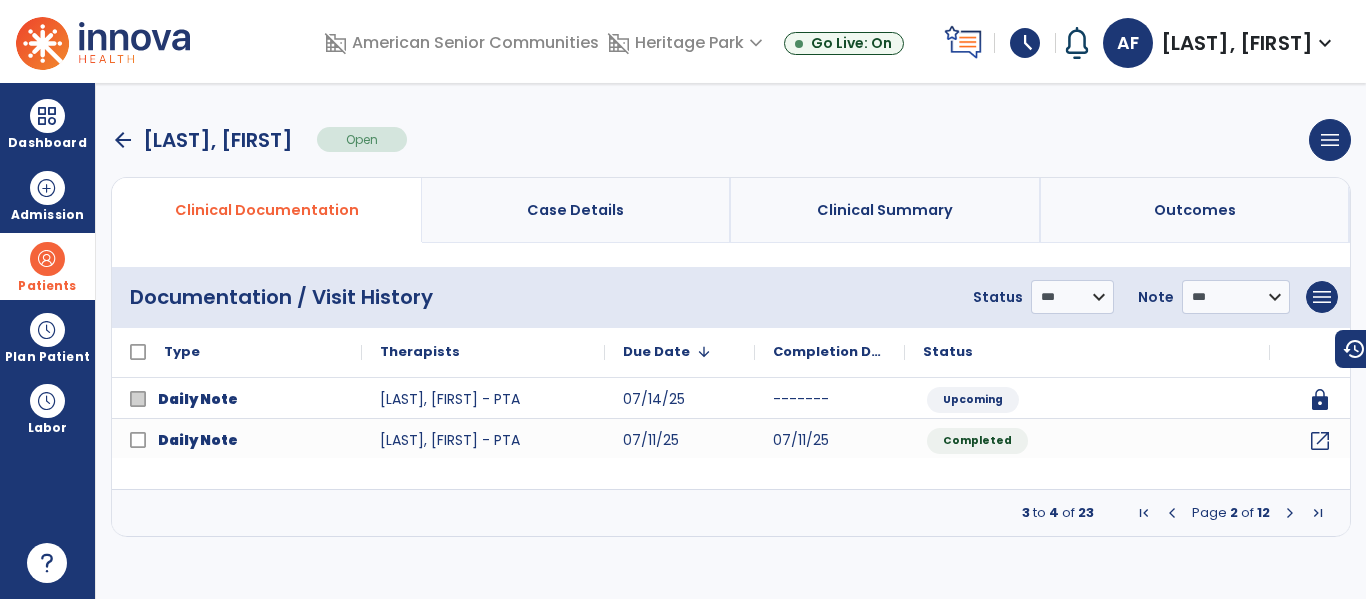 click at bounding box center (1290, 513) 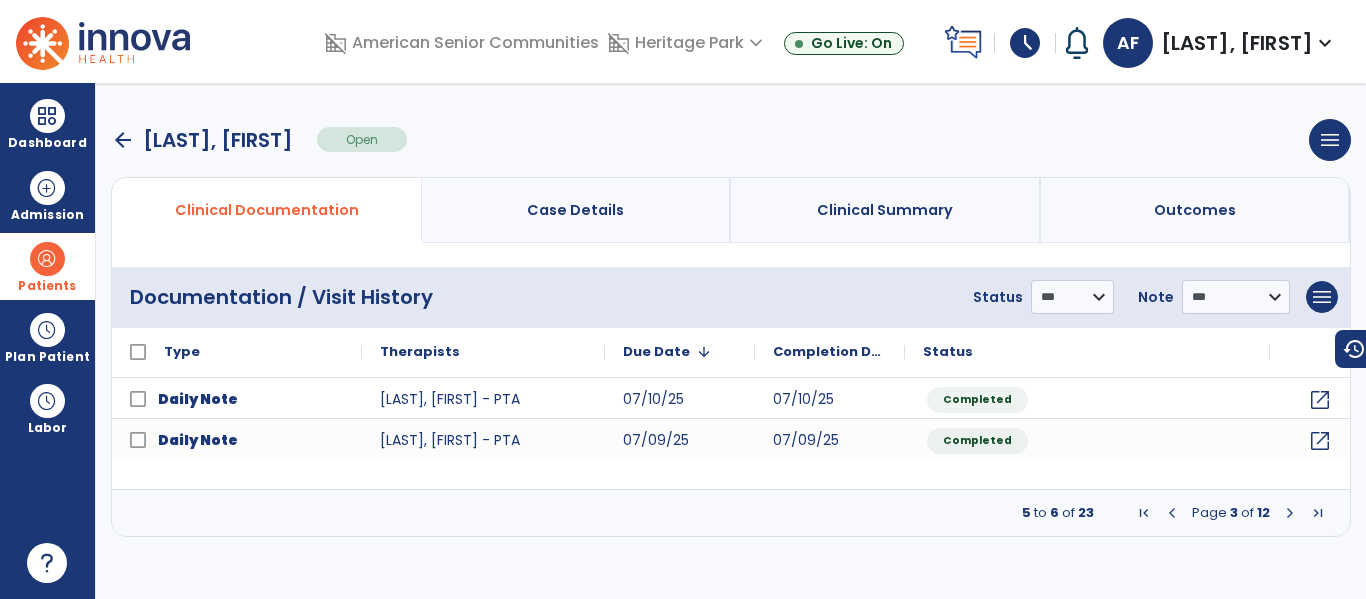 click at bounding box center (1172, 513) 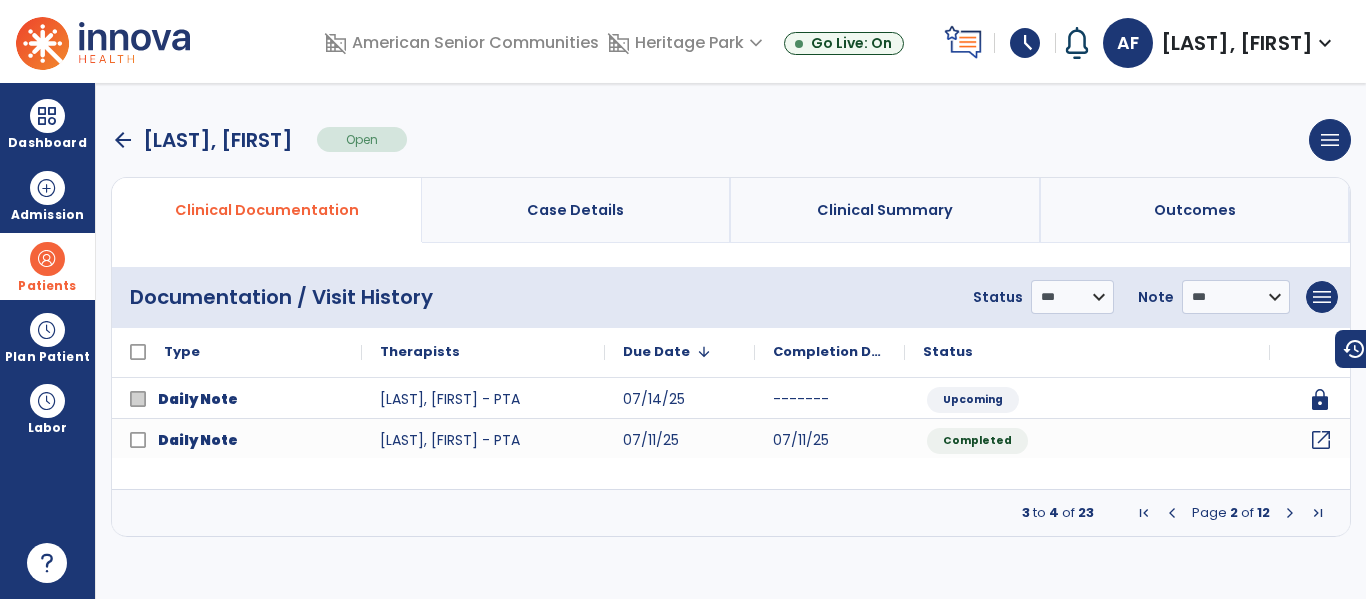 click on "open_in_new" 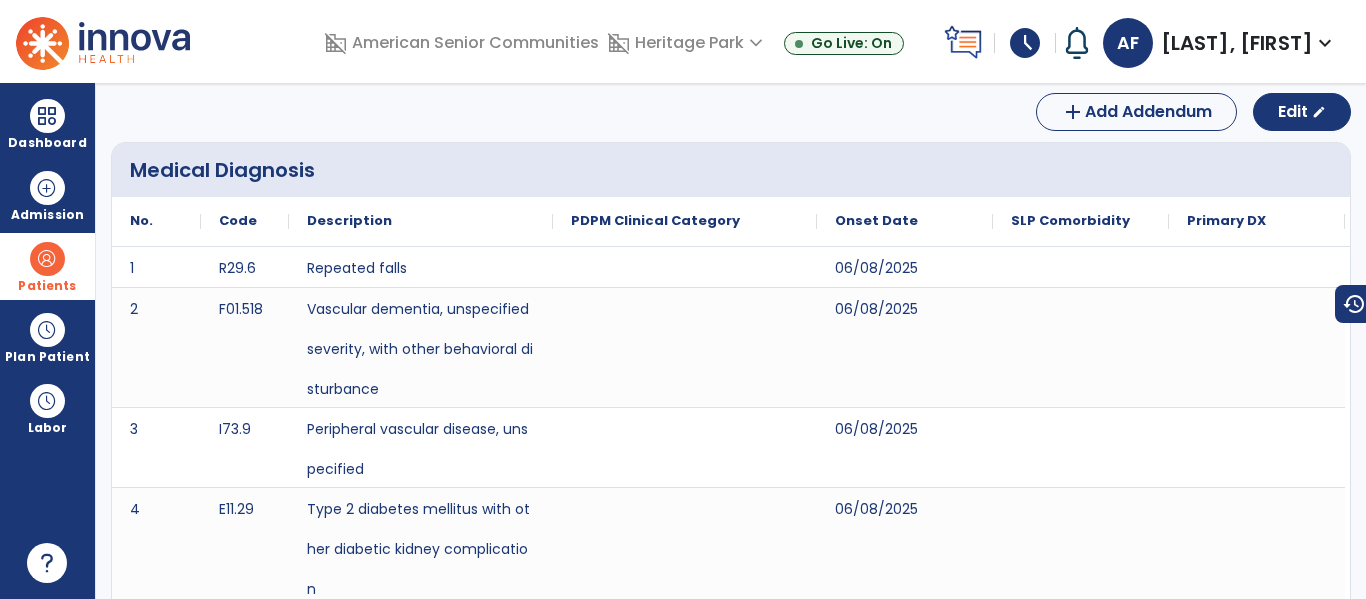 scroll, scrollTop: 0, scrollLeft: 0, axis: both 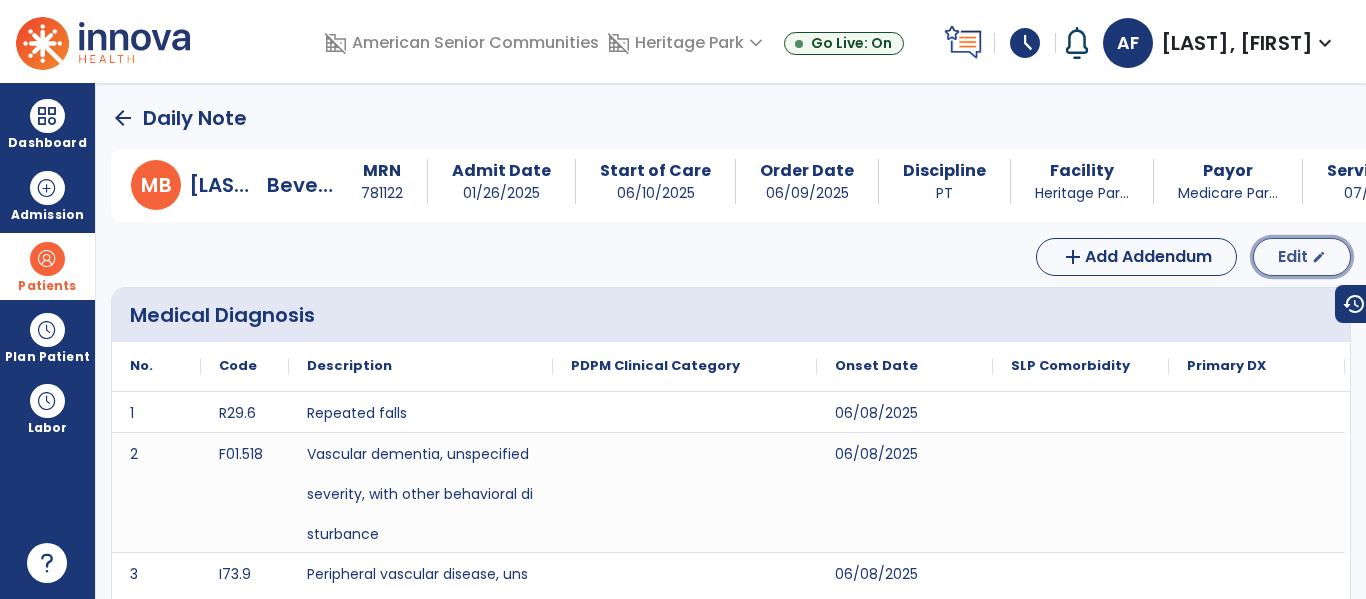 click on "Edit" 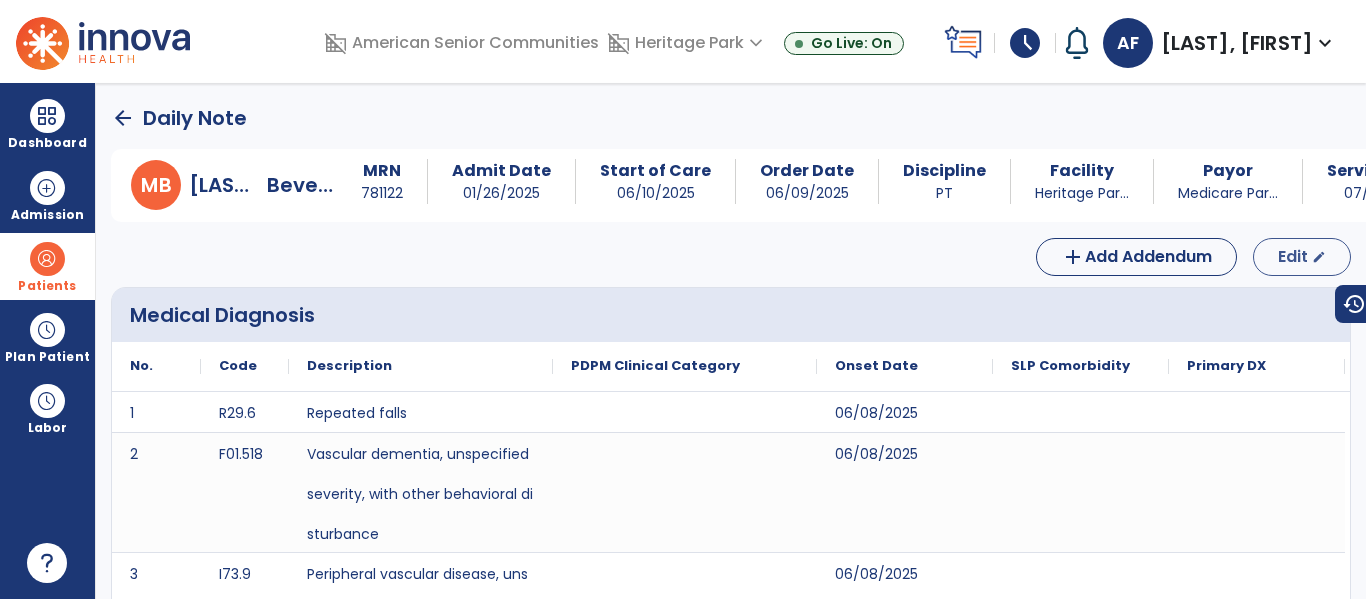 select on "*" 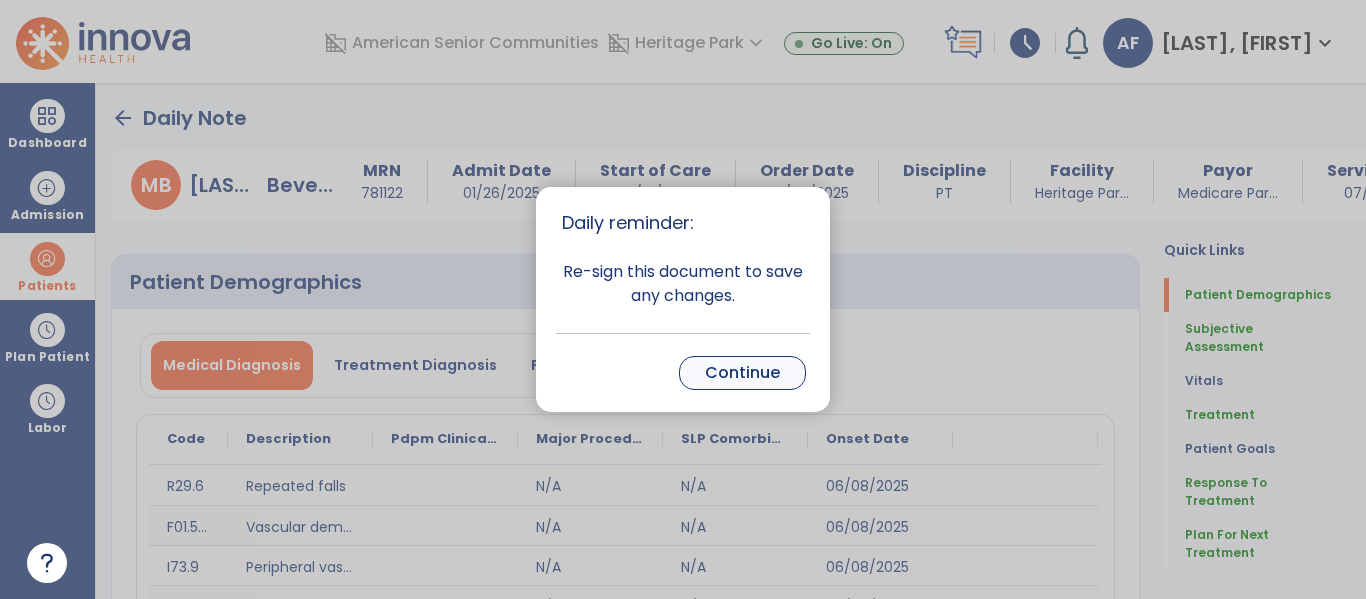 click on "Continue" at bounding box center (742, 373) 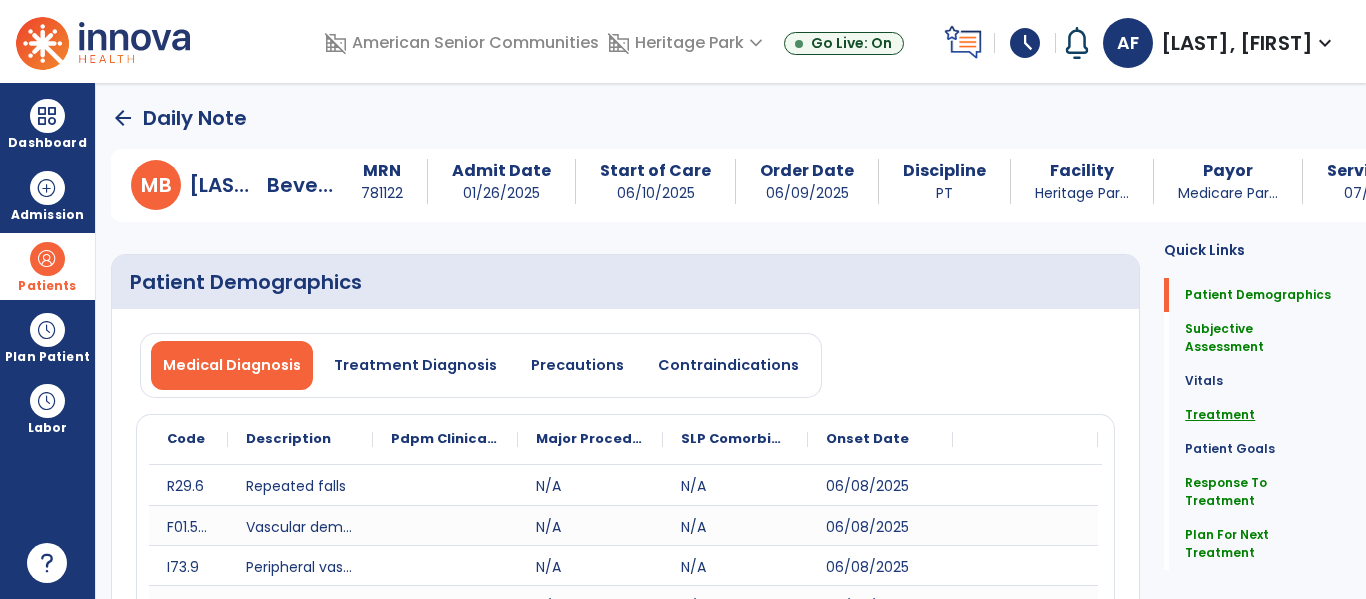 click on "Treatment" 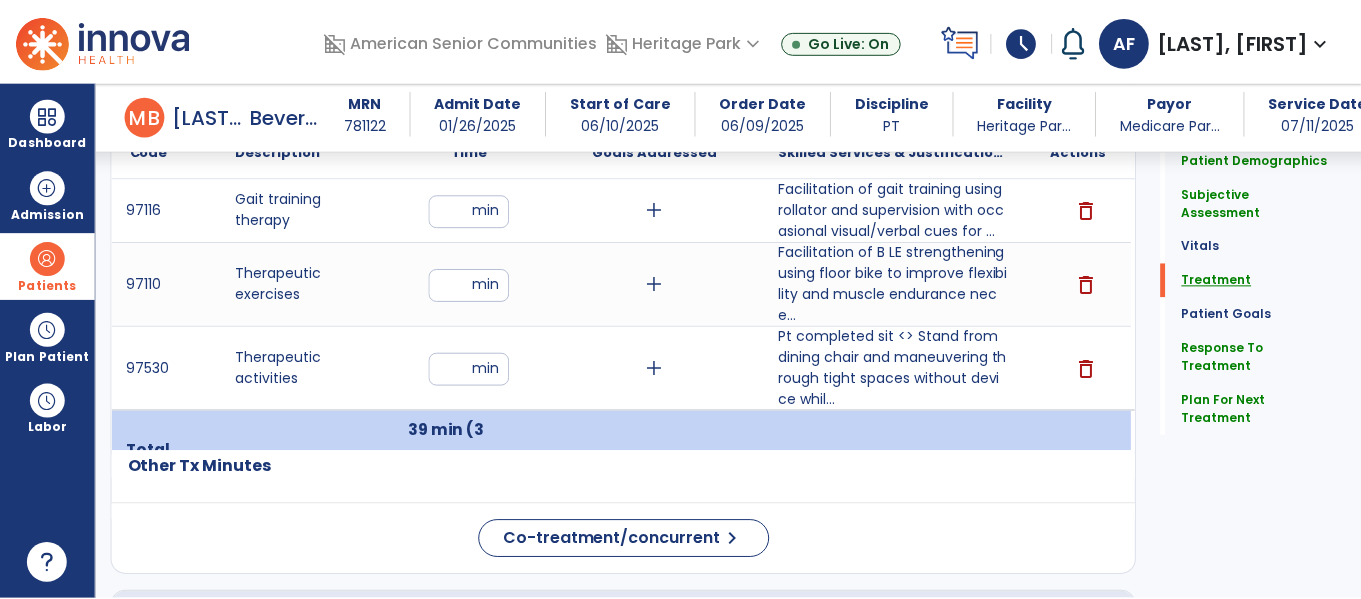 scroll, scrollTop: 1338, scrollLeft: 0, axis: vertical 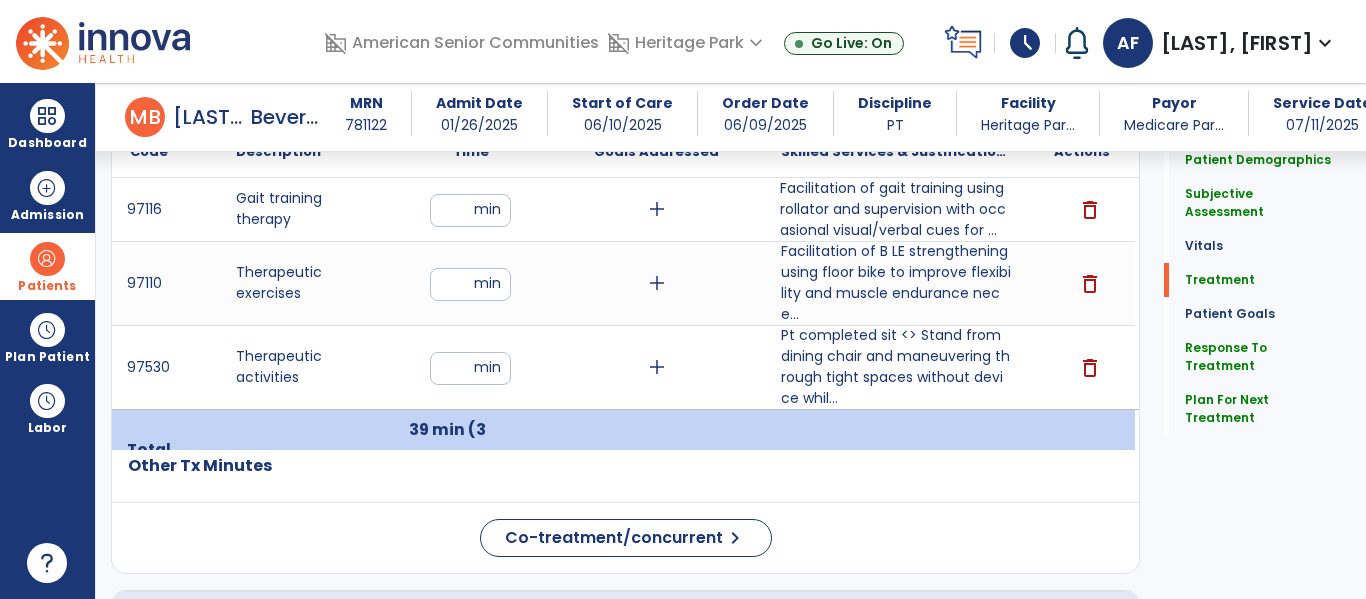 click on "Facilitation of gait training using rollator and supervision with occasional visual/verbal cues for ..." at bounding box center [896, 209] 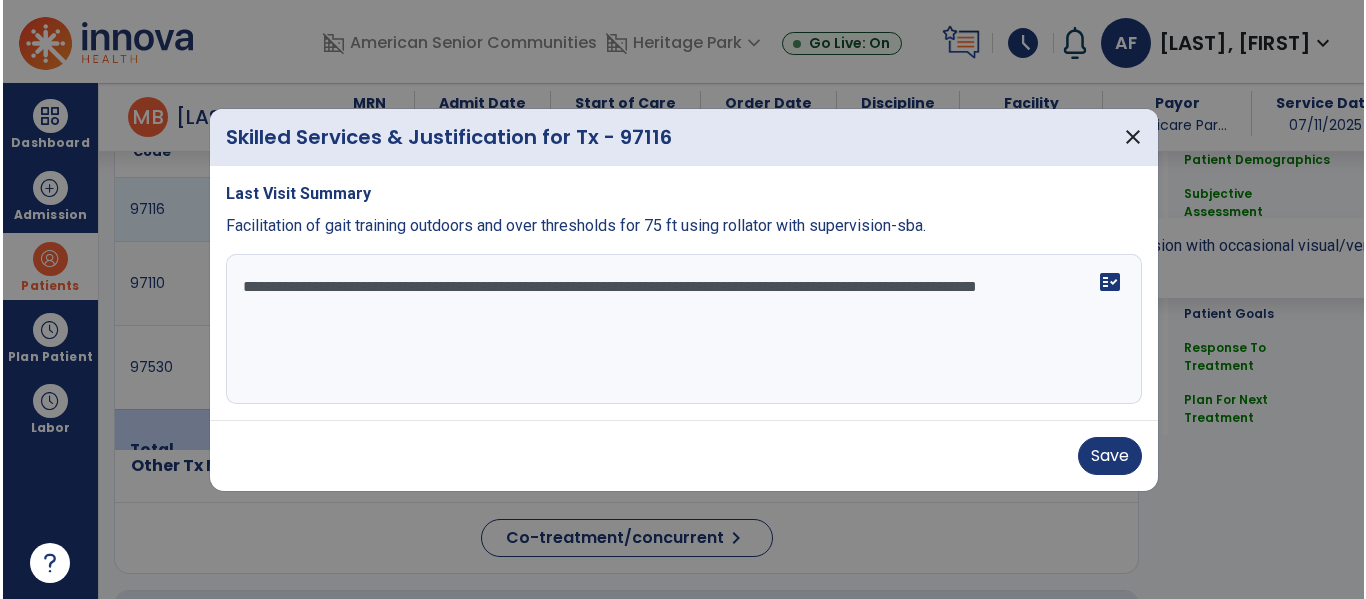 scroll, scrollTop: 1338, scrollLeft: 0, axis: vertical 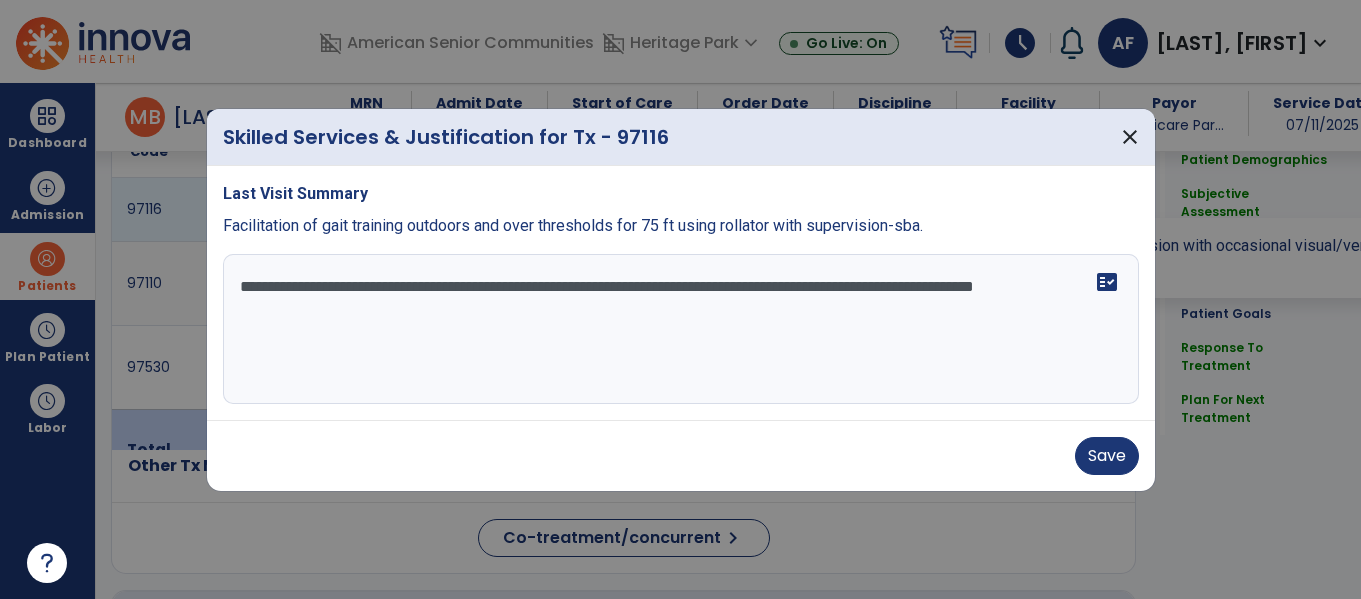 click on "**********" at bounding box center (681, 329) 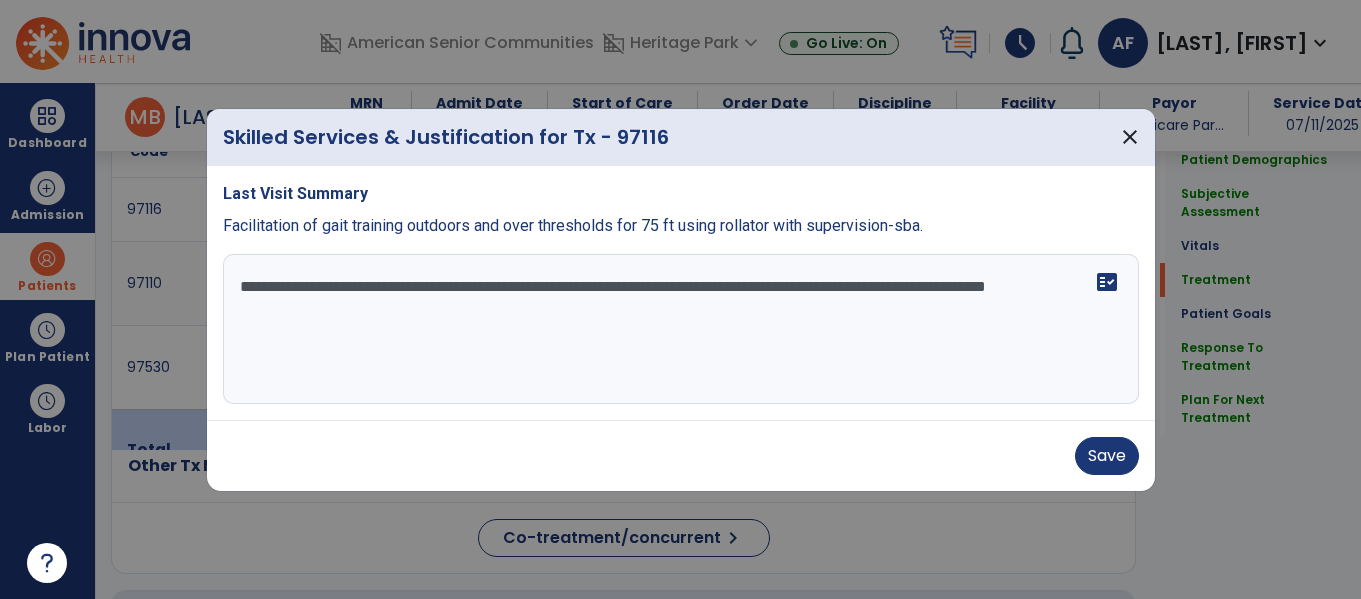 type on "**********" 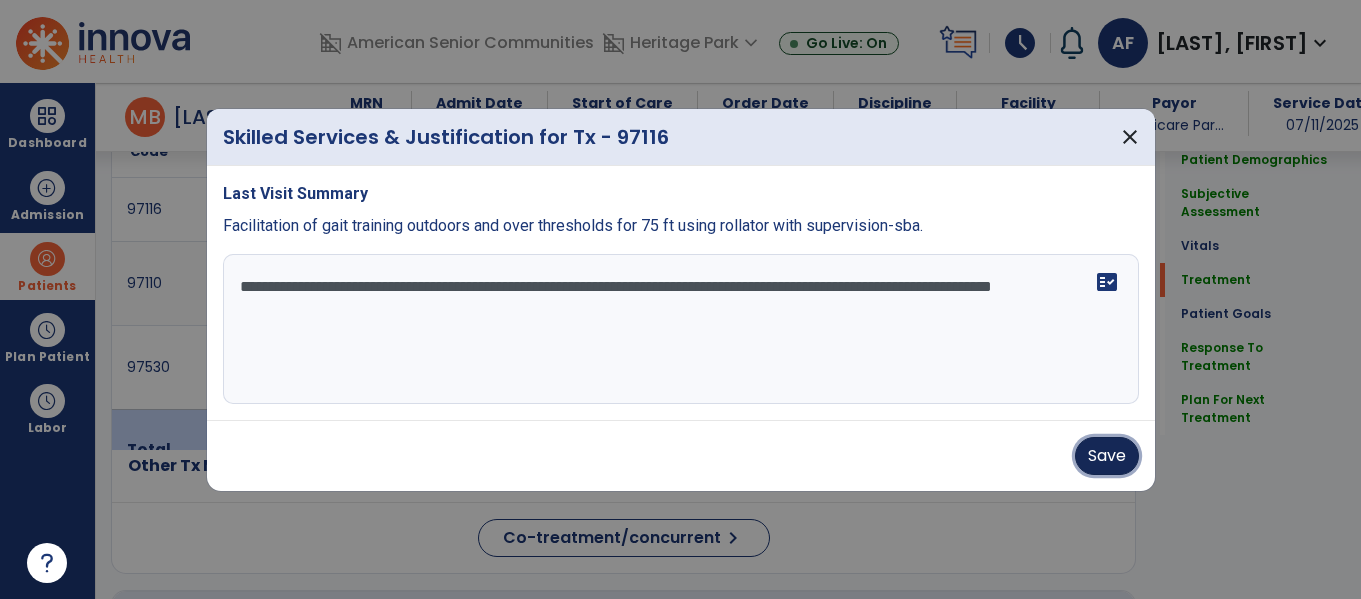 click on "Save" at bounding box center (1107, 456) 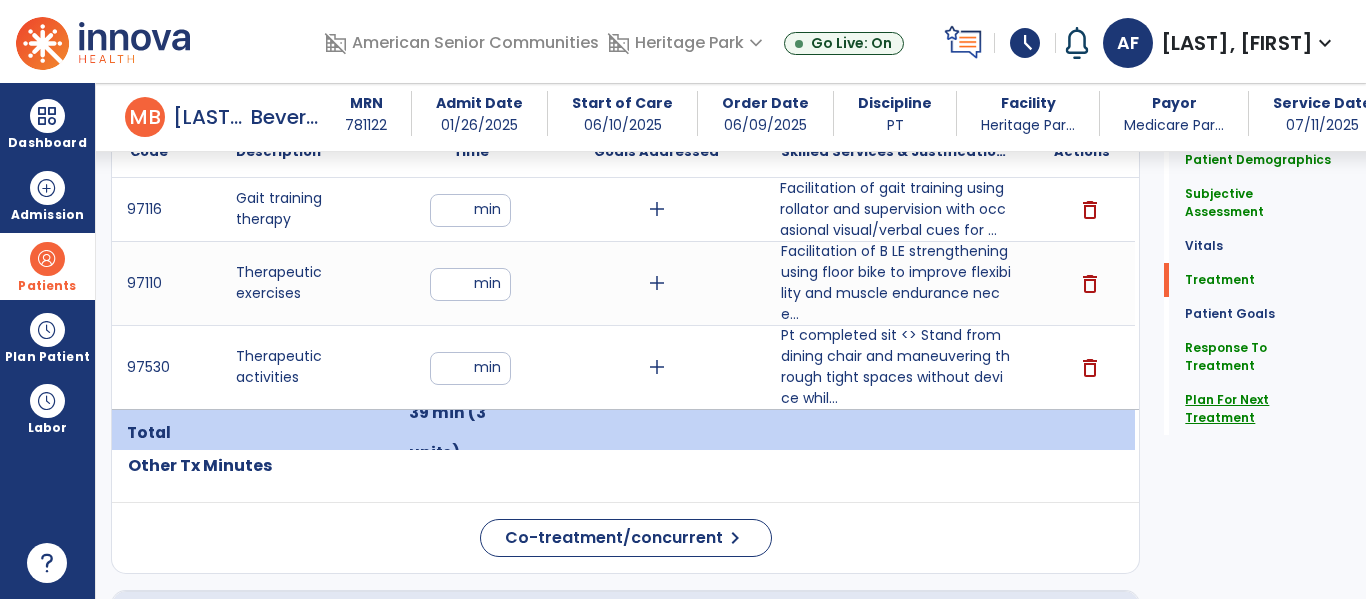 click on "Plan For Next Treatment" 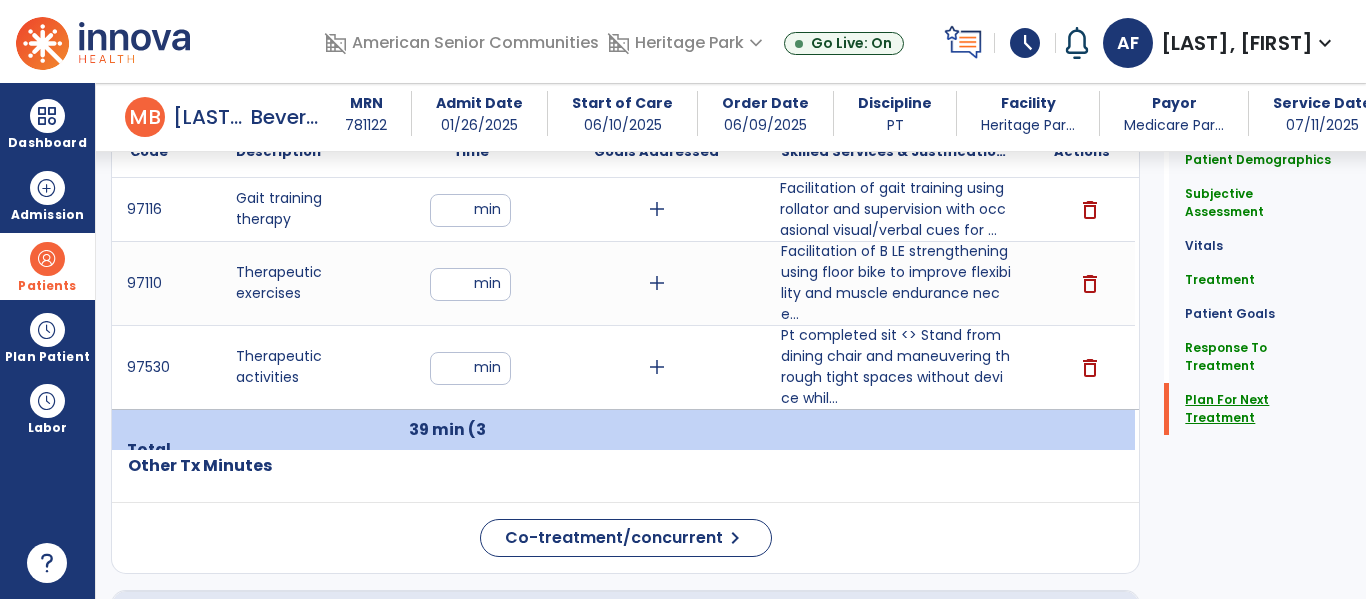 click on "Plan For Next Treatment" 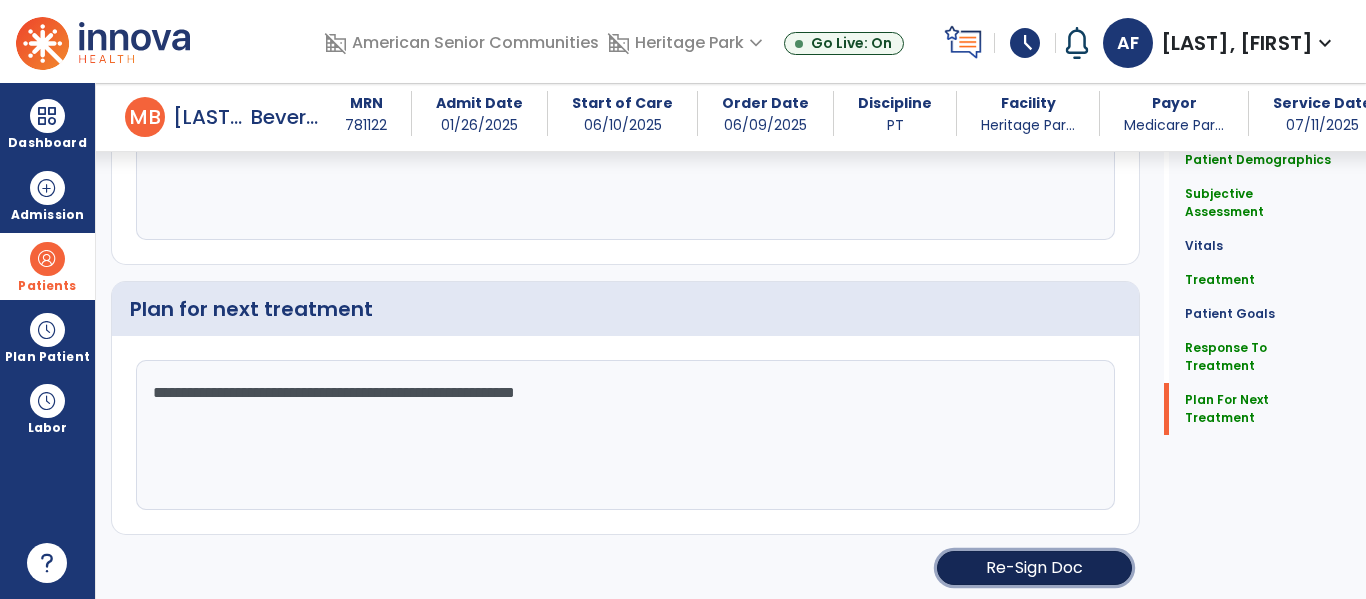 click on "Re-Sign Doc" 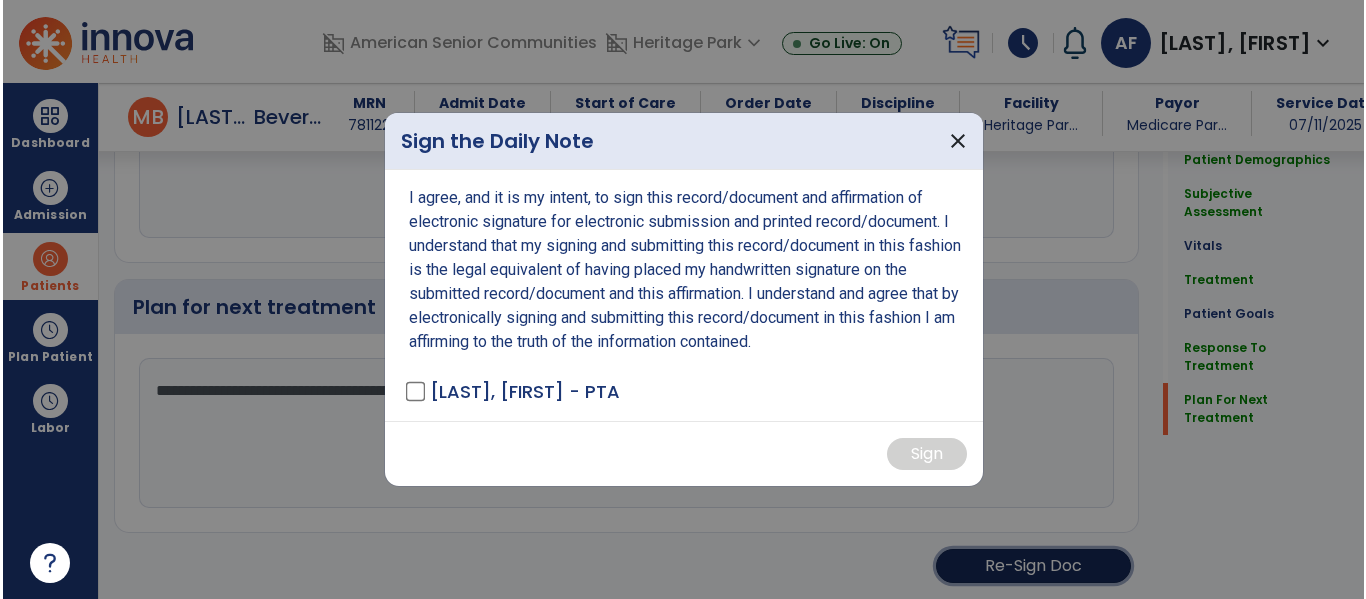 scroll, scrollTop: 3207, scrollLeft: 0, axis: vertical 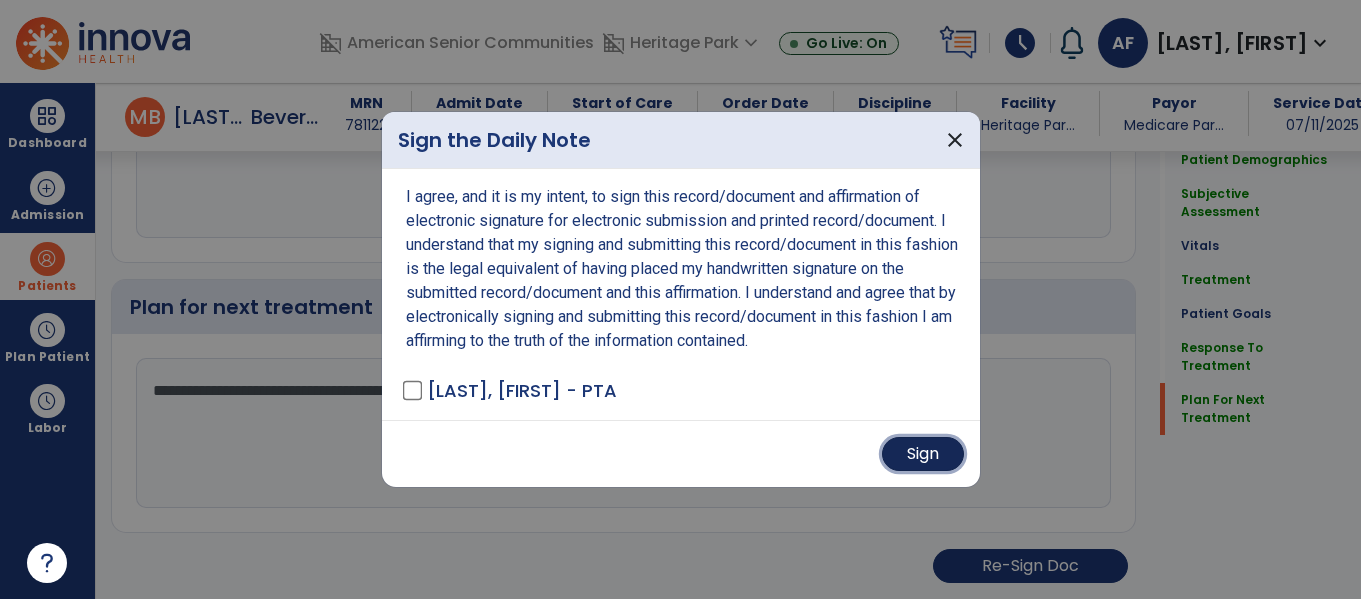 click on "Sign" at bounding box center (923, 454) 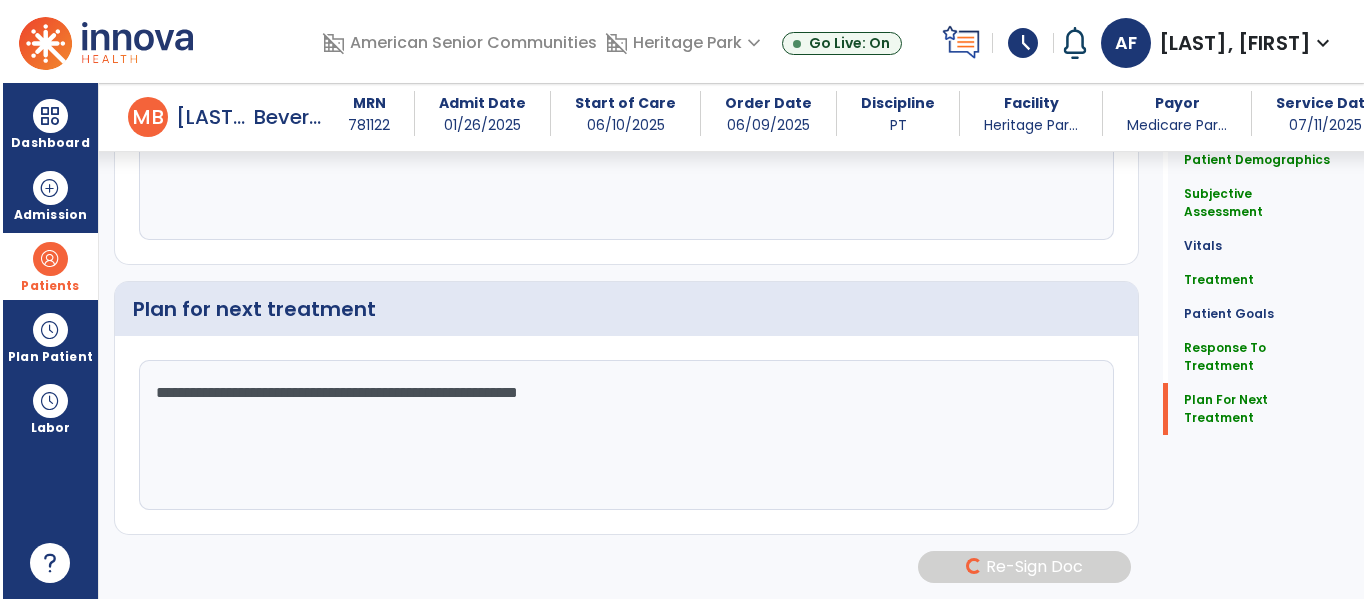 scroll, scrollTop: 3203, scrollLeft: 0, axis: vertical 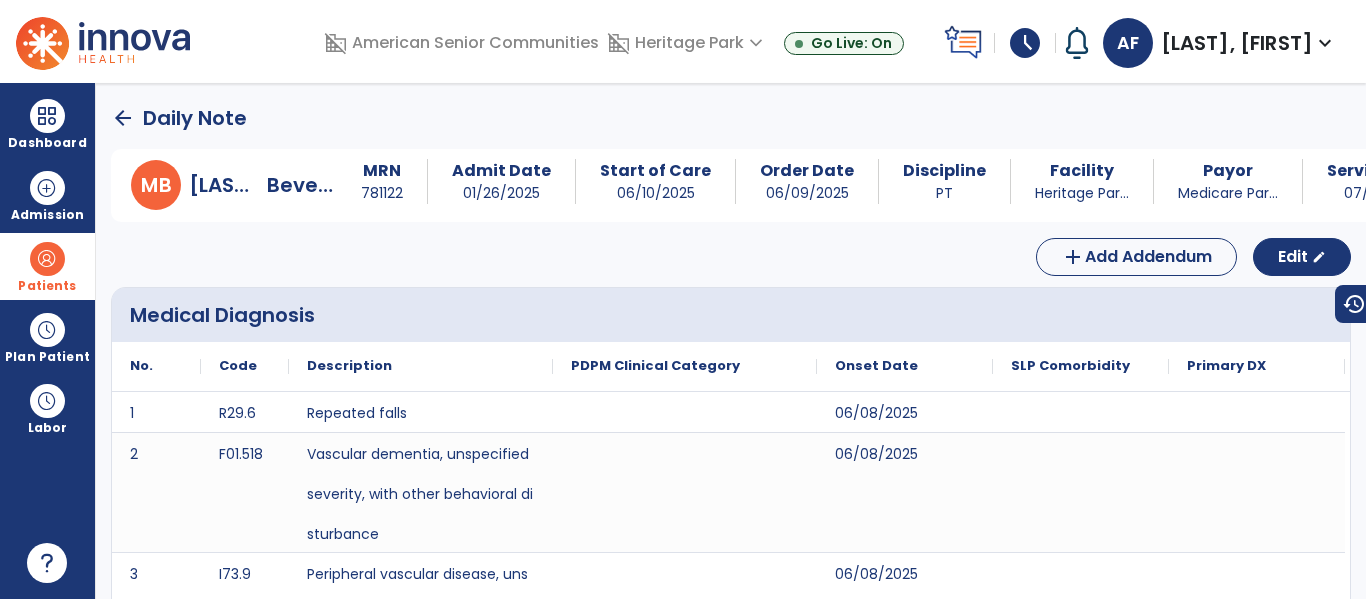 click on "arrow_back" 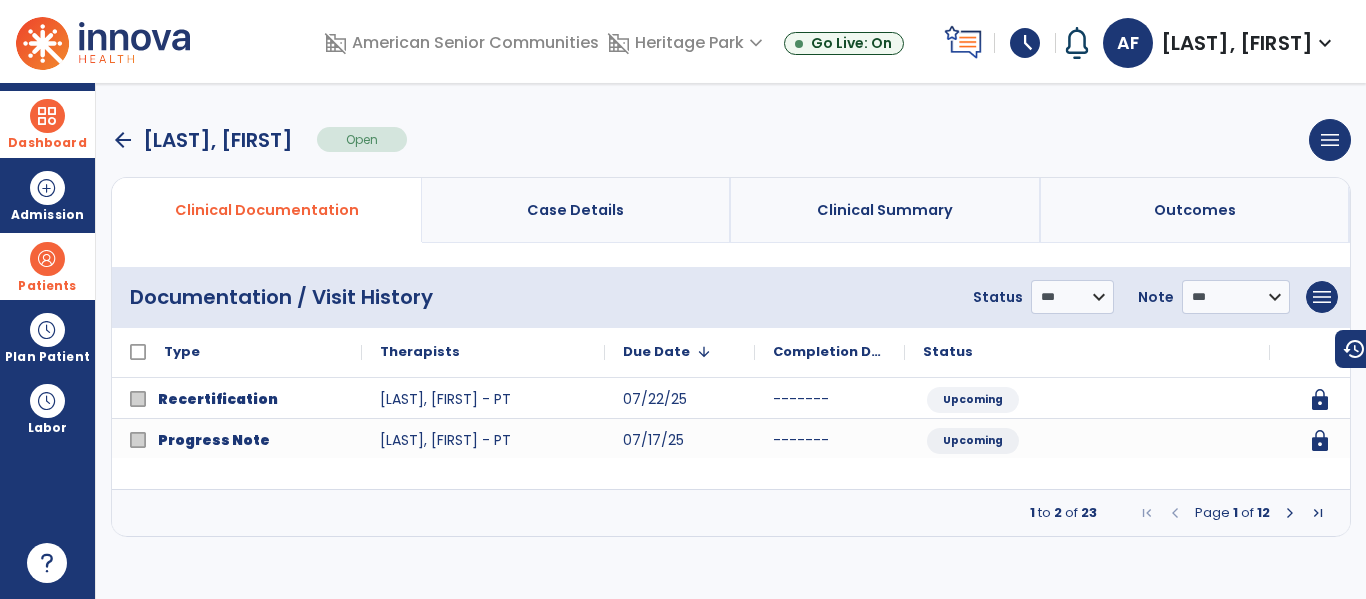 click at bounding box center [47, 116] 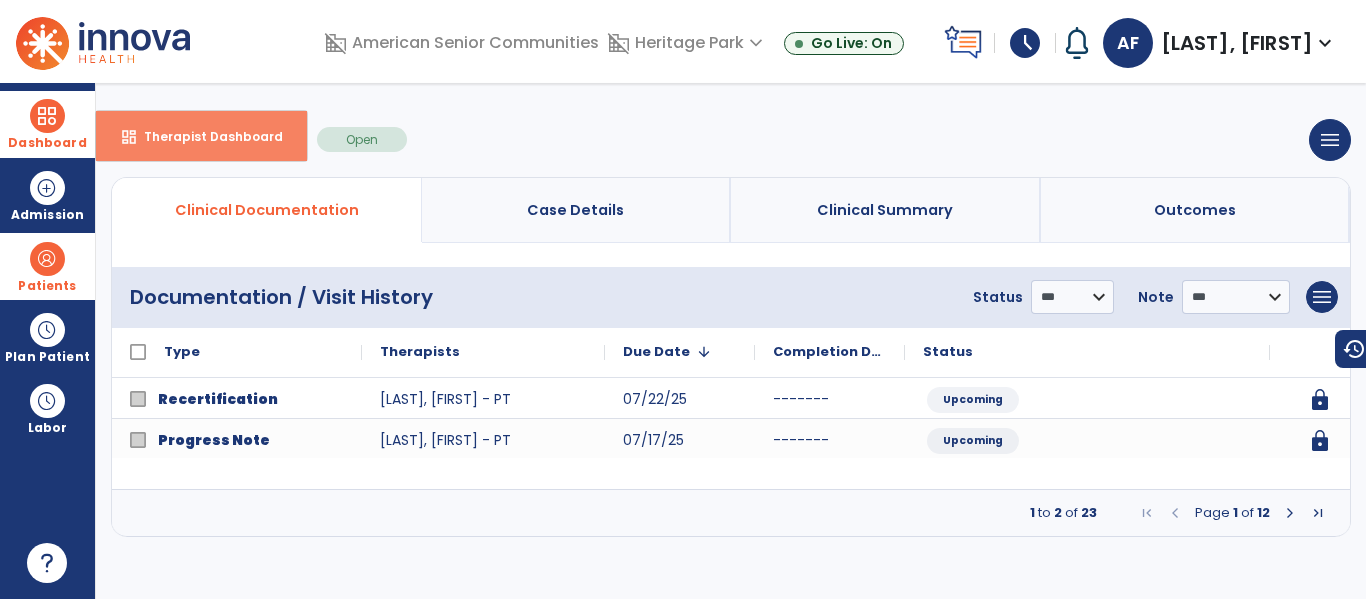 click on "Therapist Dashboard" at bounding box center [205, 136] 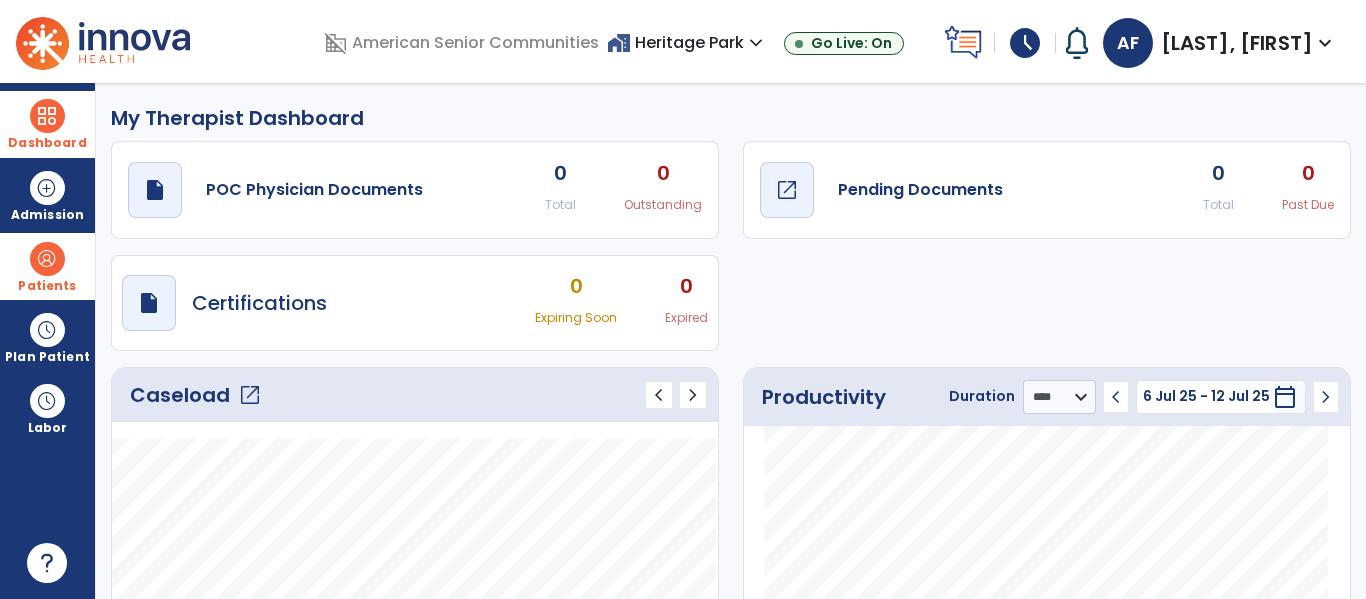 click on "Pending Documents" 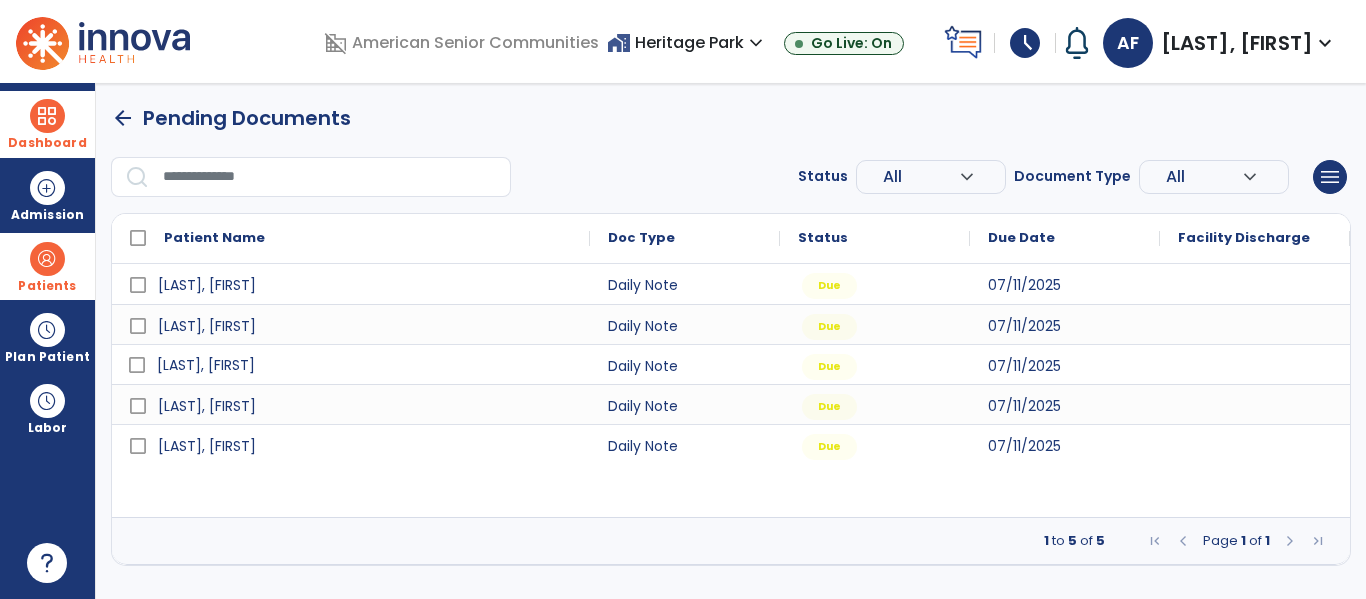 click on "[LAST], [FIRST]" at bounding box center [365, 365] 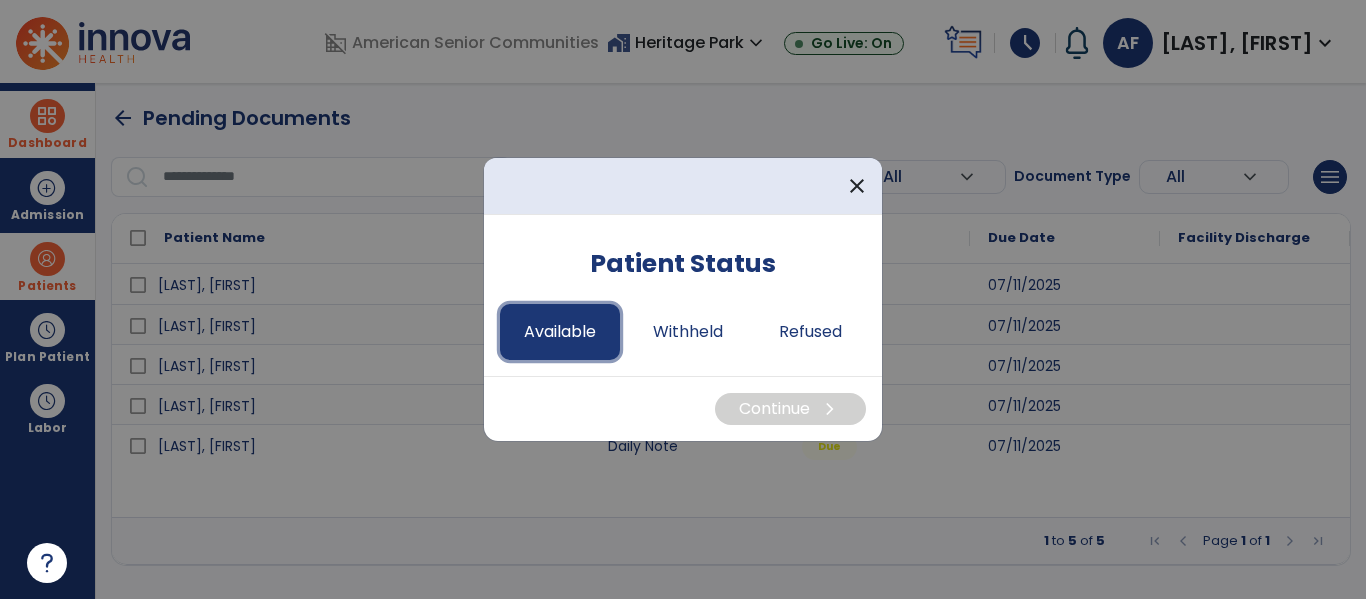 click on "Available" at bounding box center (560, 332) 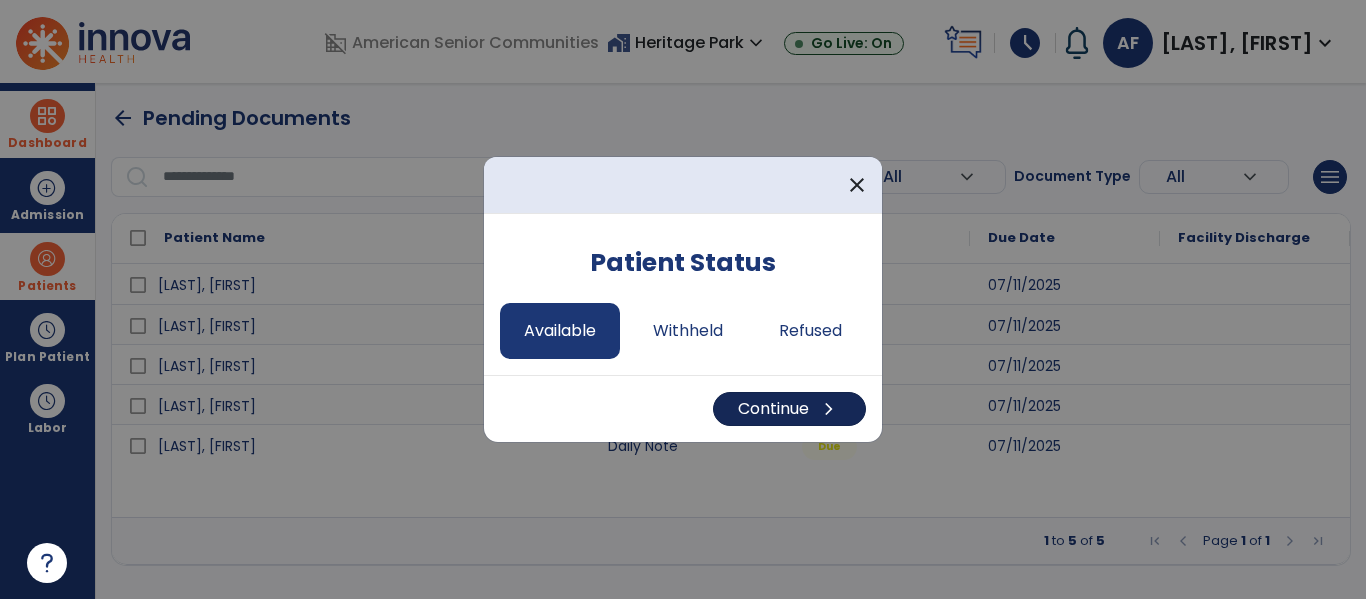 click on "Continue   chevron_right" at bounding box center (789, 409) 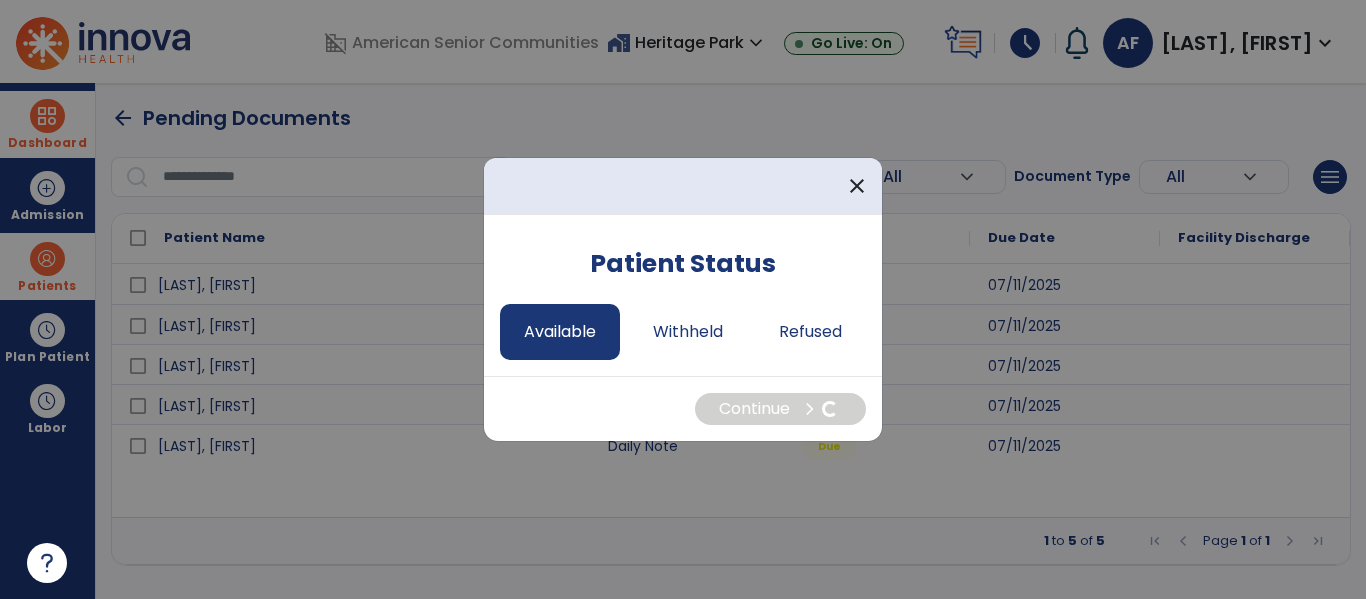 select on "*" 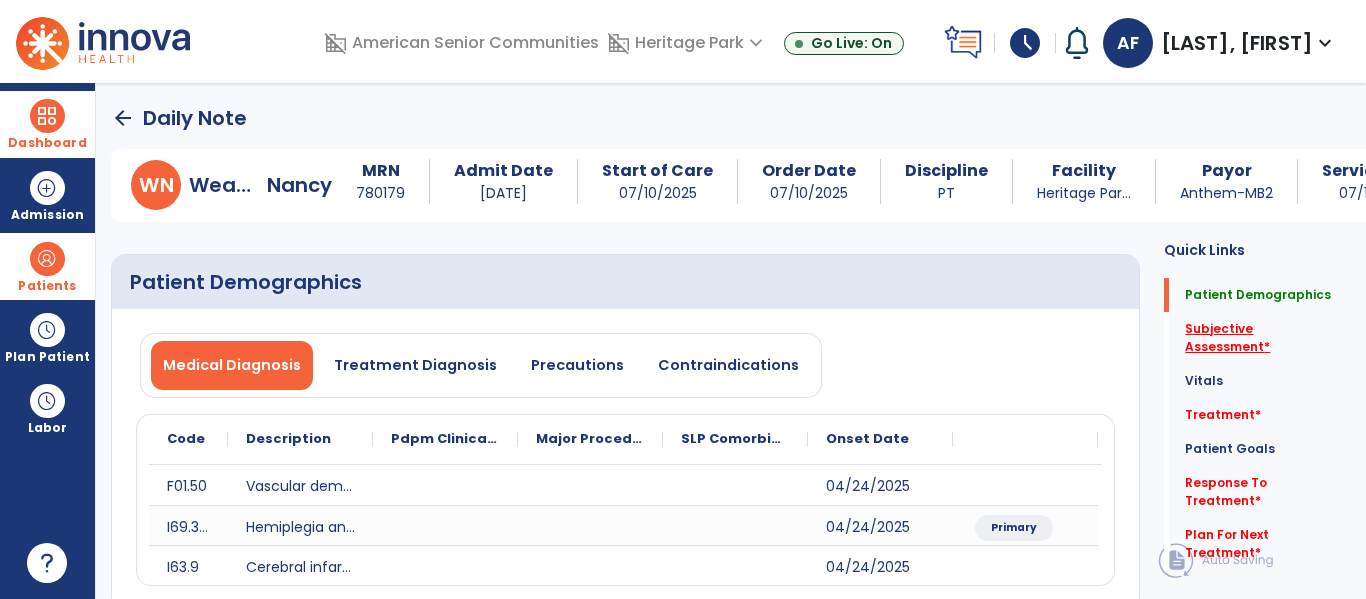 click on "Subjective Assessment   *" 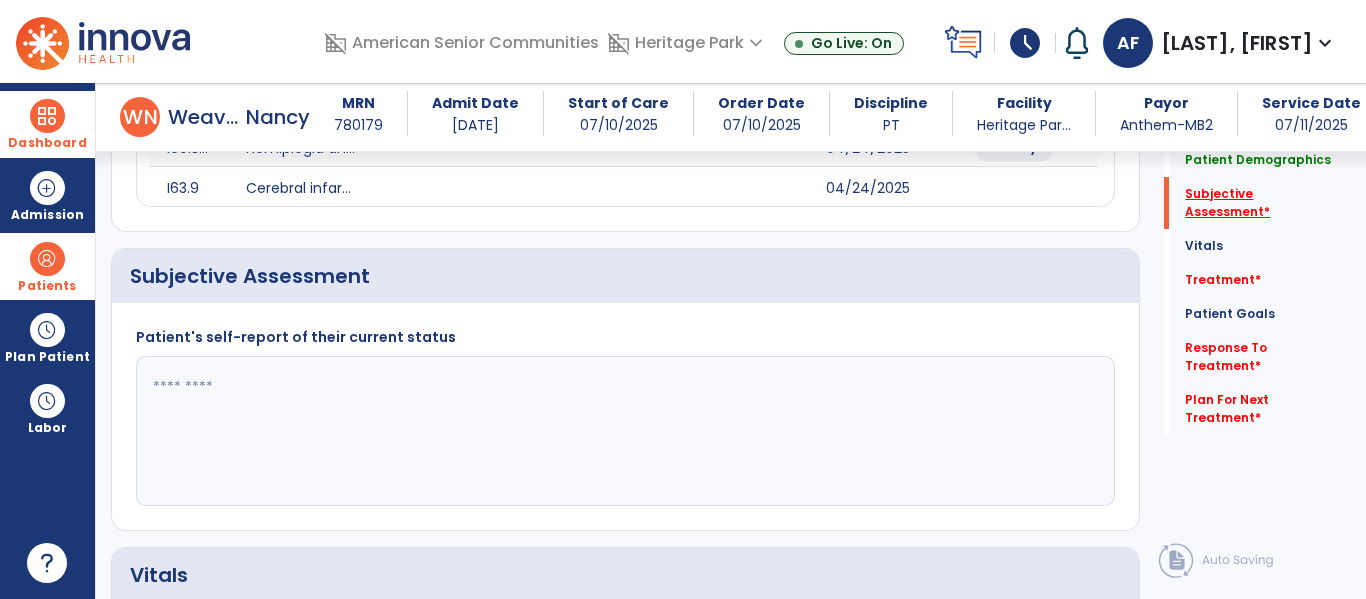 scroll, scrollTop: 427, scrollLeft: 0, axis: vertical 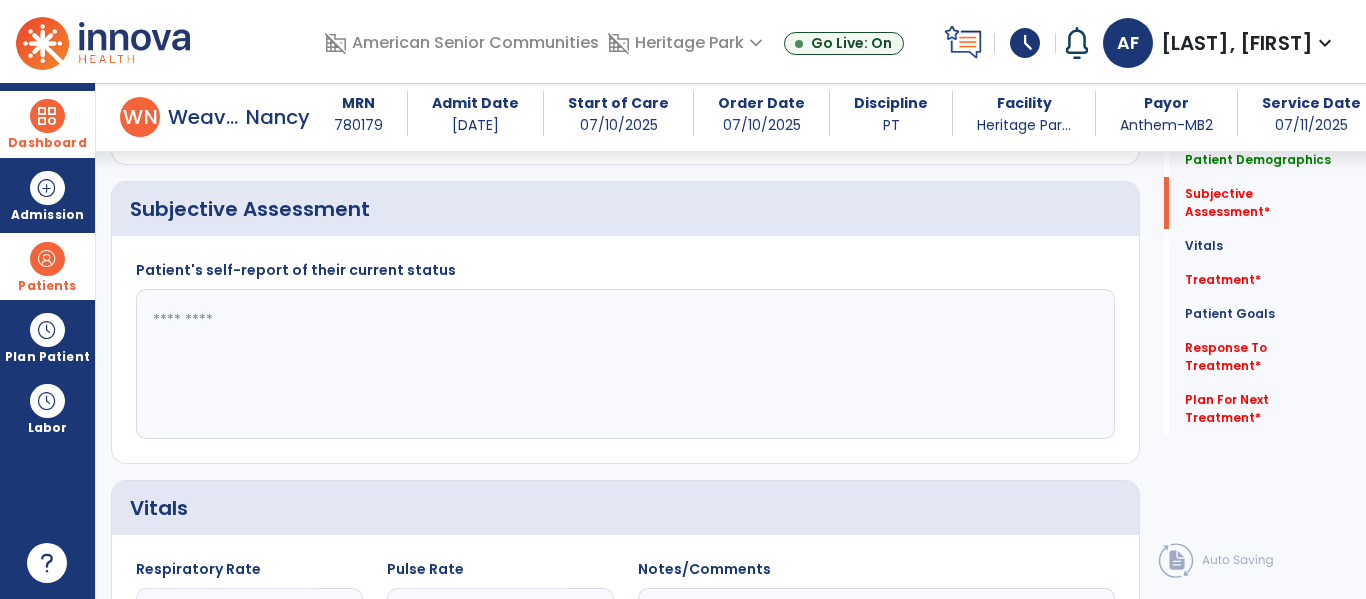 click 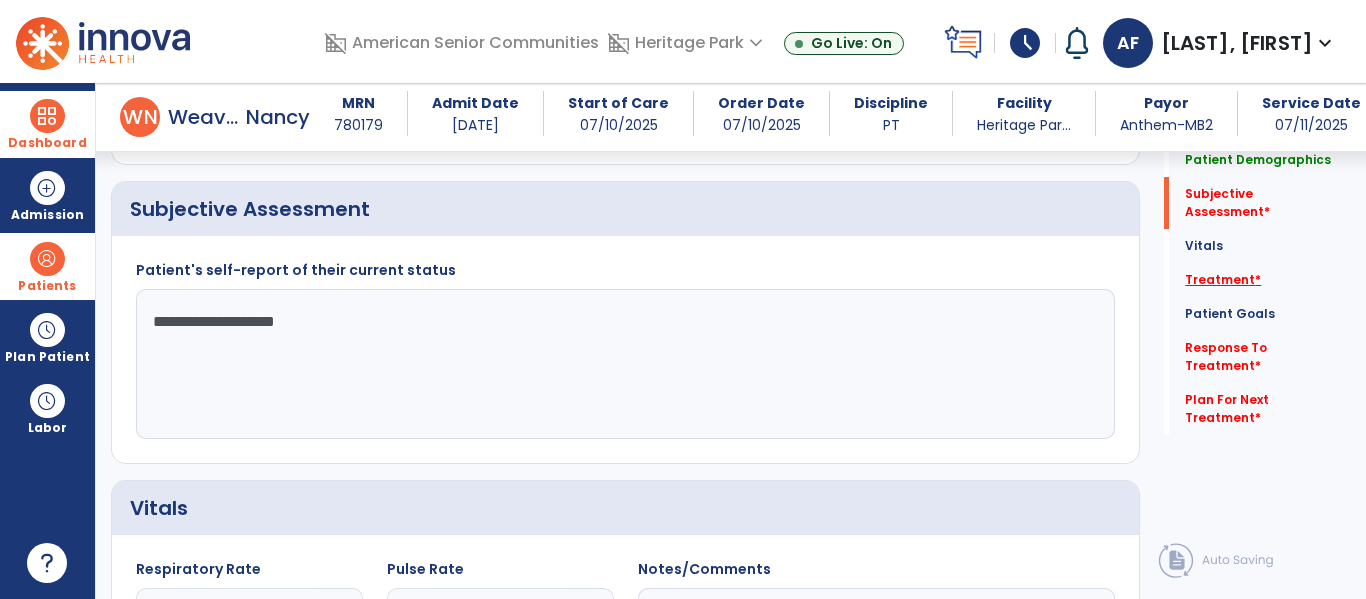 type on "**********" 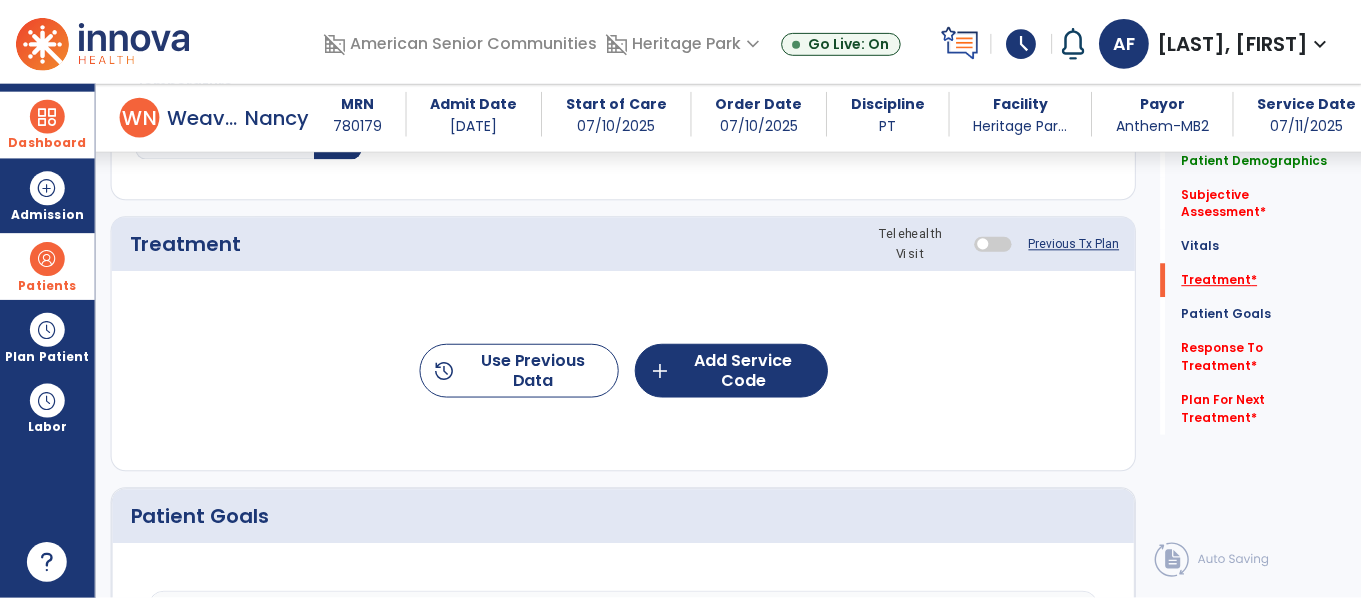 scroll, scrollTop: 1116, scrollLeft: 0, axis: vertical 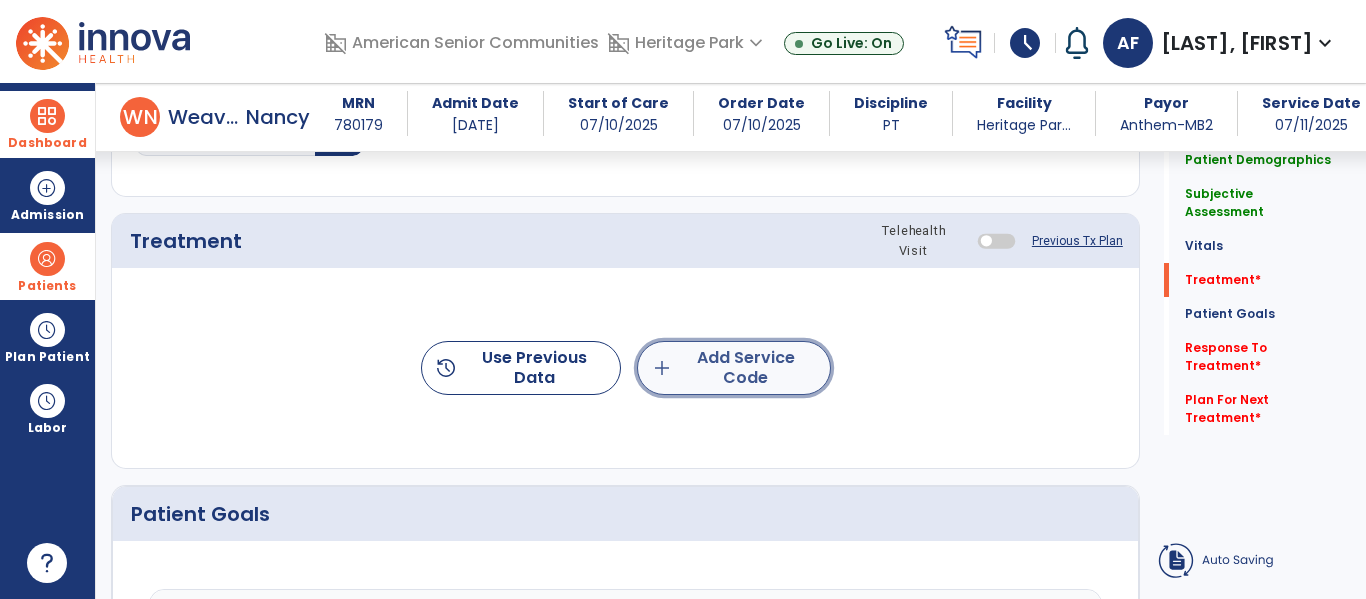 click on "add  Add Service Code" 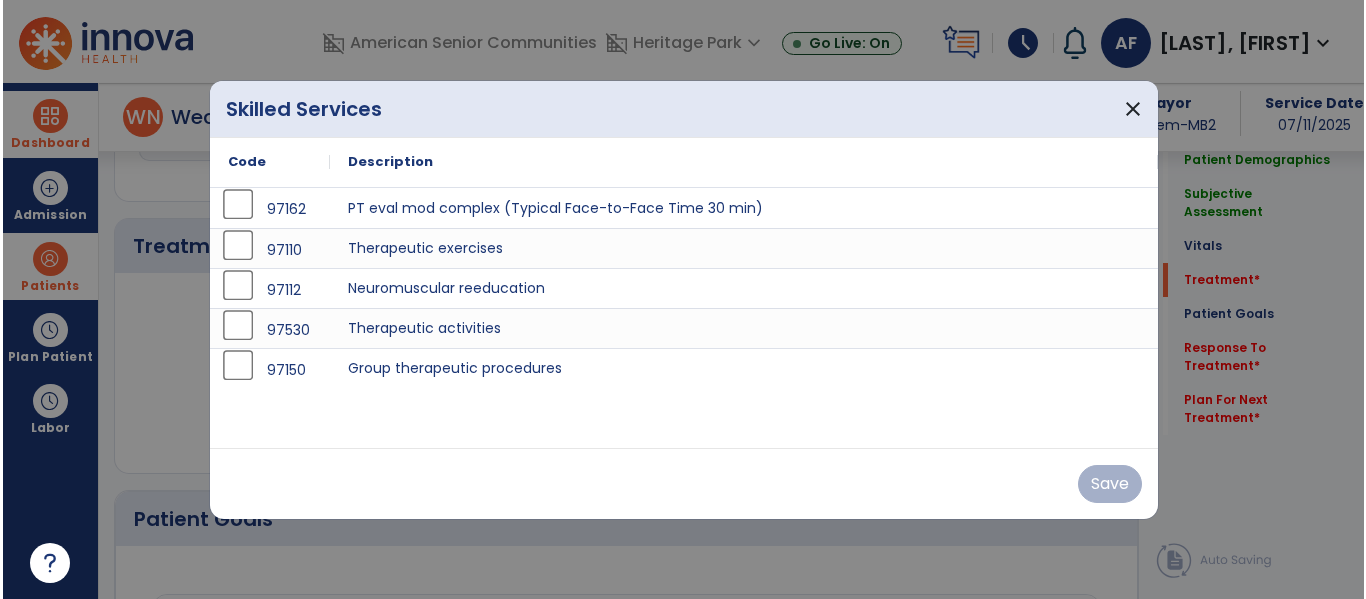 scroll, scrollTop: 1116, scrollLeft: 0, axis: vertical 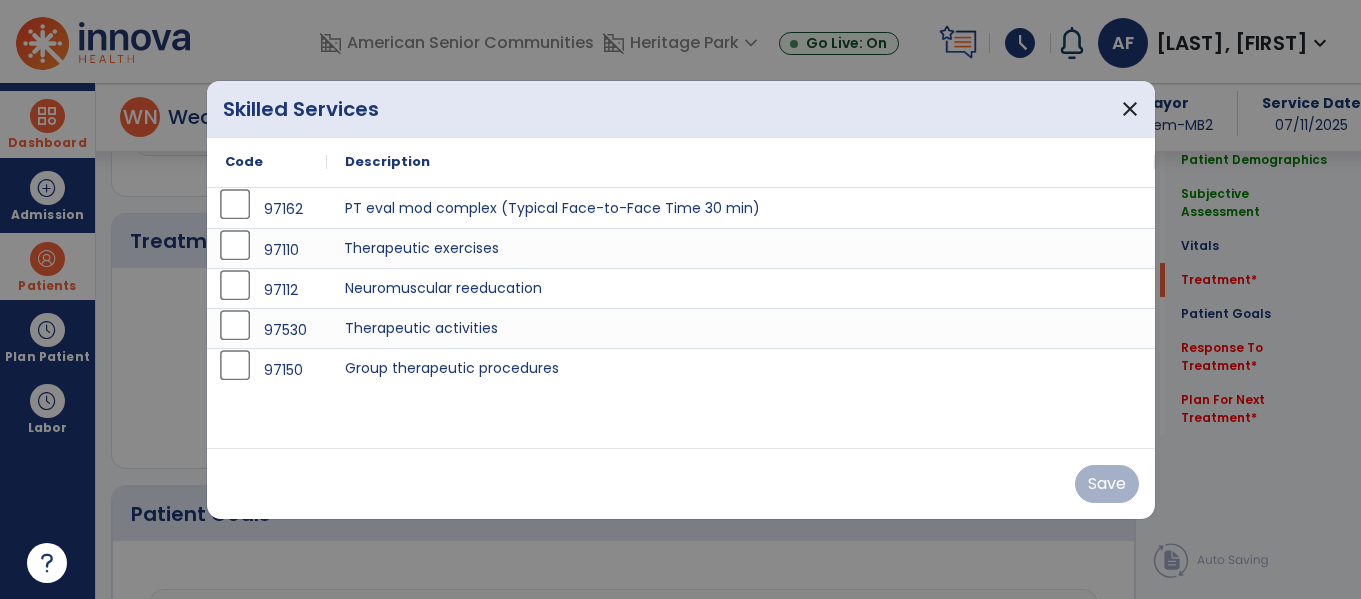 click on "Therapeutic exercises" at bounding box center [741, 248] 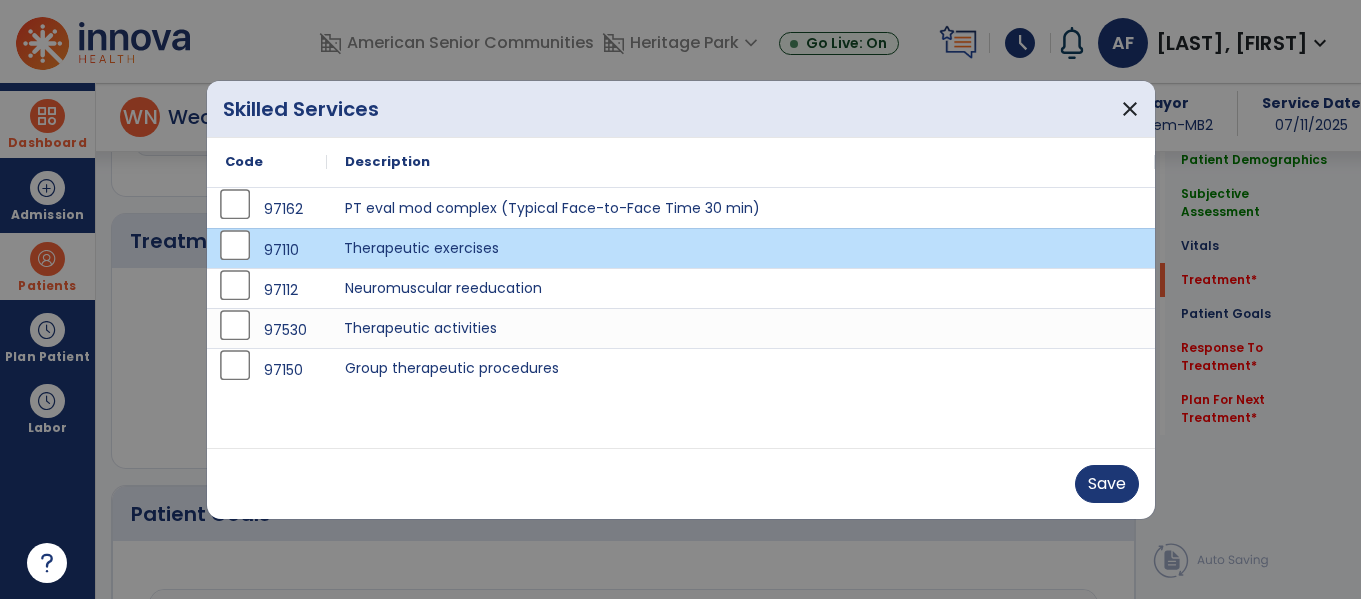 click on "Therapeutic activities" at bounding box center (741, 328) 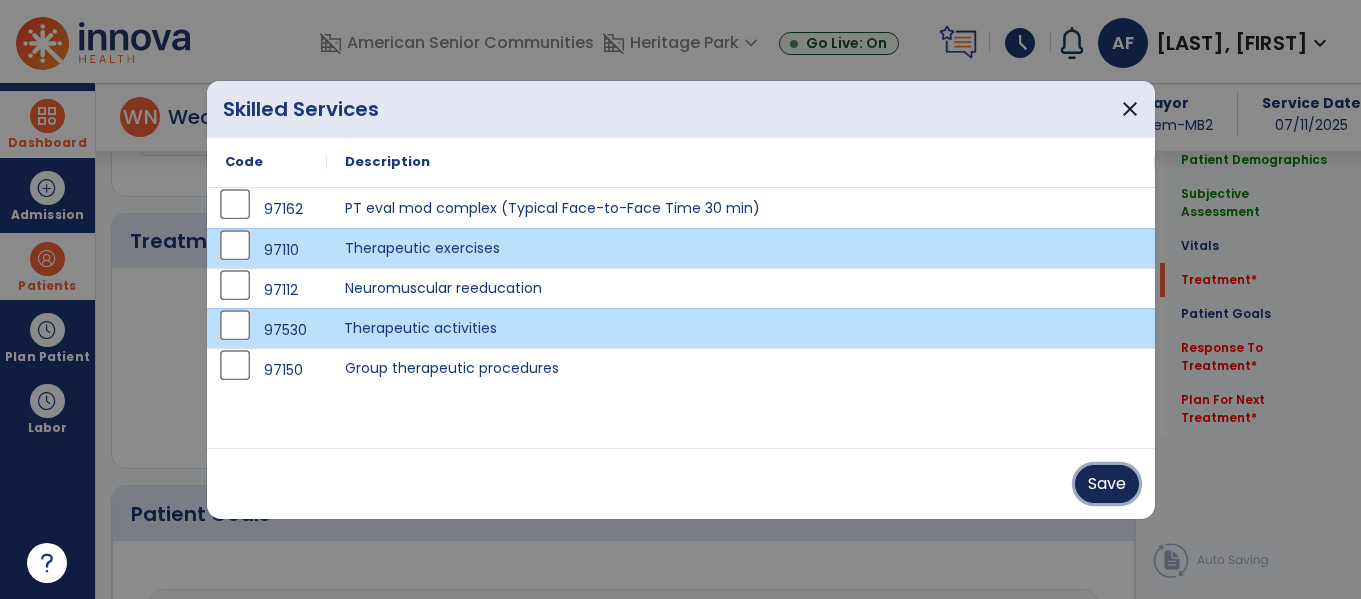 click on "Save" at bounding box center (1107, 484) 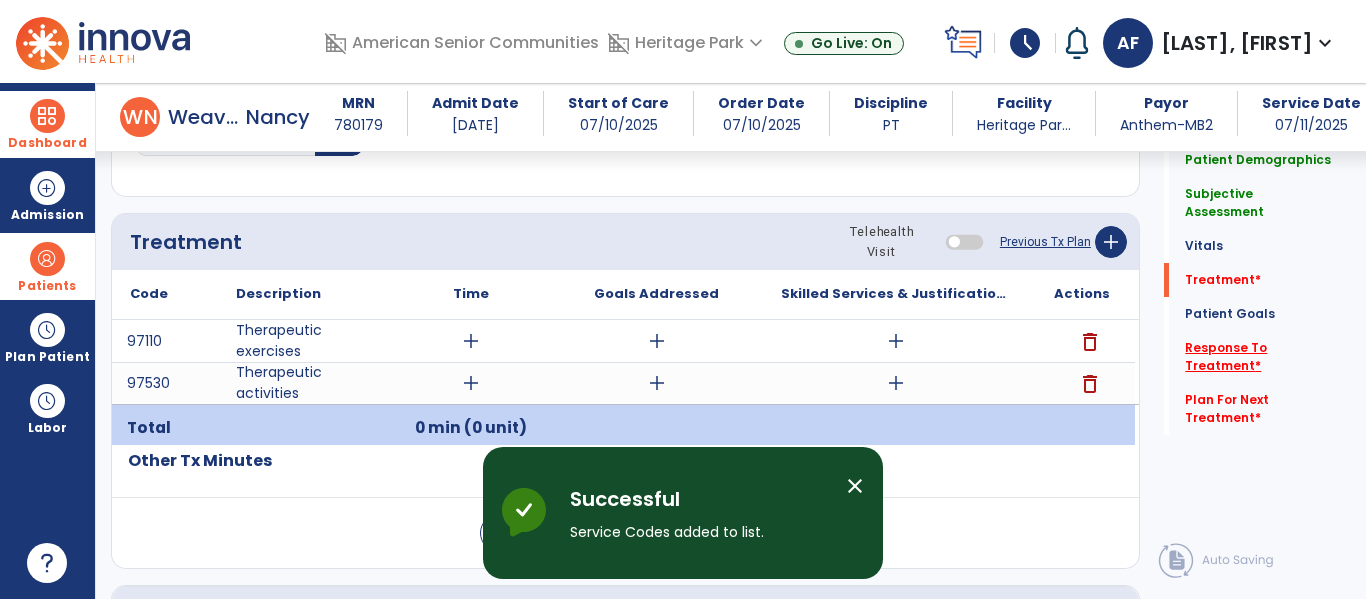 click on "Response To Treatment   *" 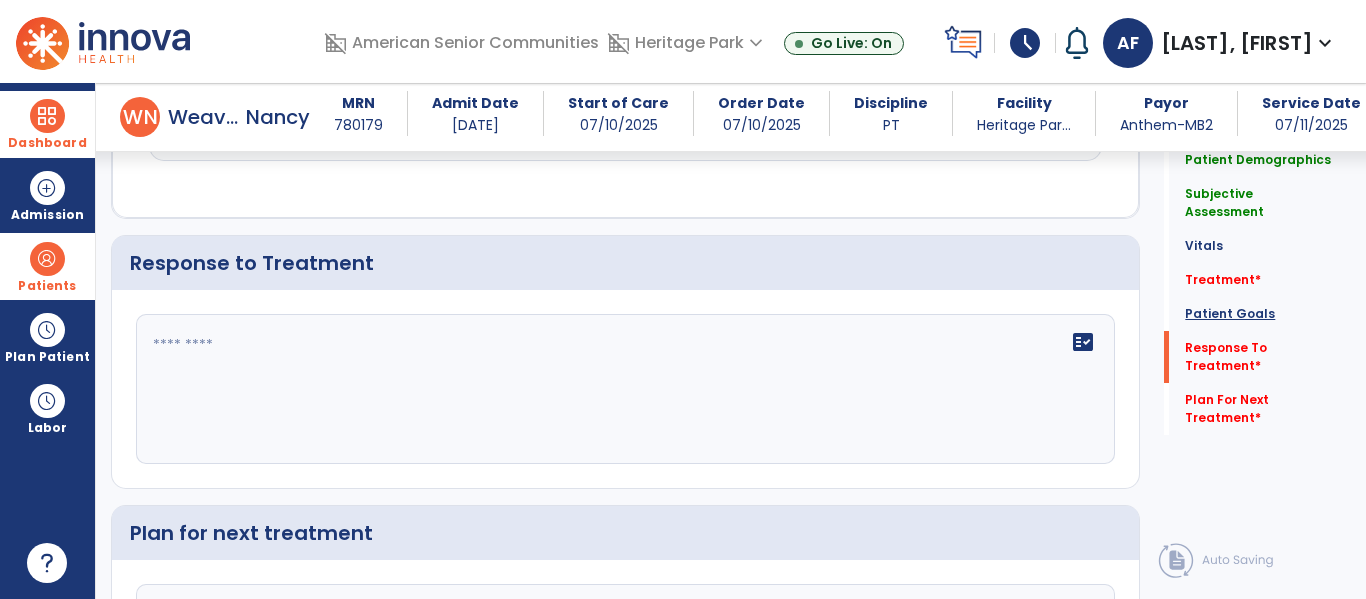 click on "Patient Goals" 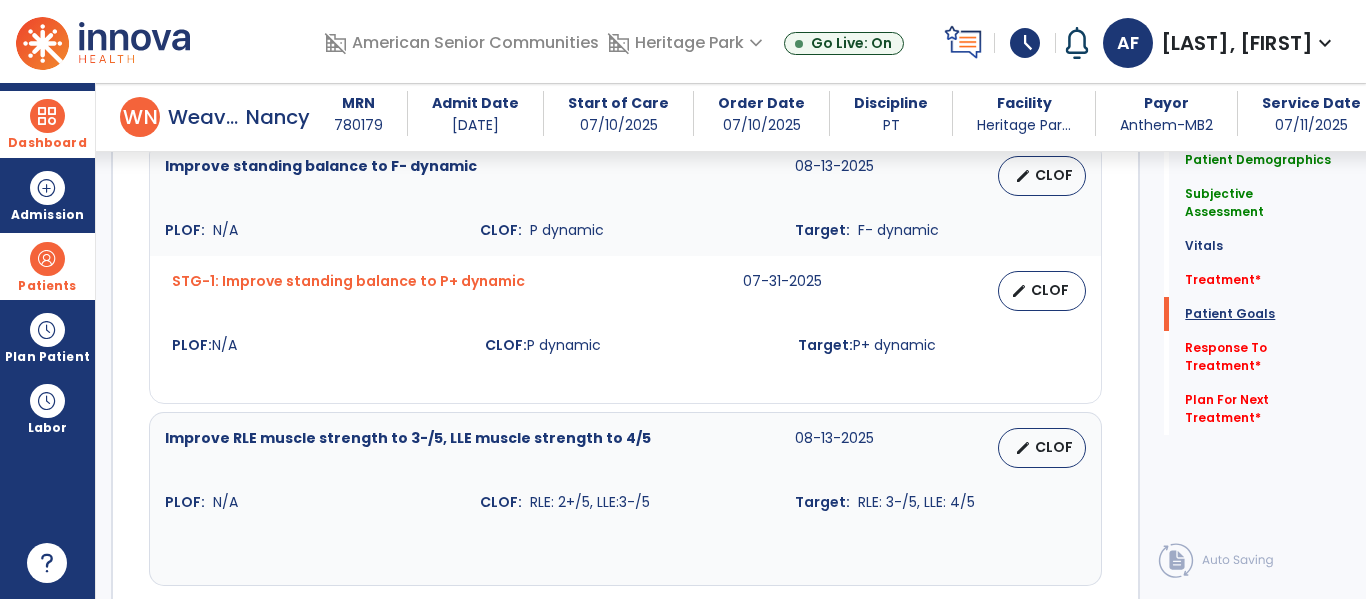 scroll, scrollTop: 1891, scrollLeft: 0, axis: vertical 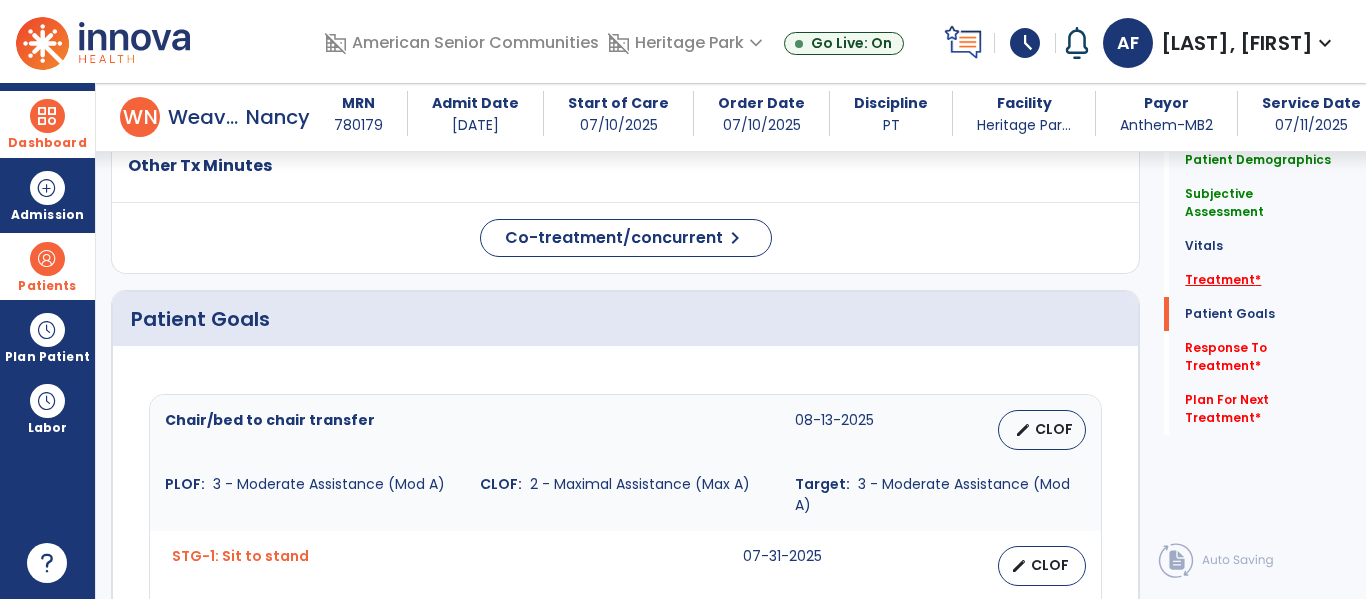 click on "*" 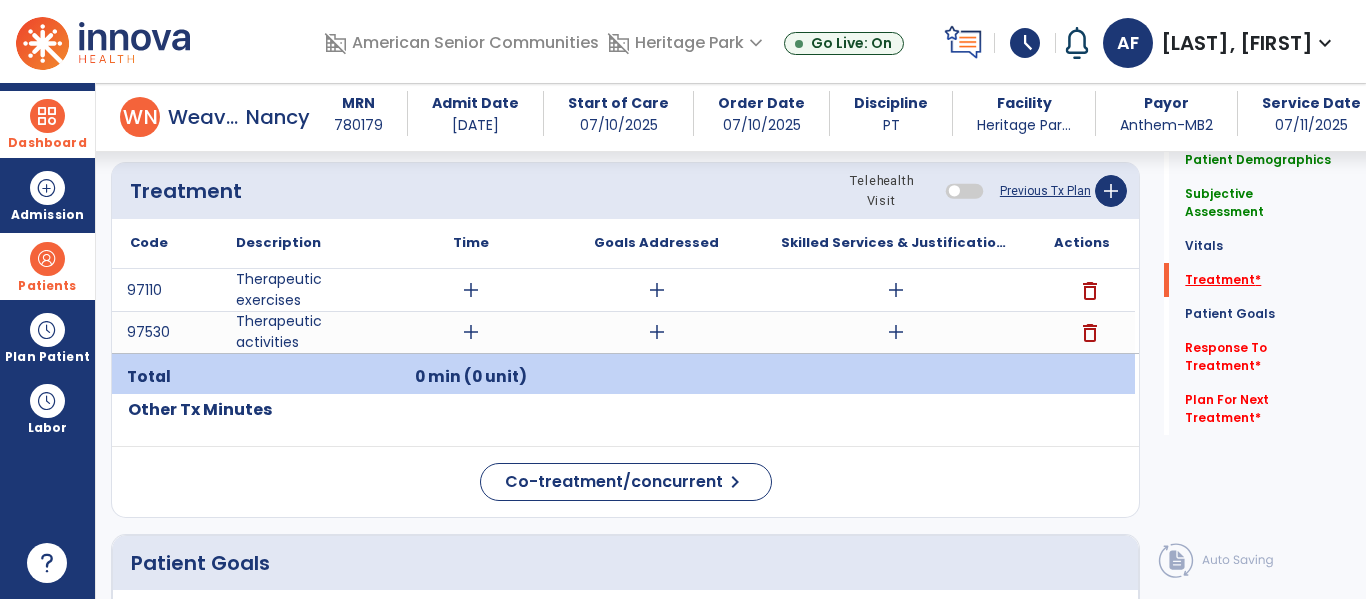 scroll, scrollTop: 1166, scrollLeft: 0, axis: vertical 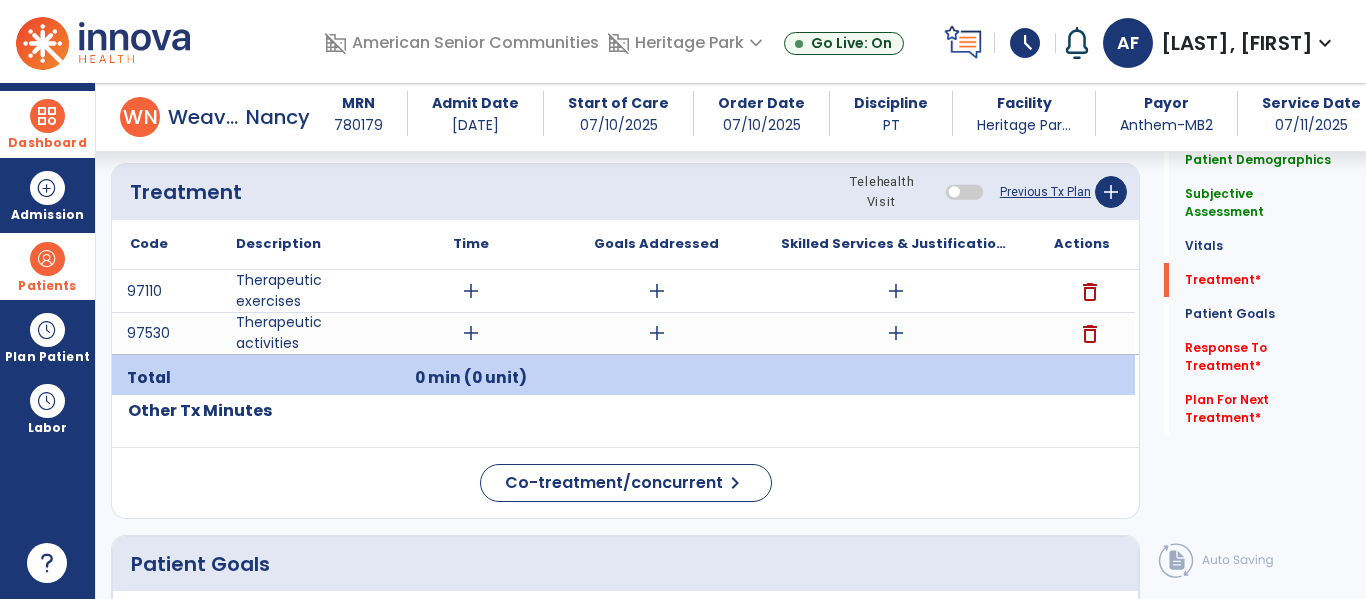 click on "add" at bounding box center (471, 333) 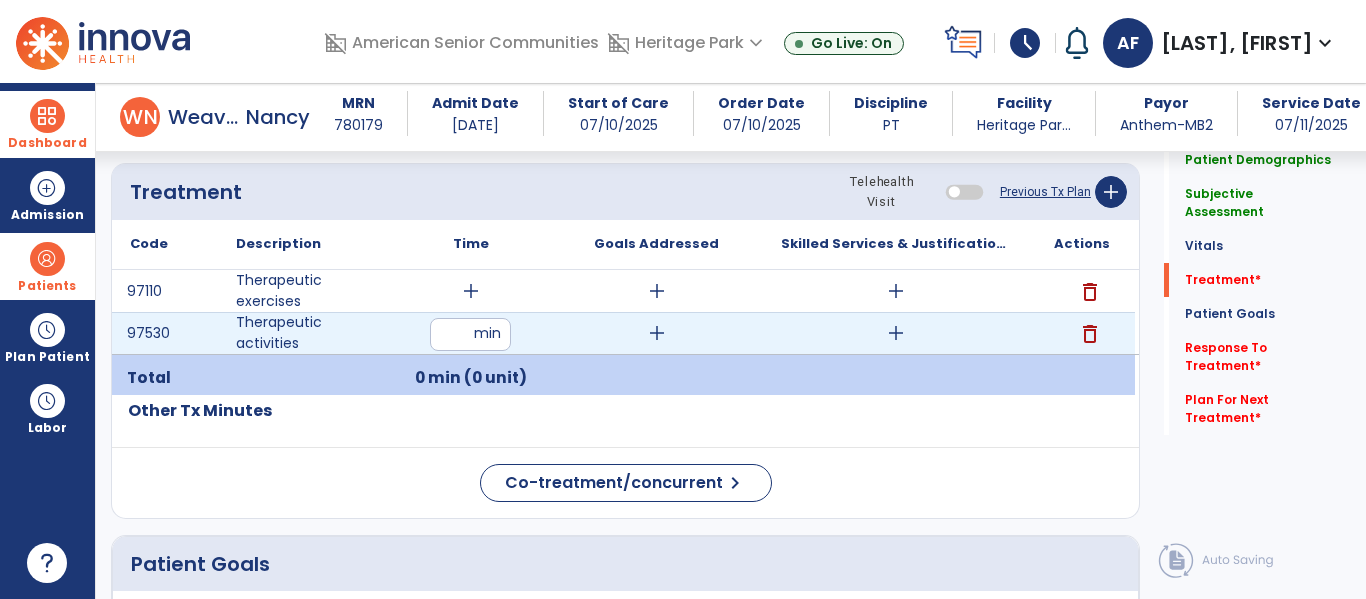 type on "*" 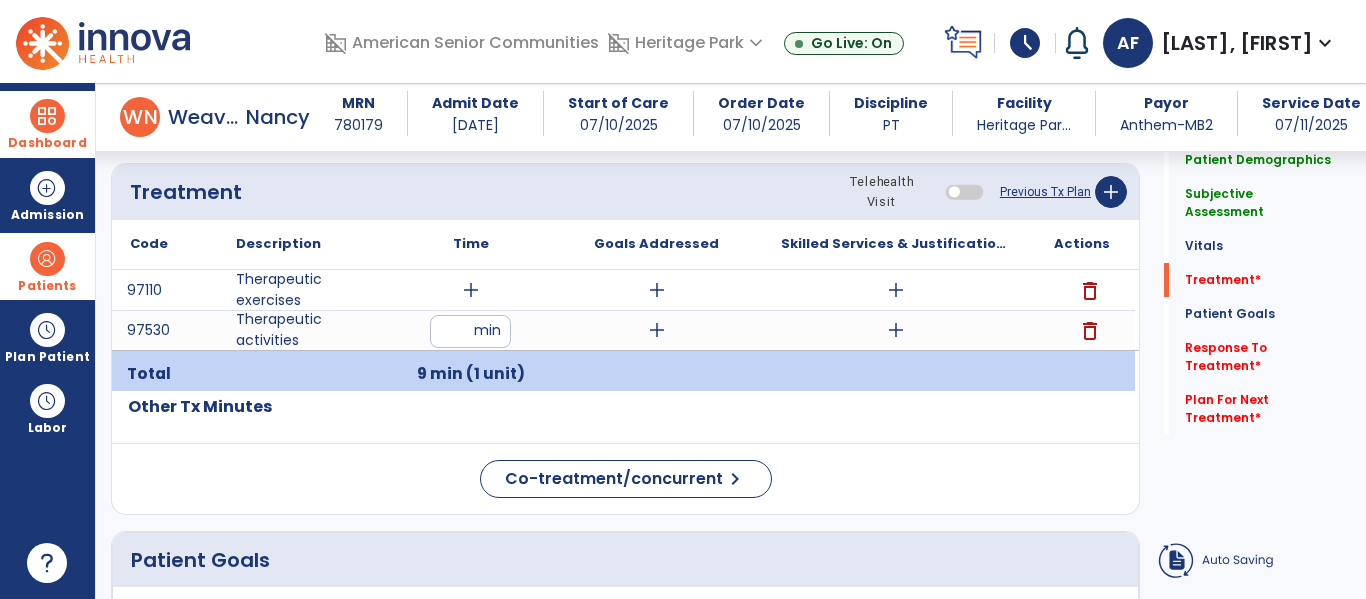 click on "add" at bounding box center [471, 290] 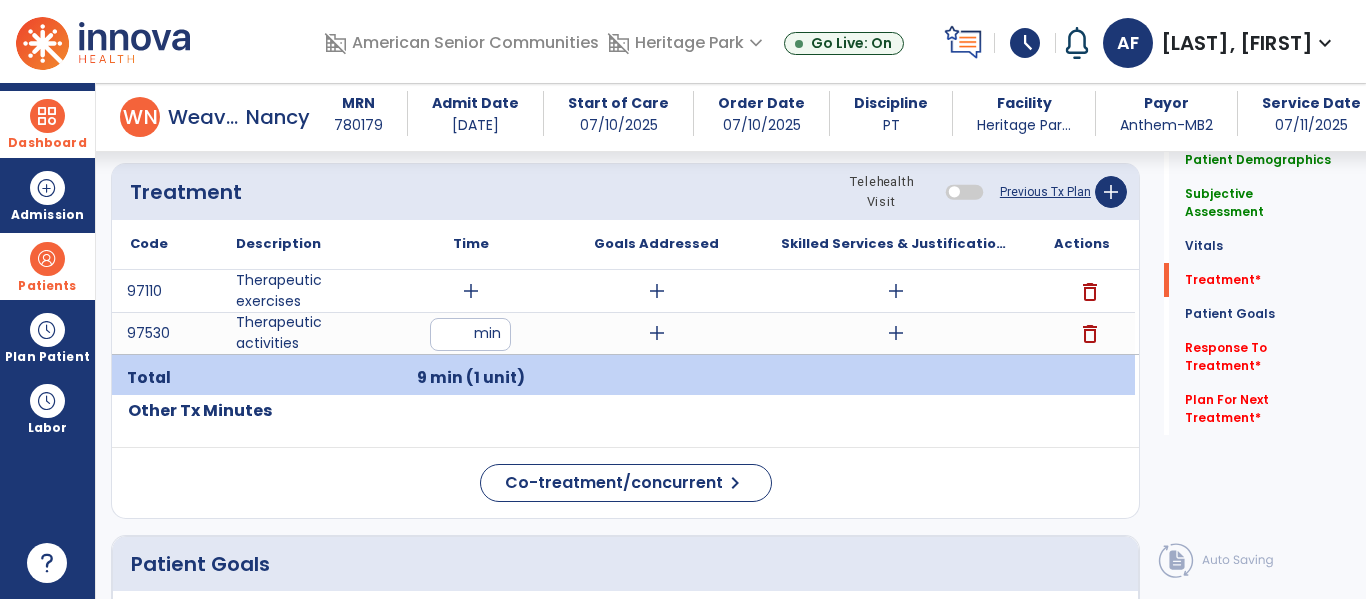 click on "add" at bounding box center [471, 291] 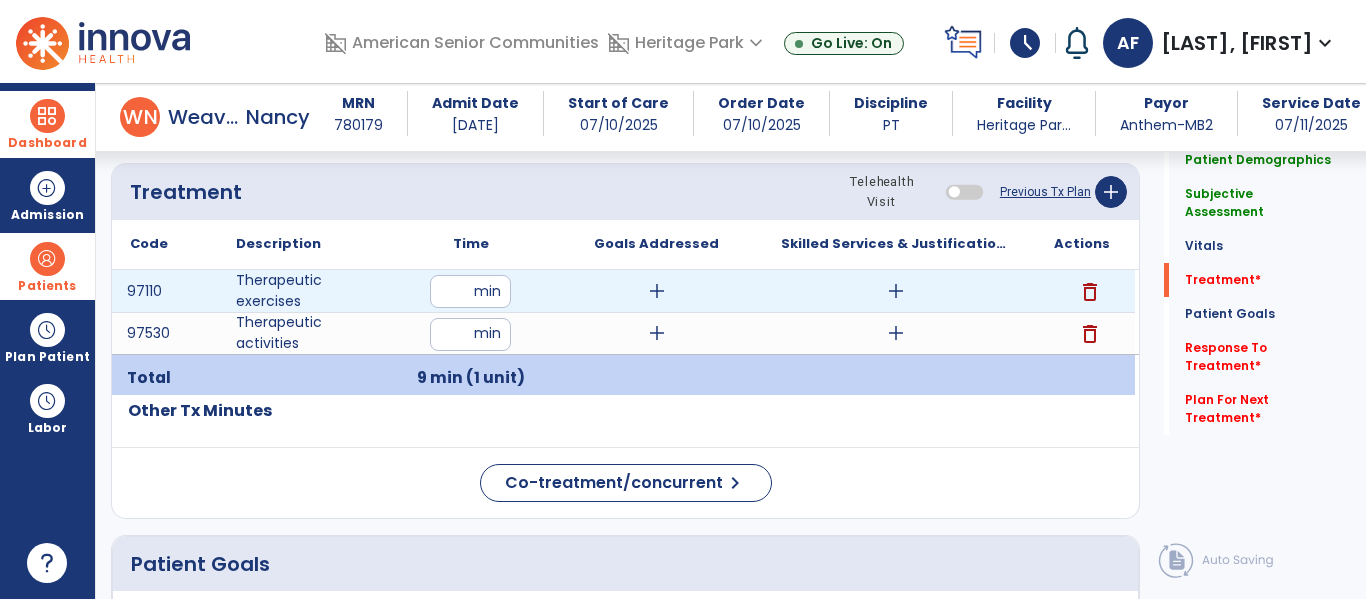 type on "**" 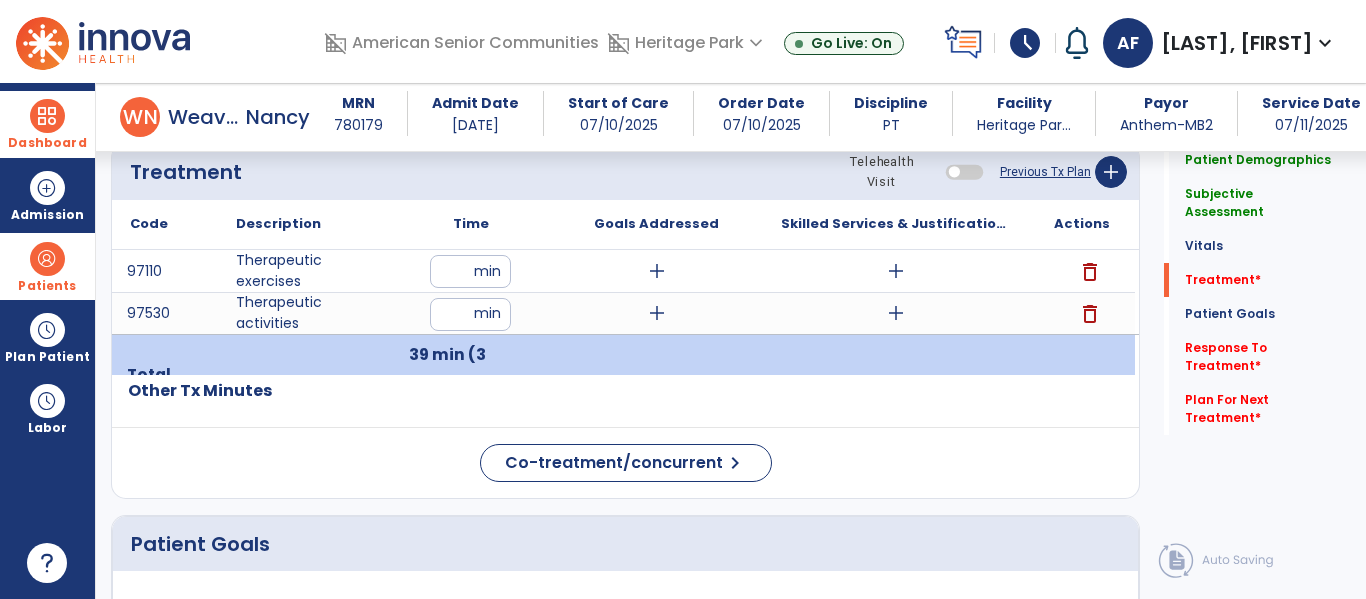 click on "add" at bounding box center (896, 271) 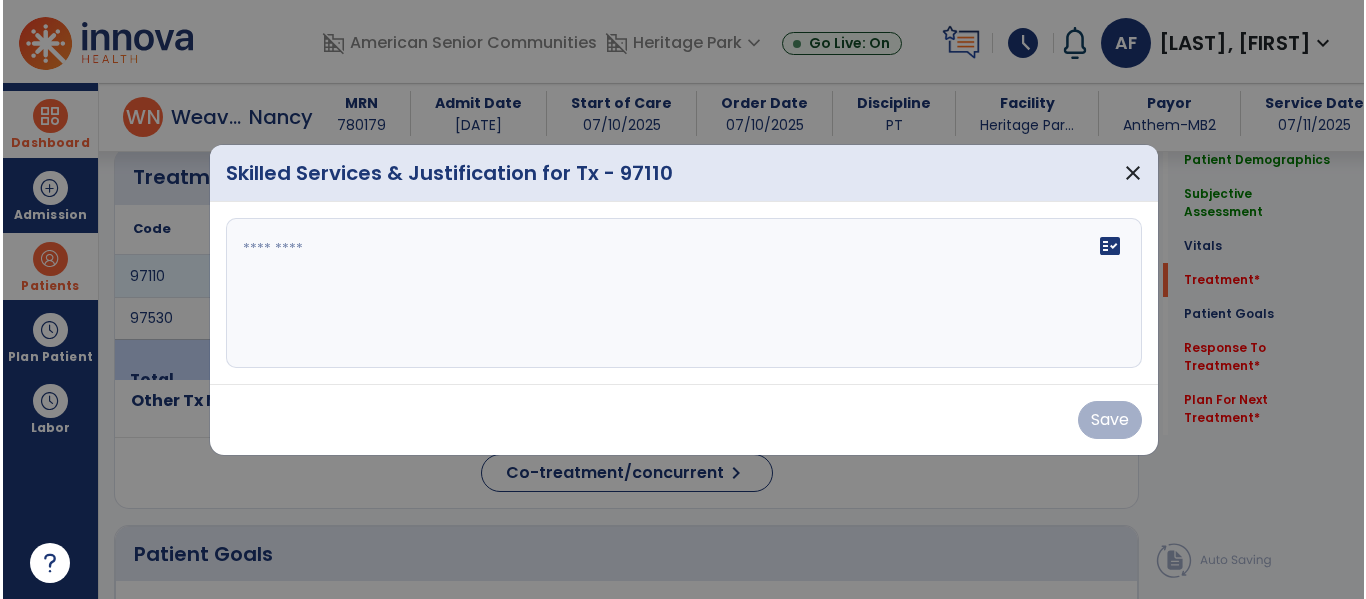 scroll, scrollTop: 1186, scrollLeft: 0, axis: vertical 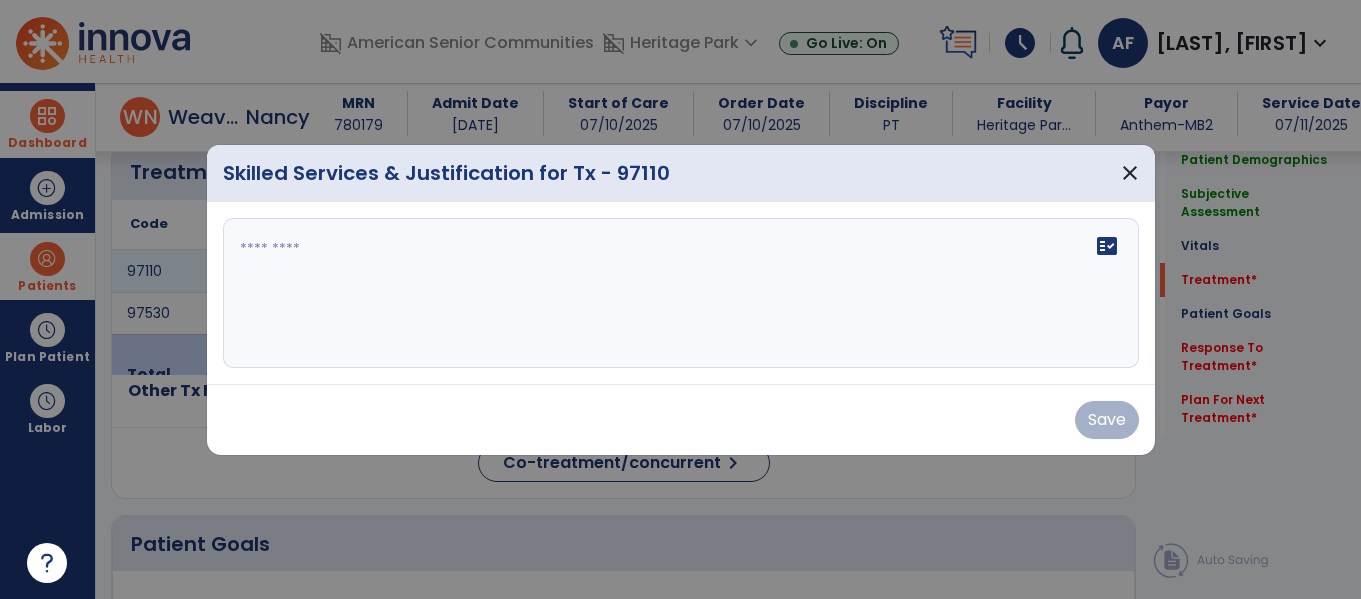 click on "fact_check" at bounding box center [681, 293] 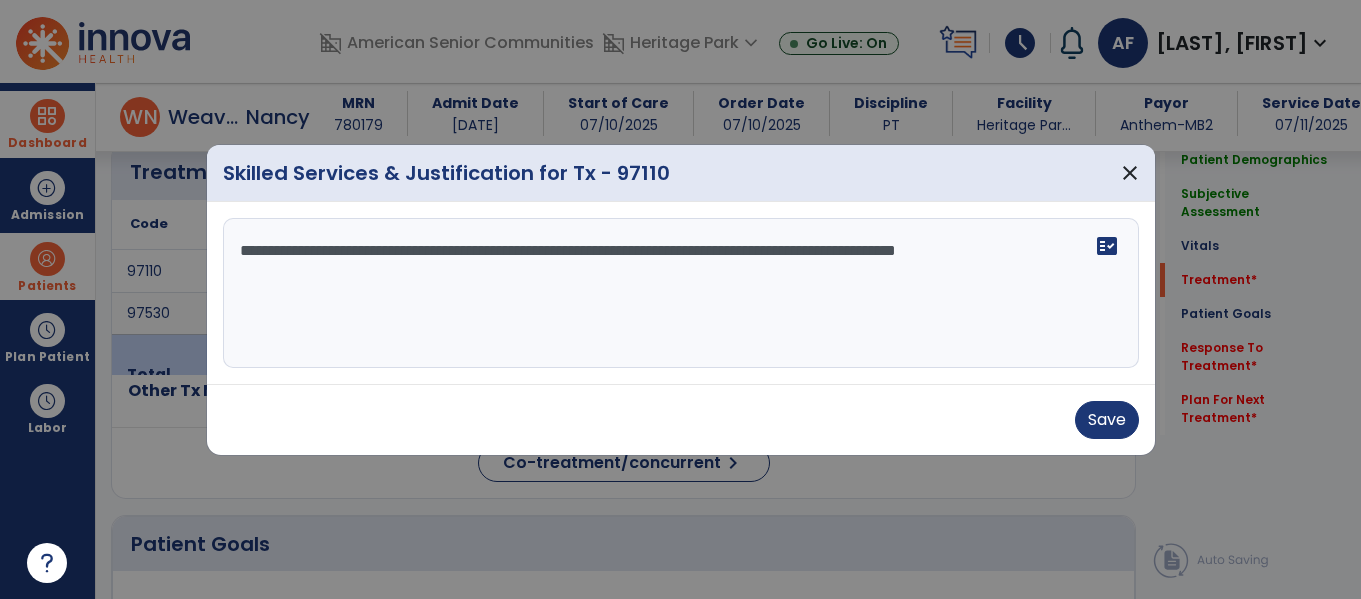 type on "**********" 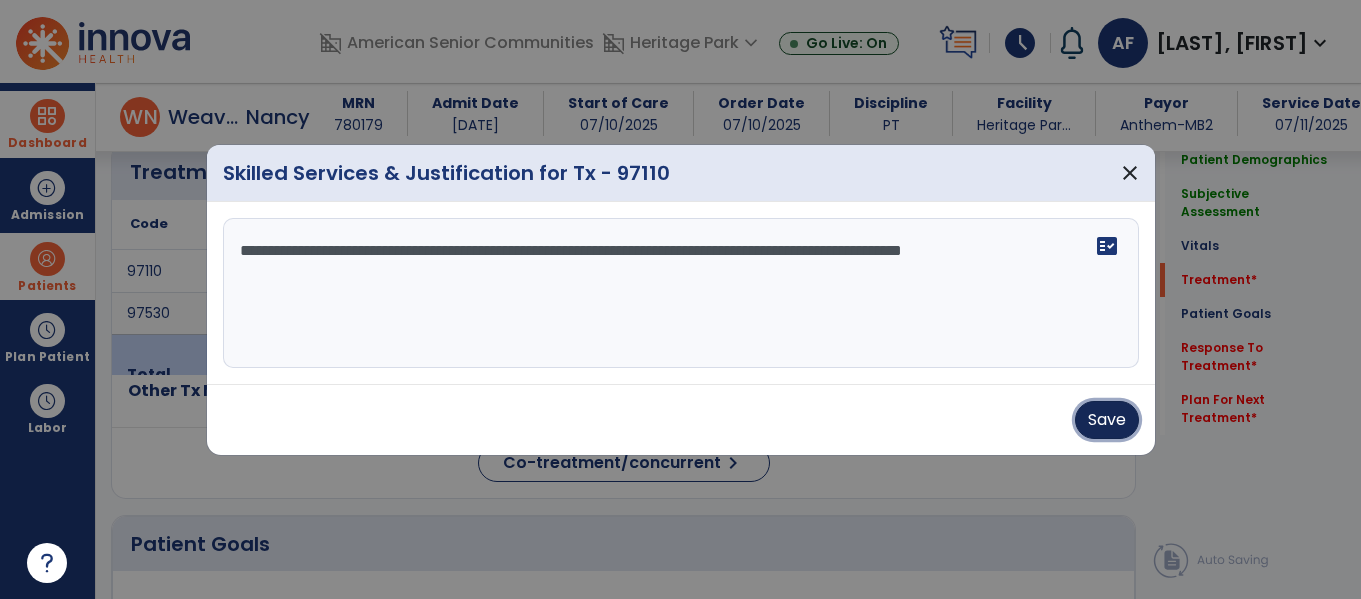 click on "Save" at bounding box center (1107, 420) 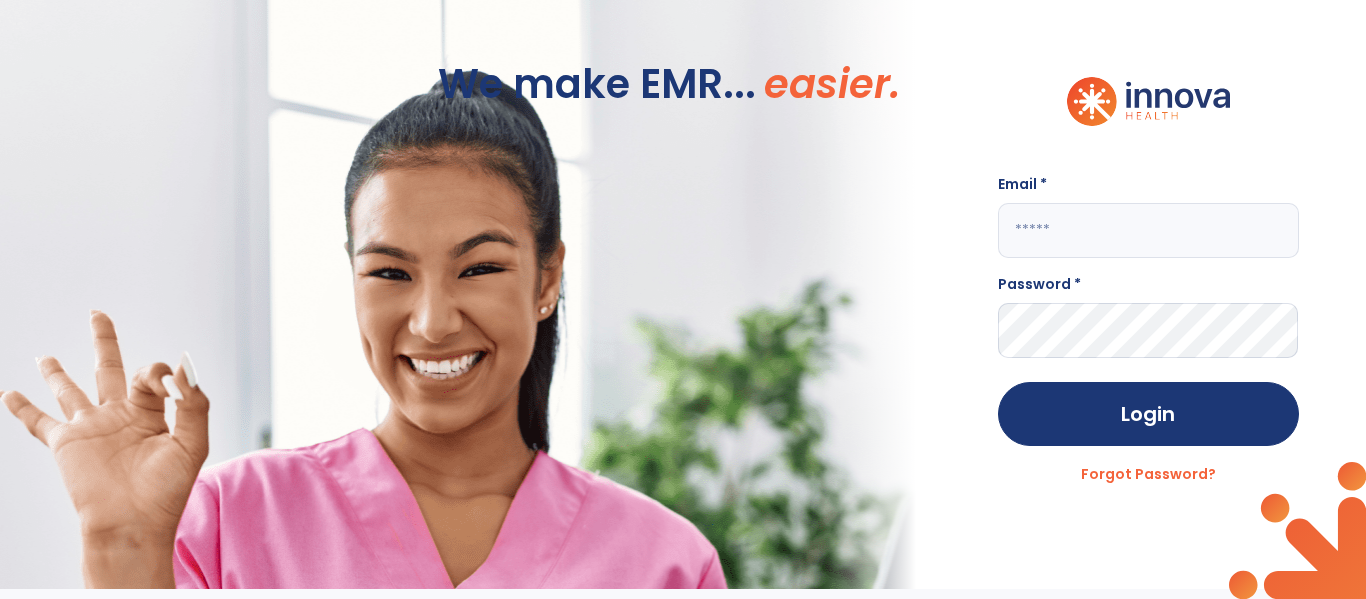 scroll, scrollTop: 0, scrollLeft: 0, axis: both 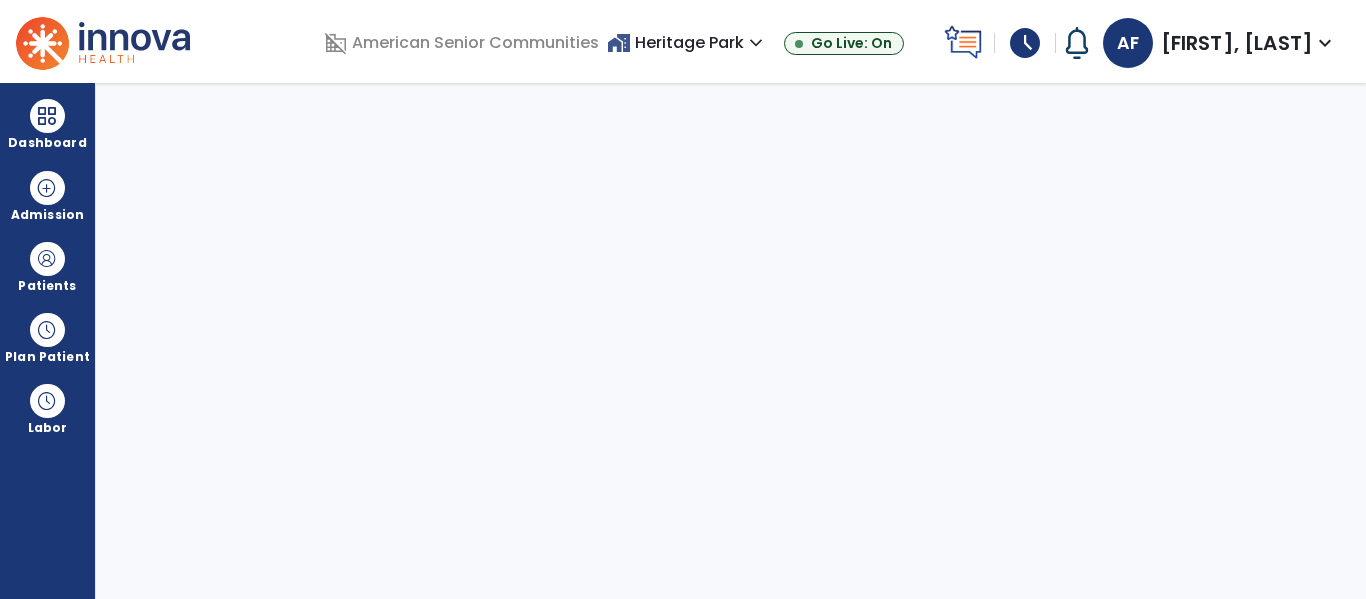select on "****" 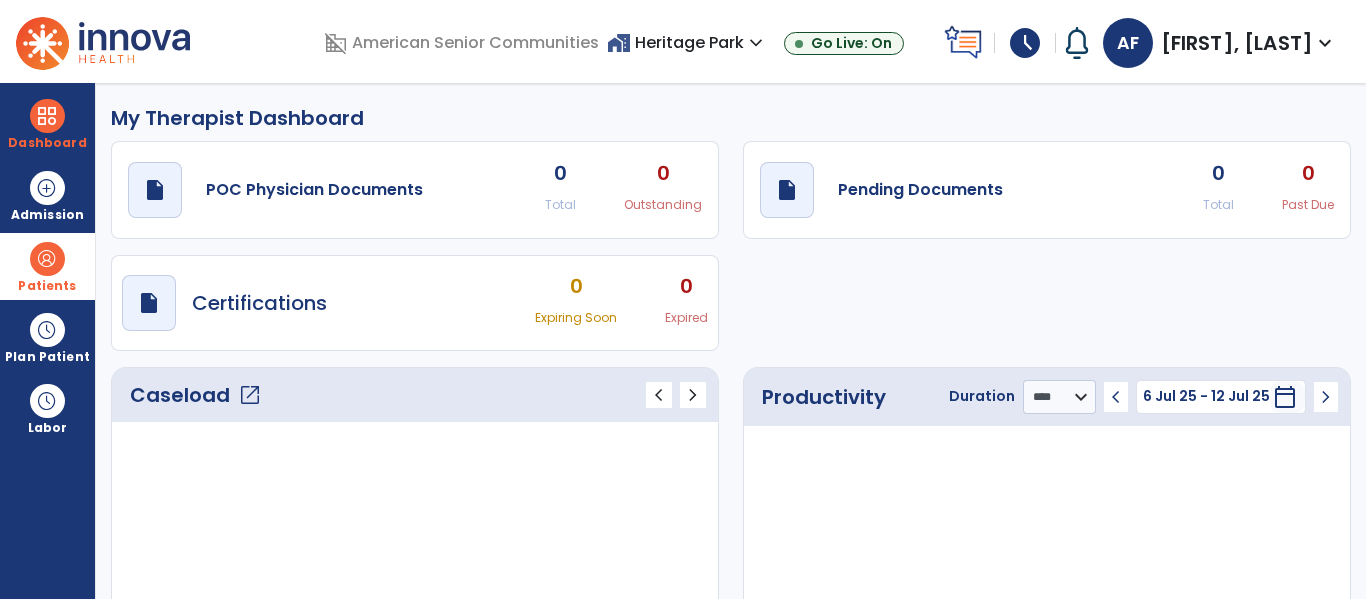 click on "Patients" at bounding box center (47, 266) 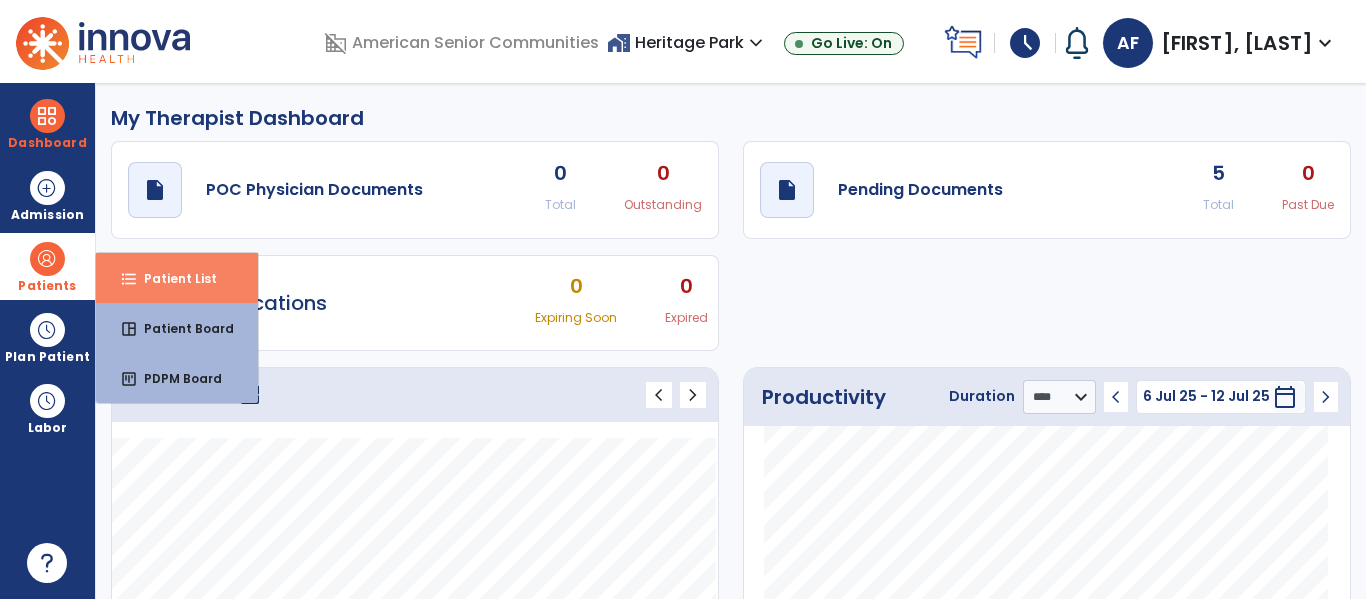 click on "Patient List" at bounding box center (172, 278) 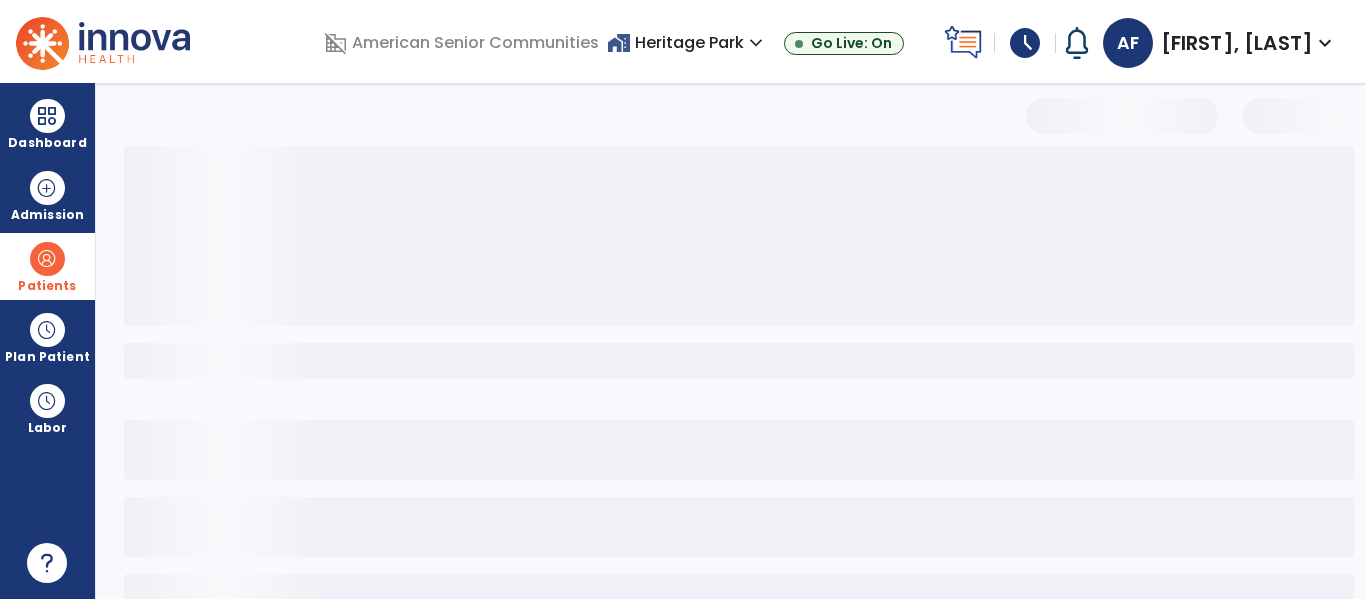 select on "***" 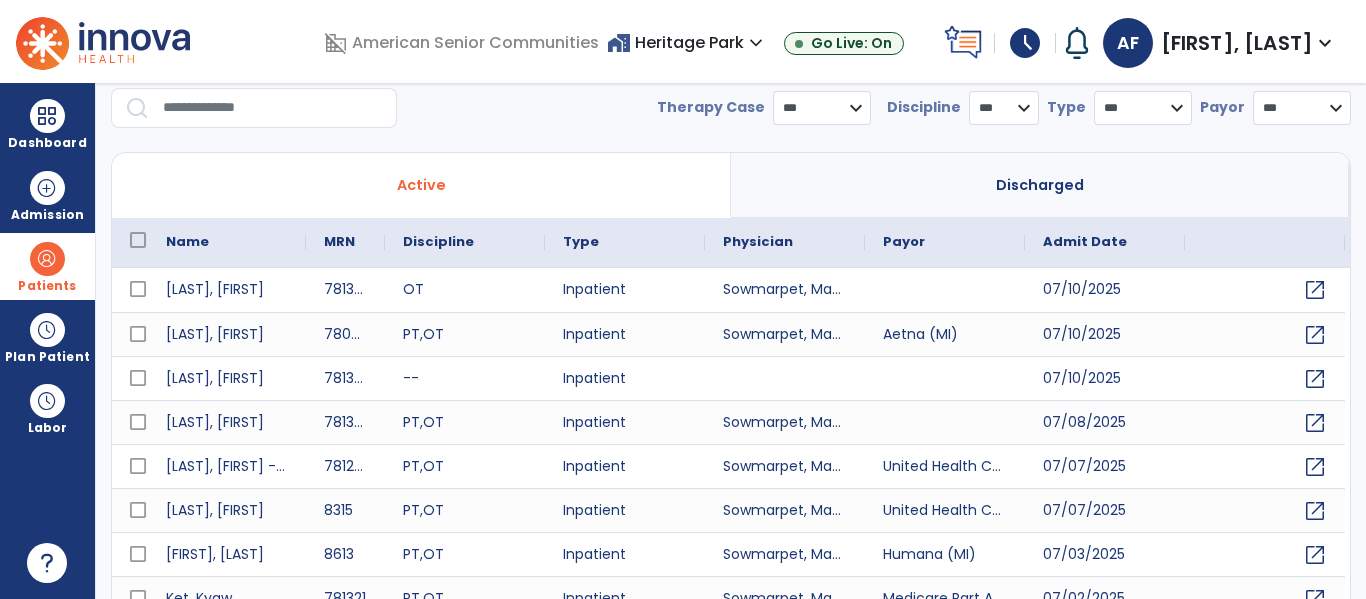 scroll, scrollTop: 0, scrollLeft: 0, axis: both 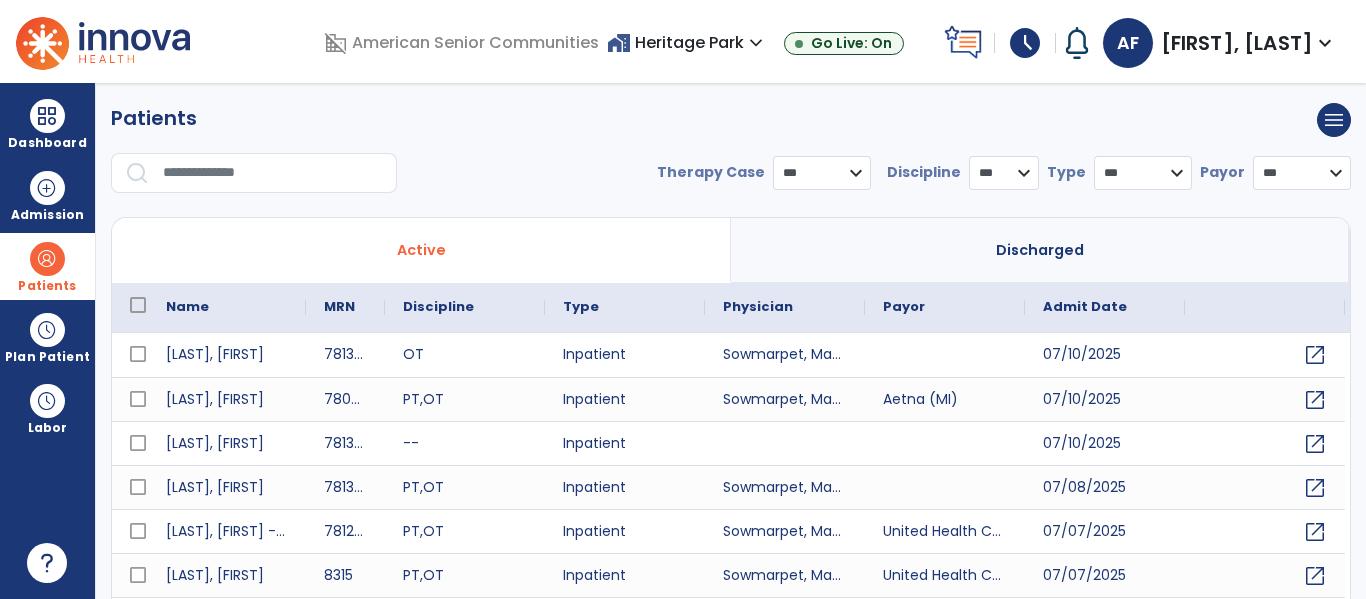 click at bounding box center [273, 173] 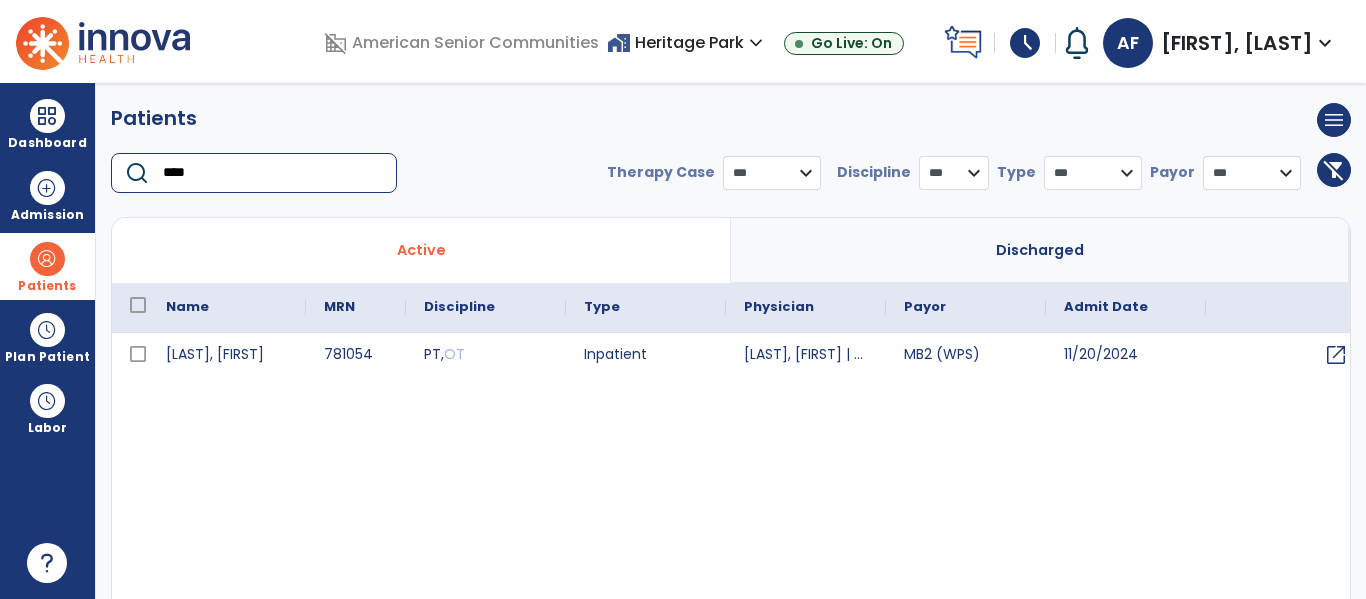 type on "****" 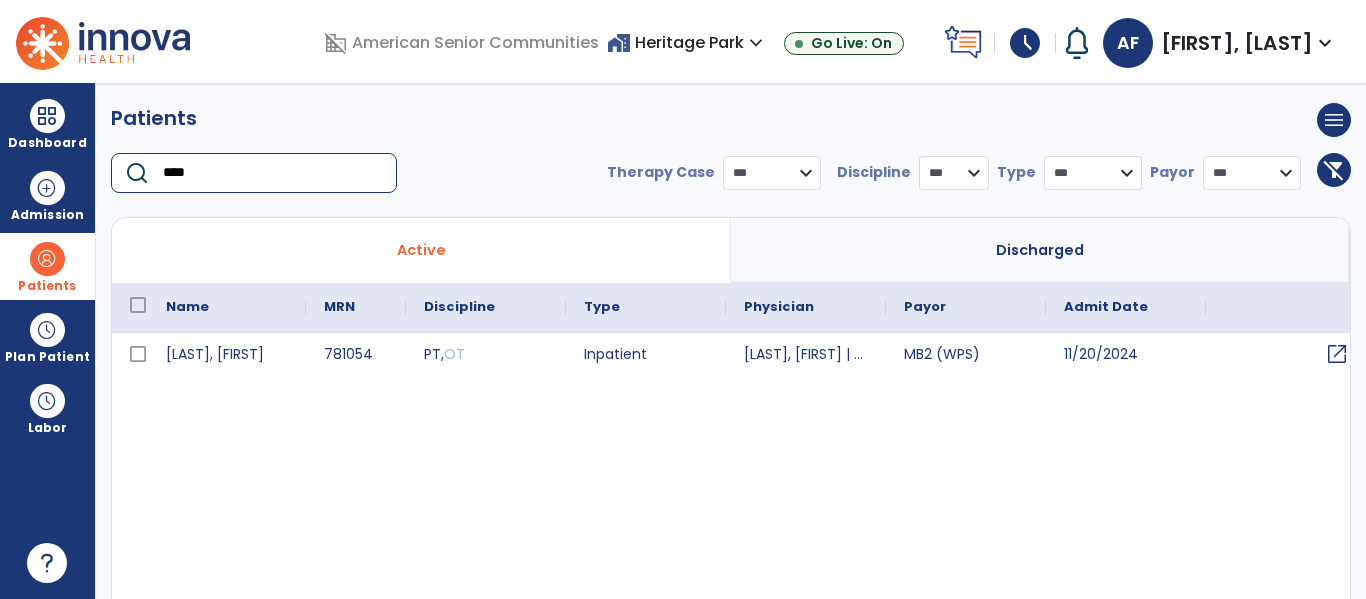 click on "open_in_new" at bounding box center [1337, 354] 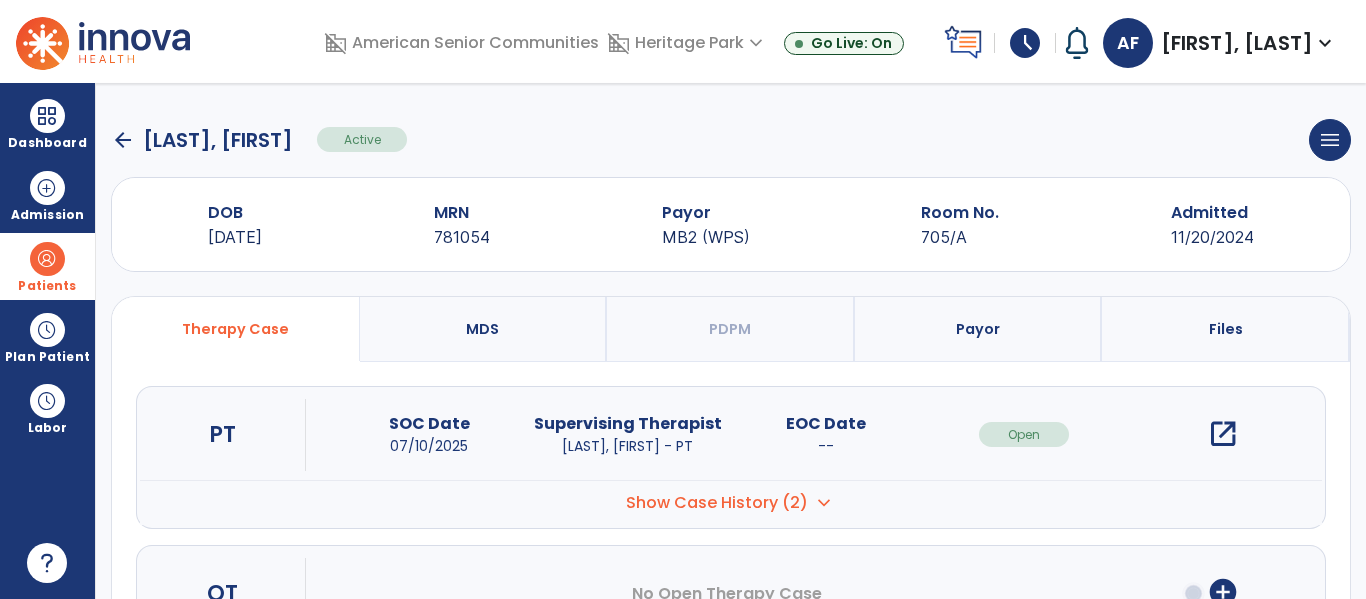 click on "open_in_new" at bounding box center [1223, 434] 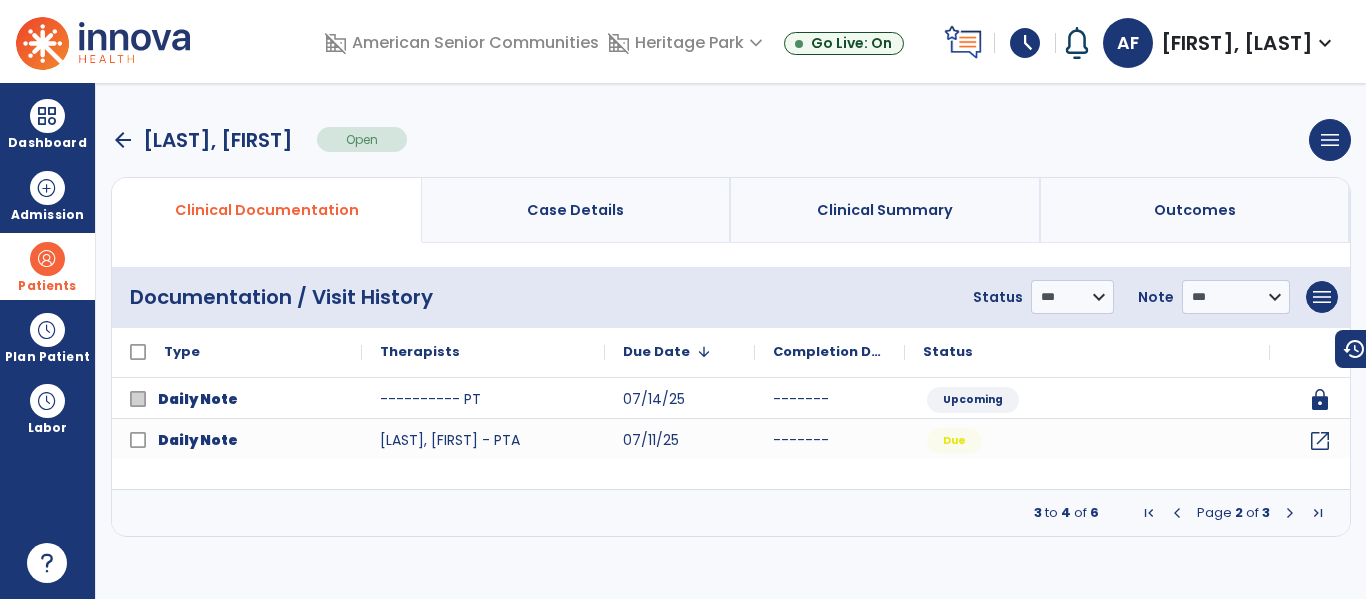 click at bounding box center [1290, 513] 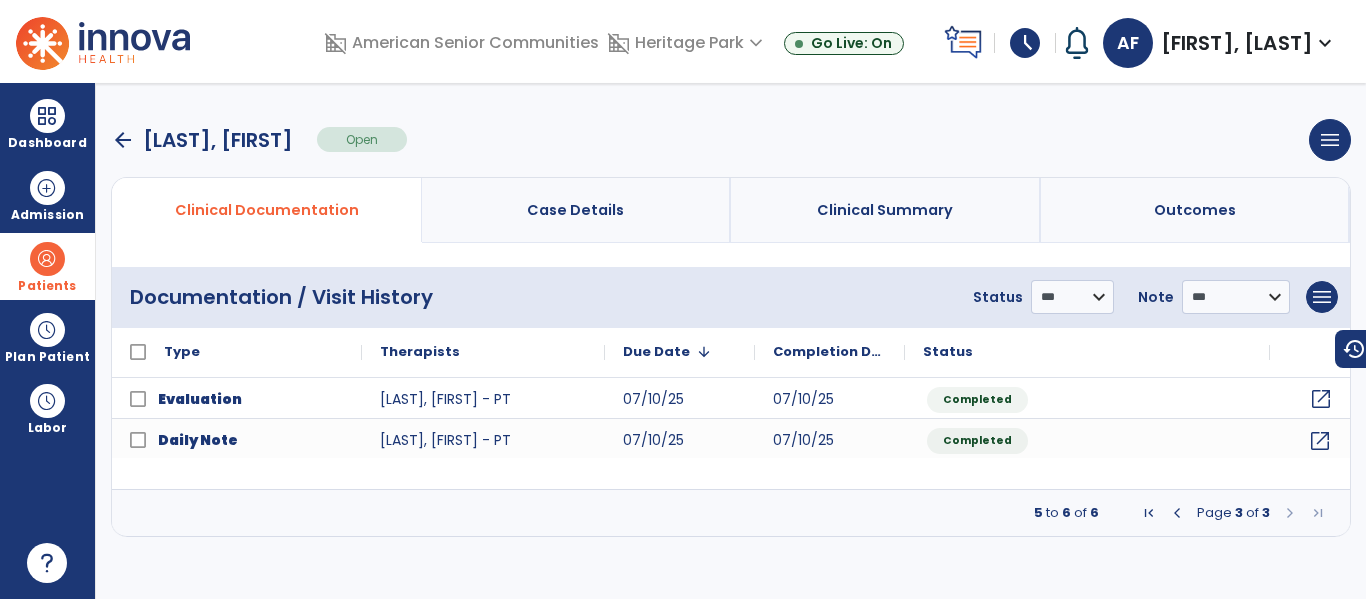 click on "open_in_new" 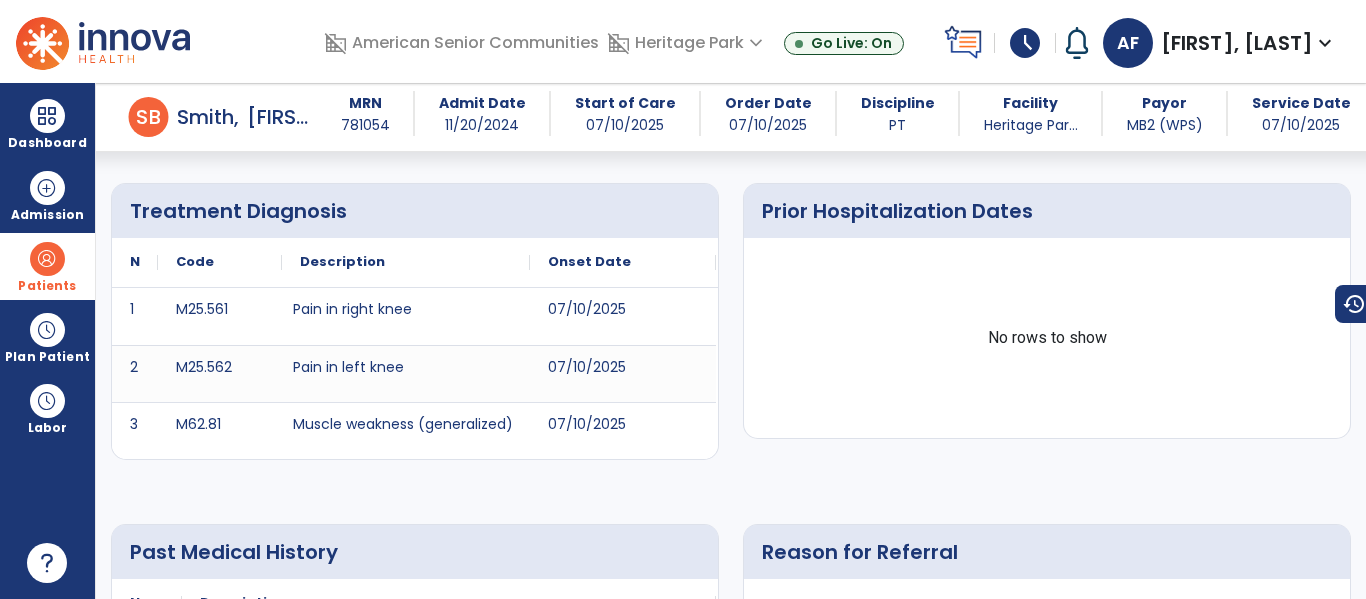 scroll, scrollTop: 0, scrollLeft: 0, axis: both 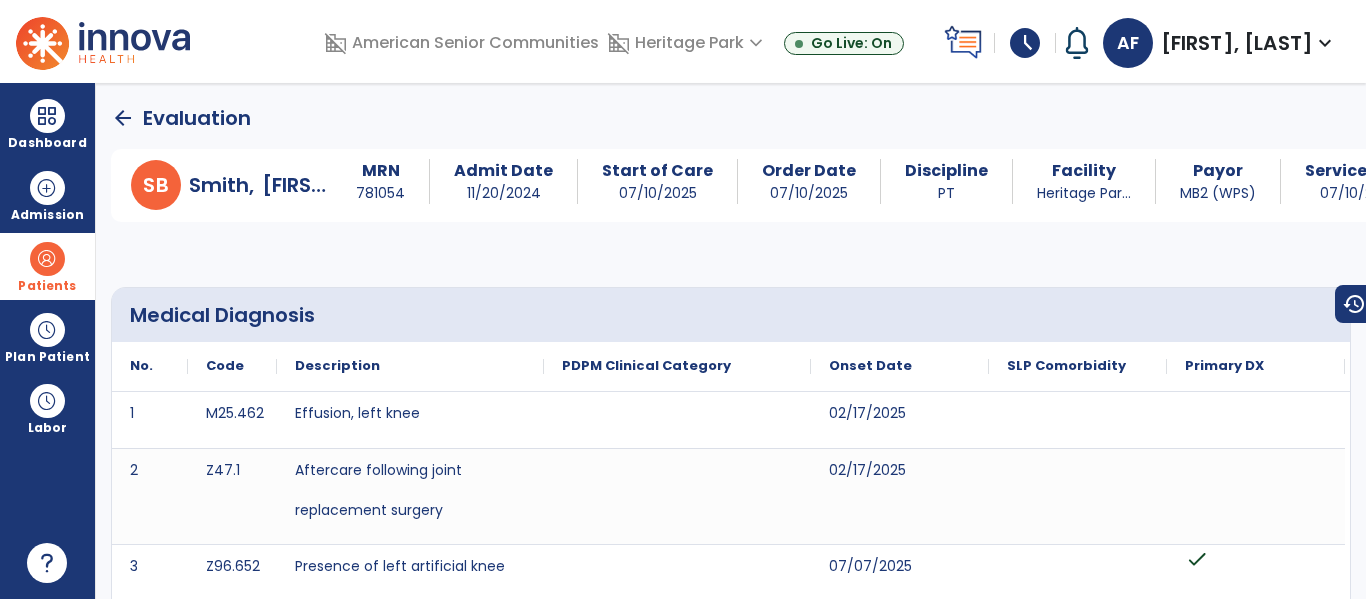 click on "arrow_back" 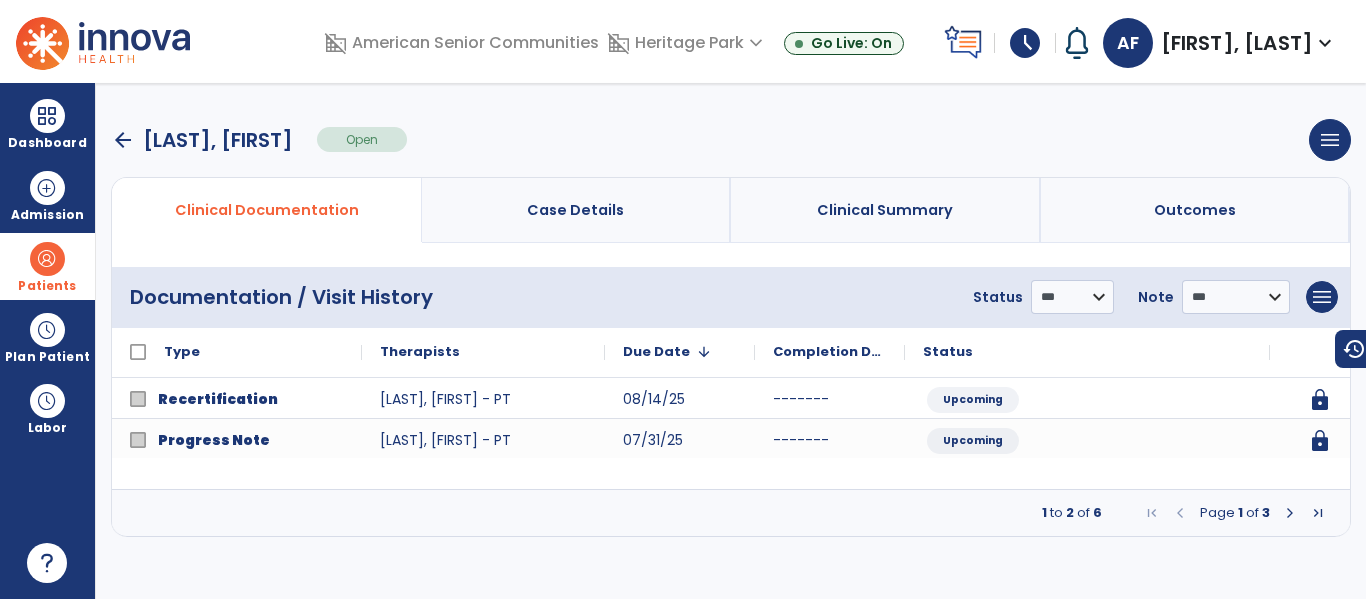 click at bounding box center (47, 259) 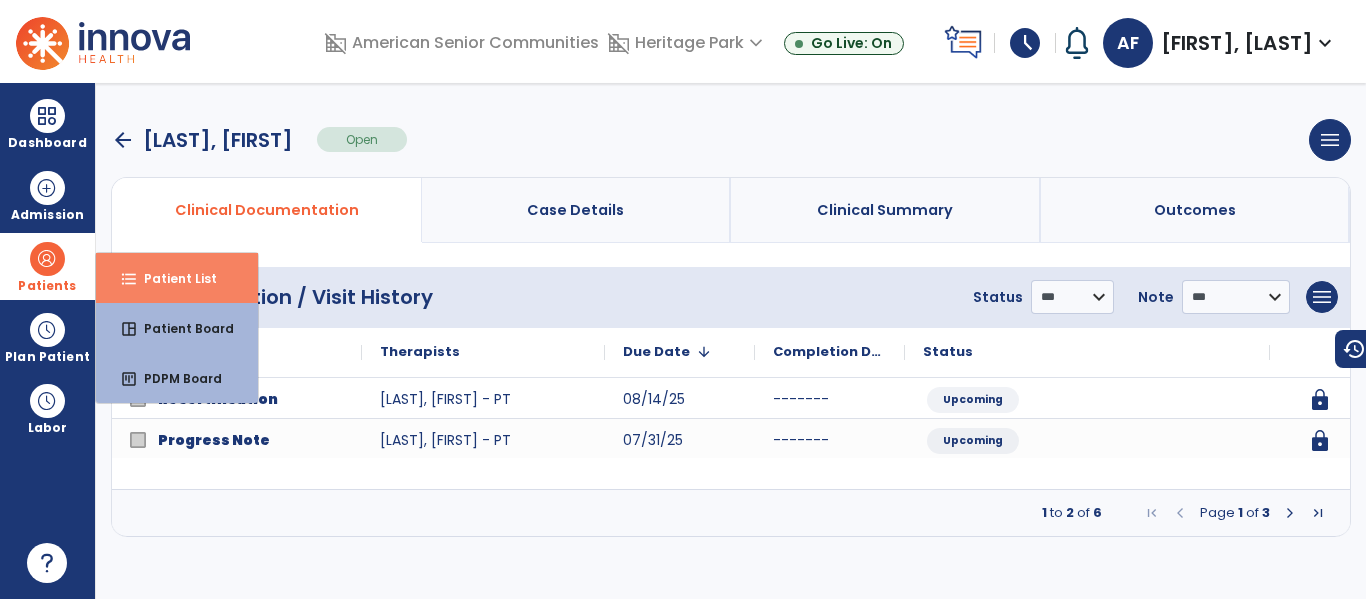 click on "Patient List" at bounding box center (172, 278) 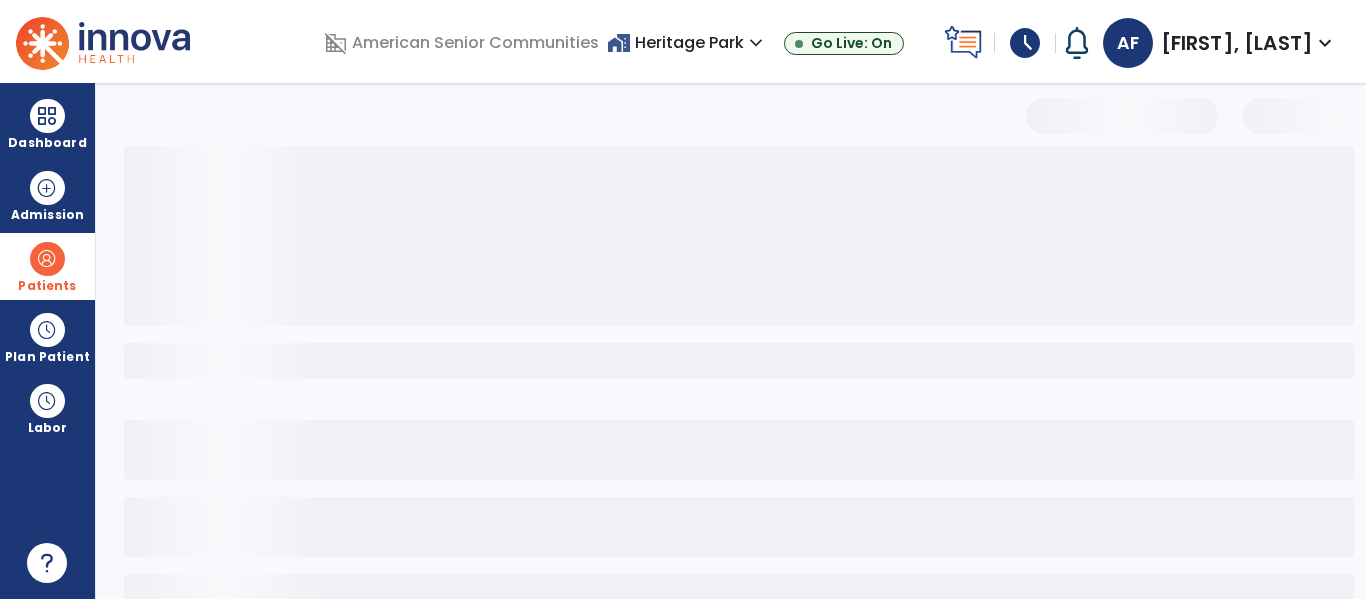 select on "***" 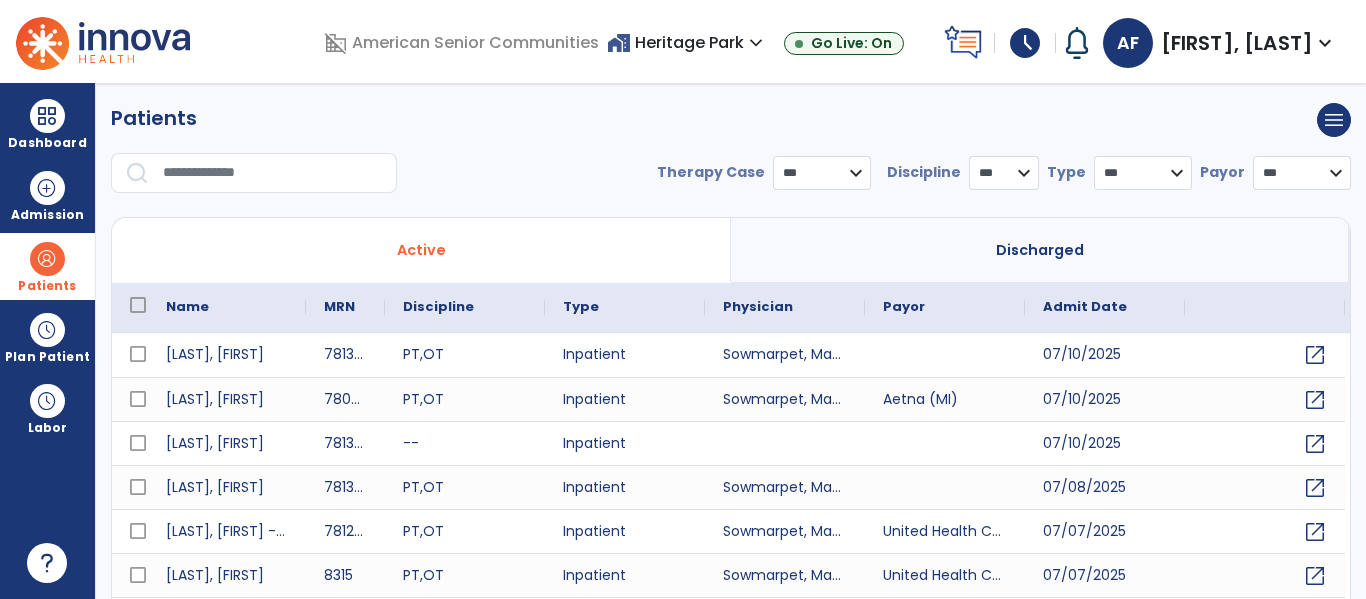 click at bounding box center (273, 173) 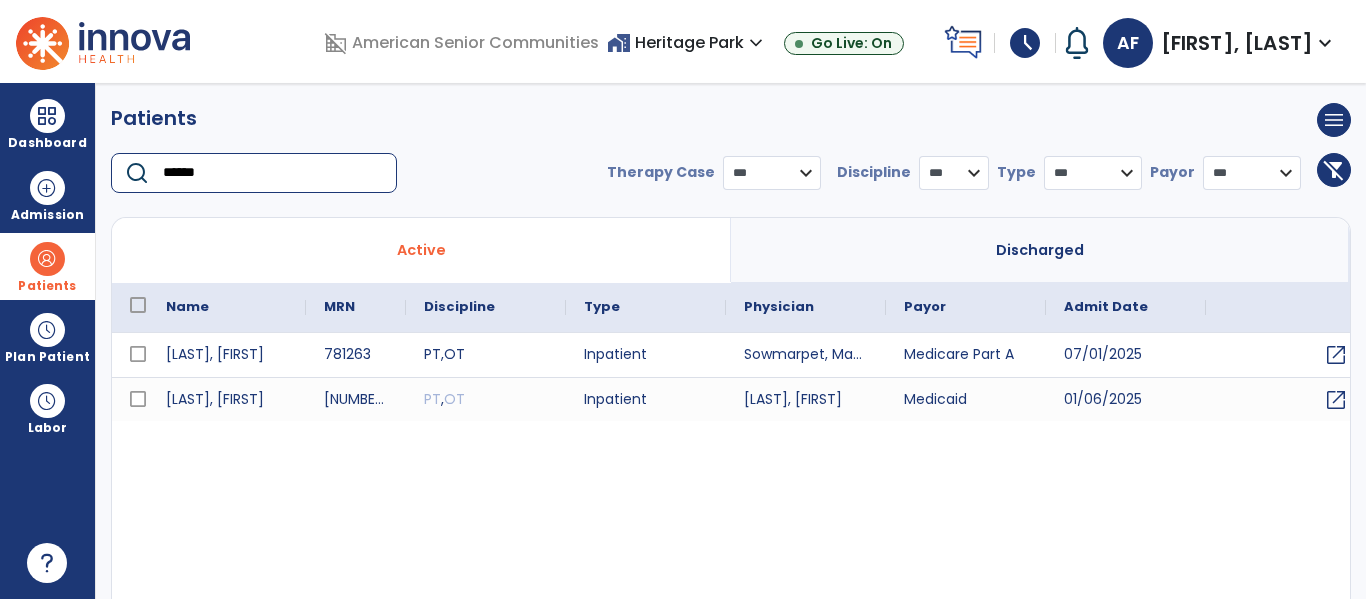 type on "******" 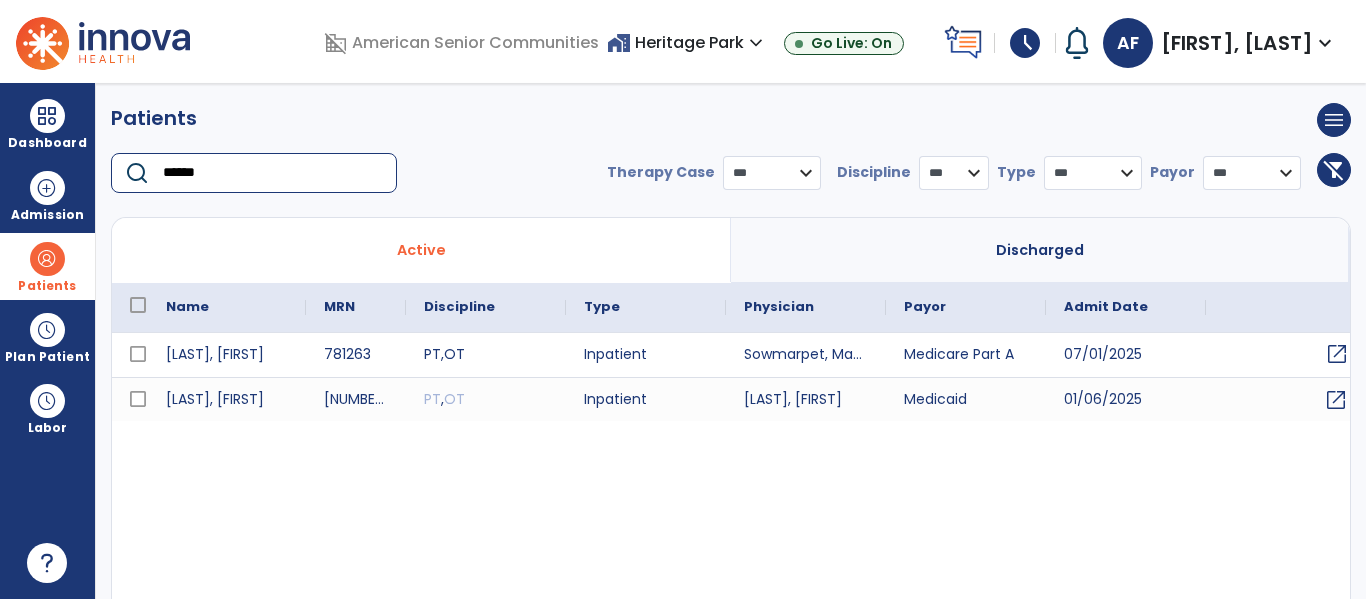 click on "open_in_new" at bounding box center (1337, 354) 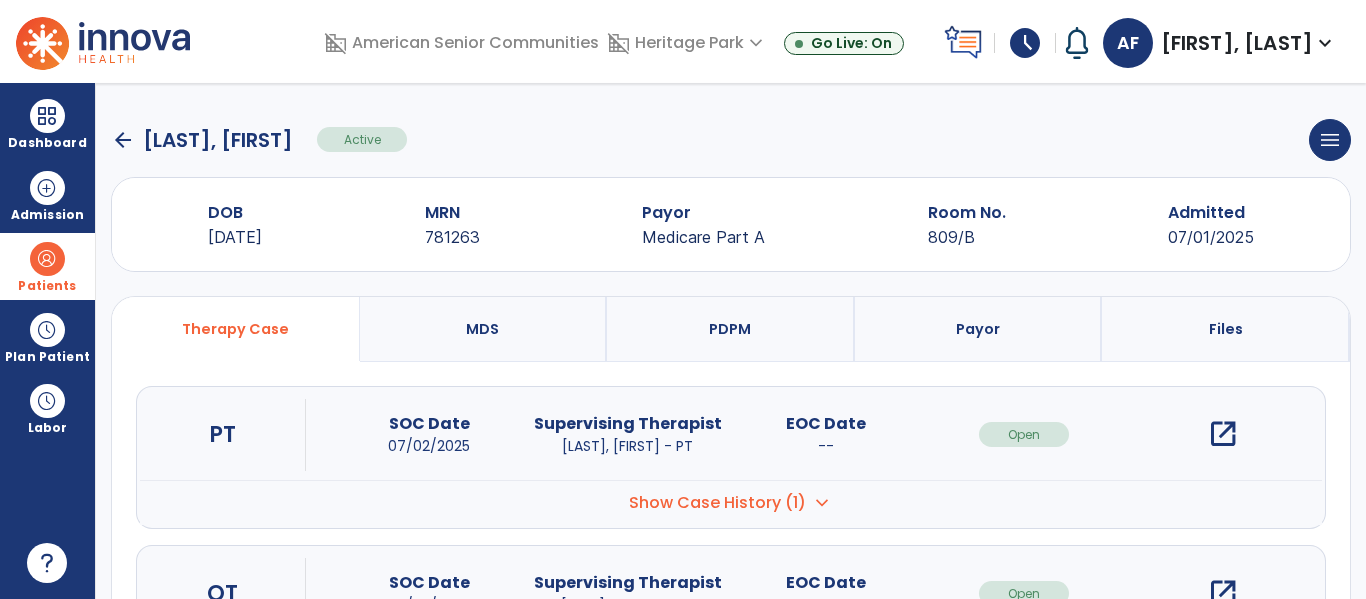click on "open_in_new" at bounding box center [1223, 434] 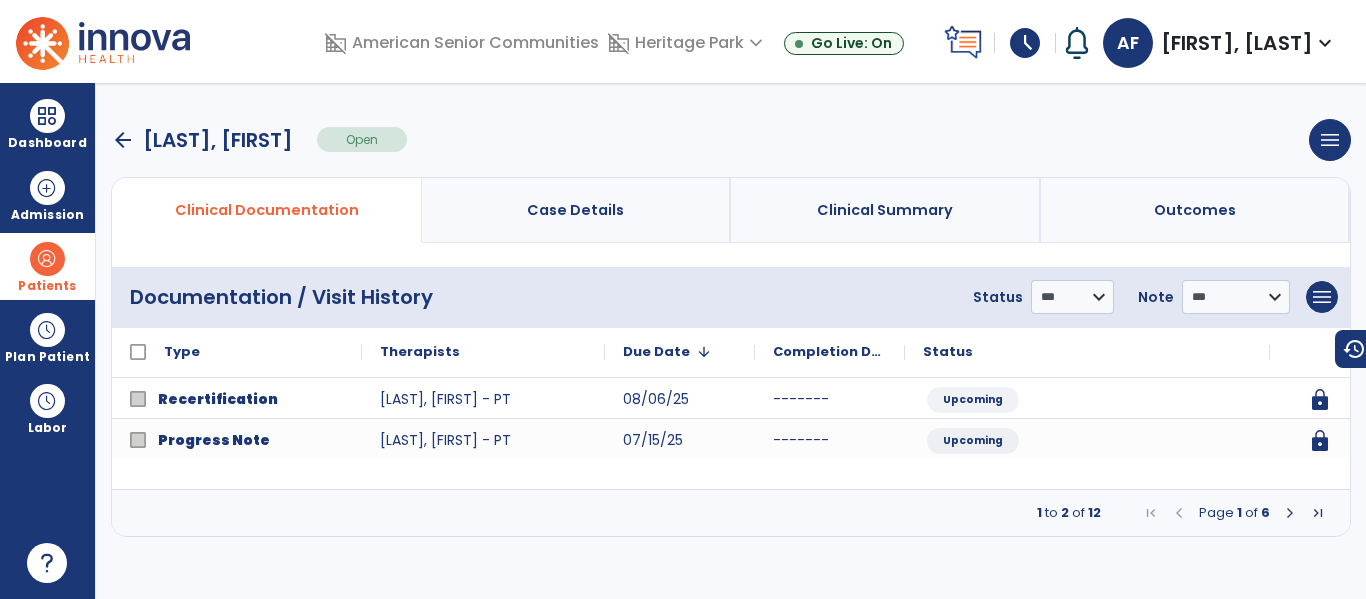 click at bounding box center (1290, 513) 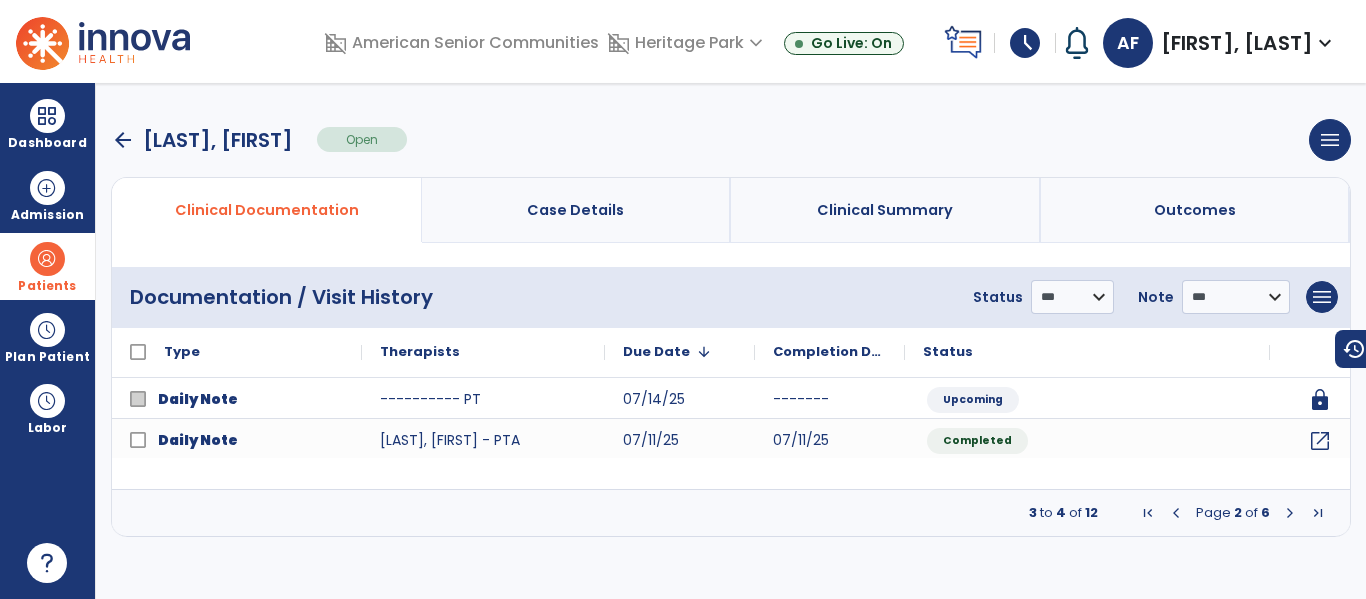 click at bounding box center (1290, 513) 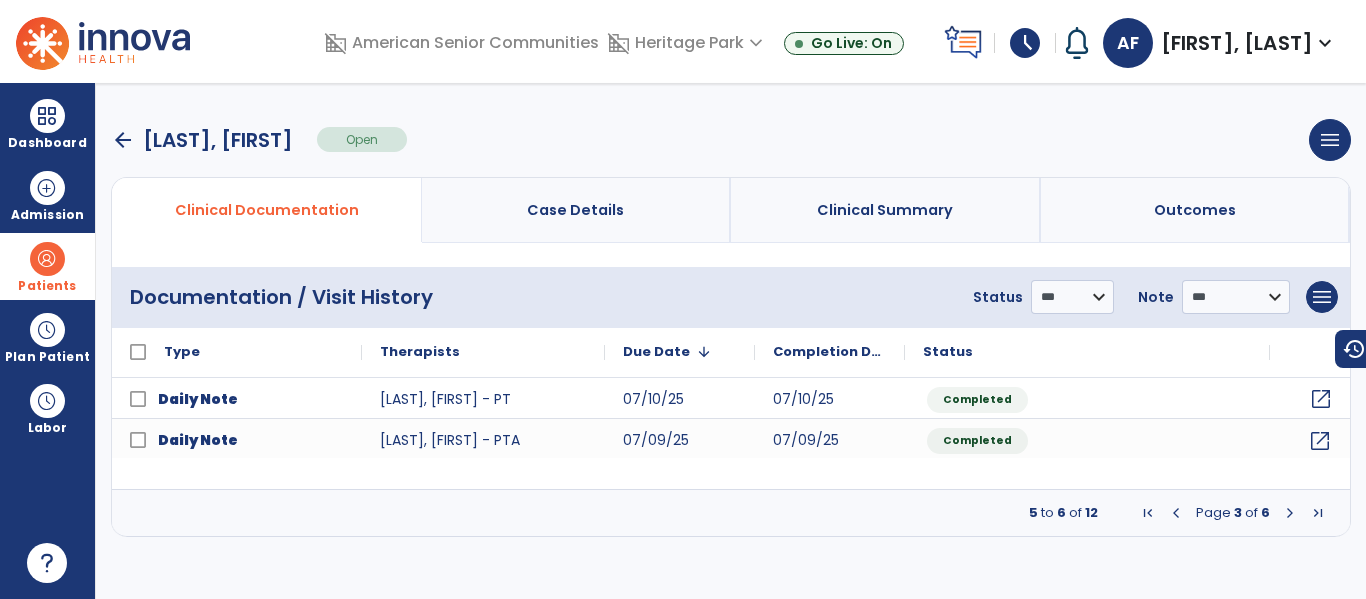 click on "open_in_new" 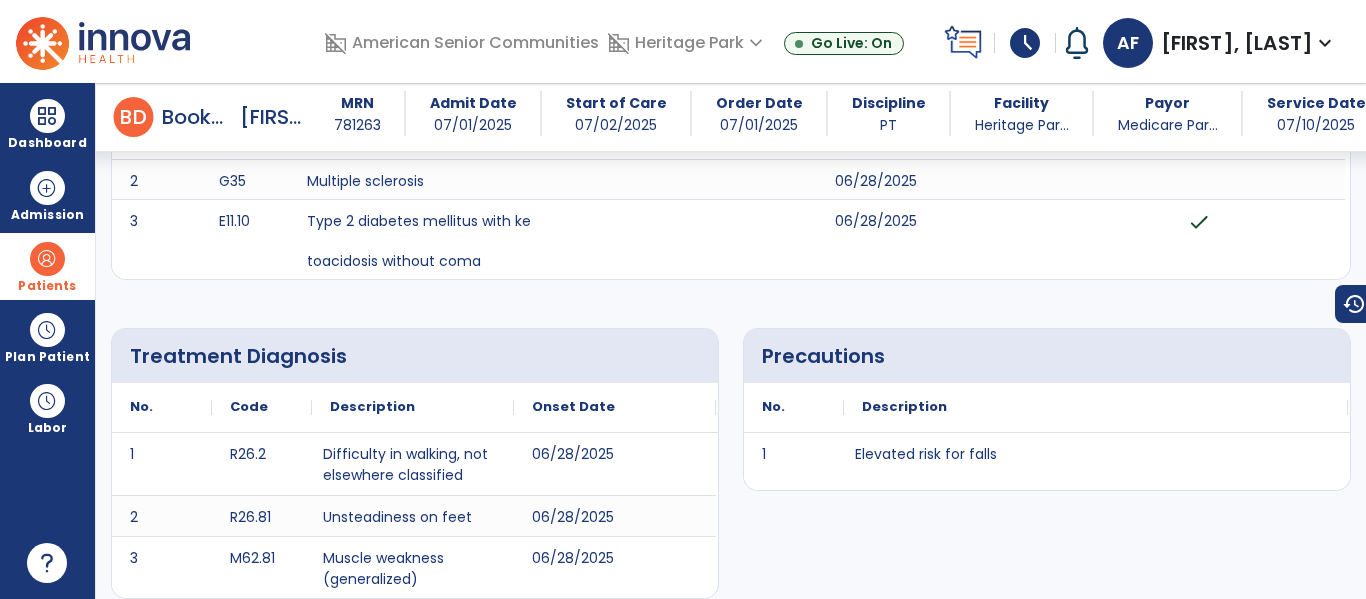click on "Vitals No rows to show" 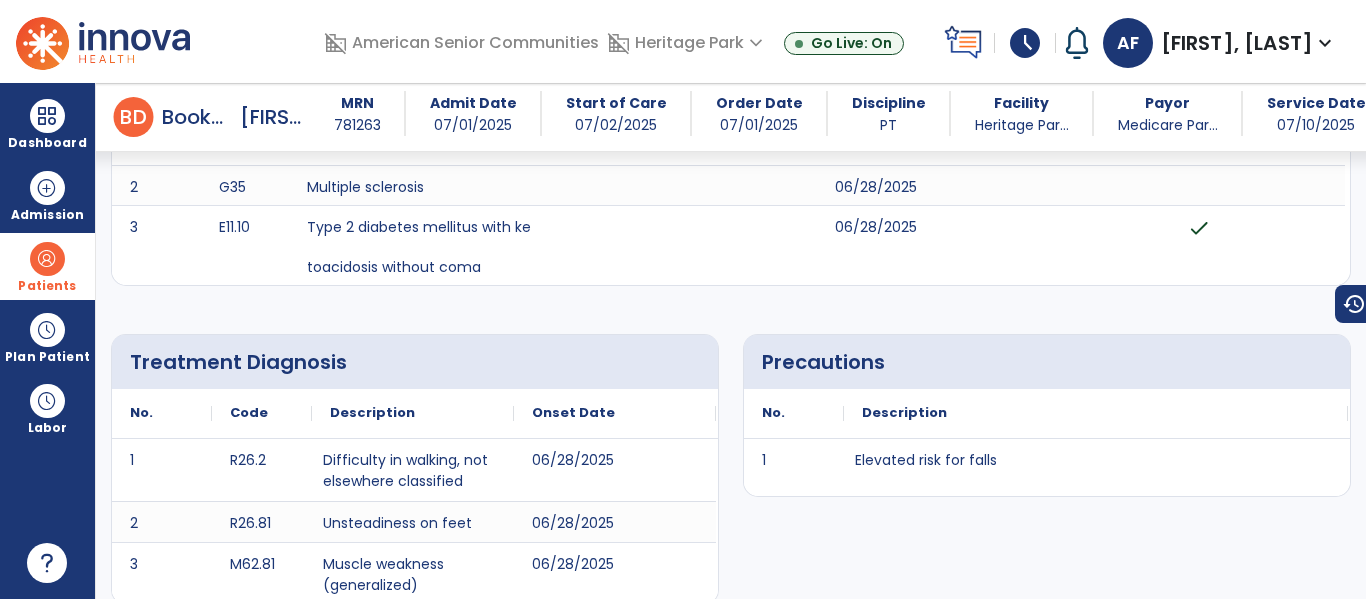 scroll, scrollTop: 0, scrollLeft: 0, axis: both 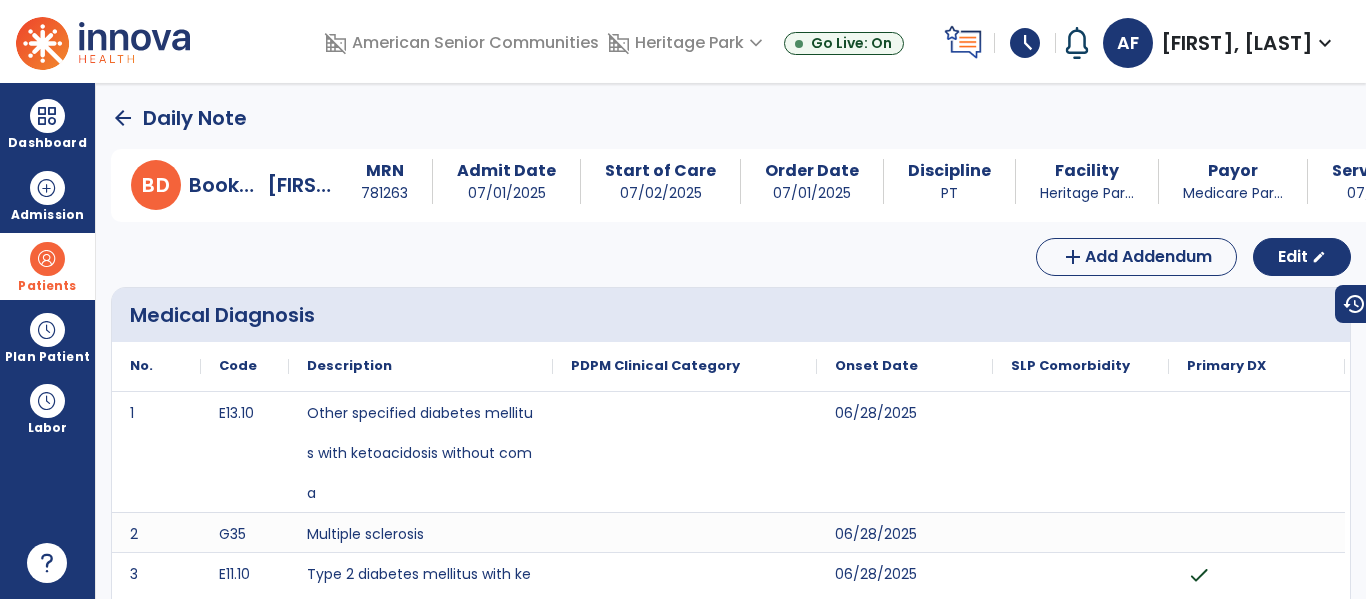 click on "arrow_back" 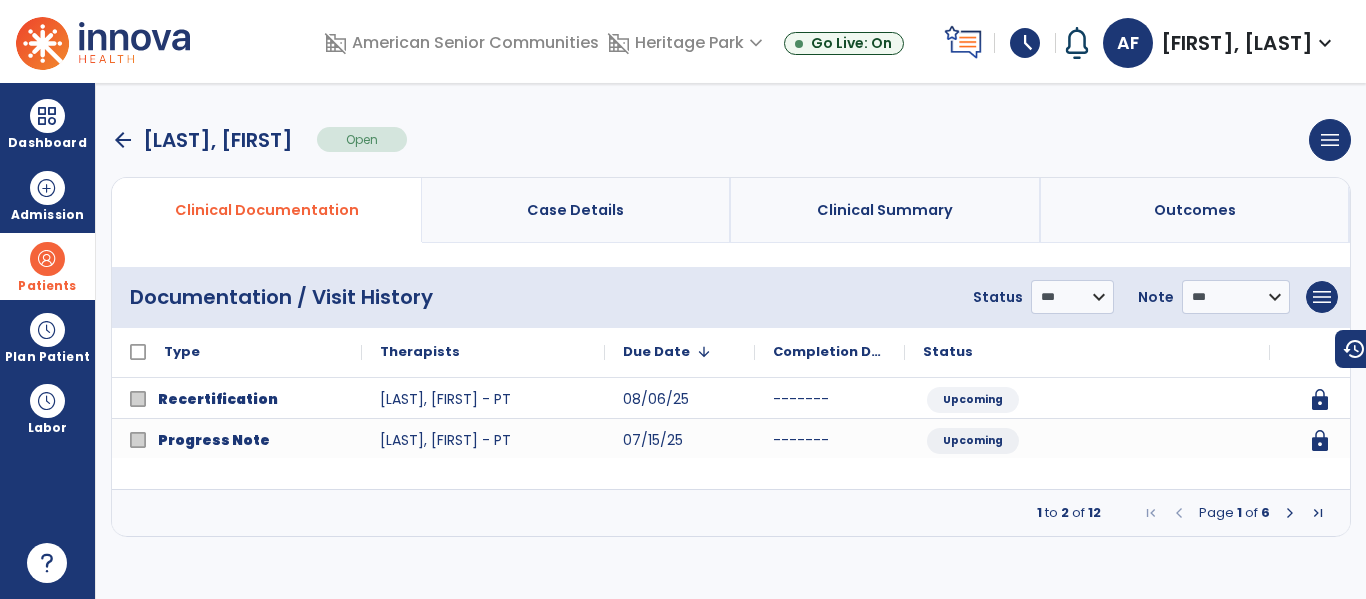 click at bounding box center [1290, 513] 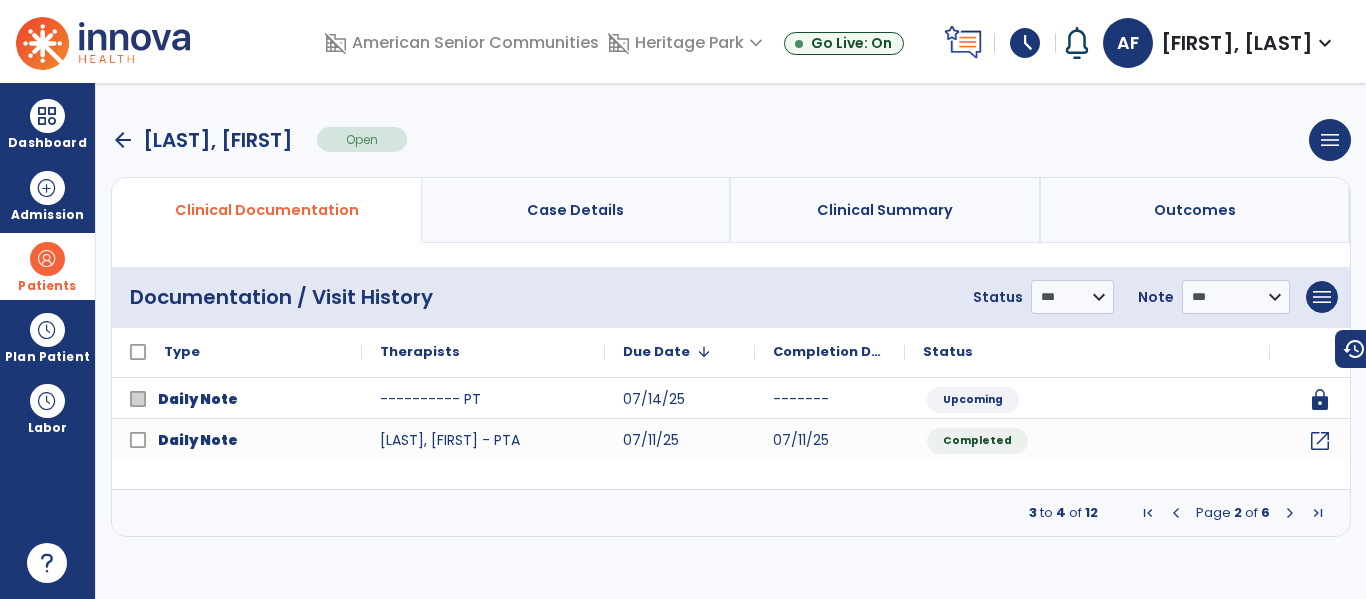 click at bounding box center (1290, 513) 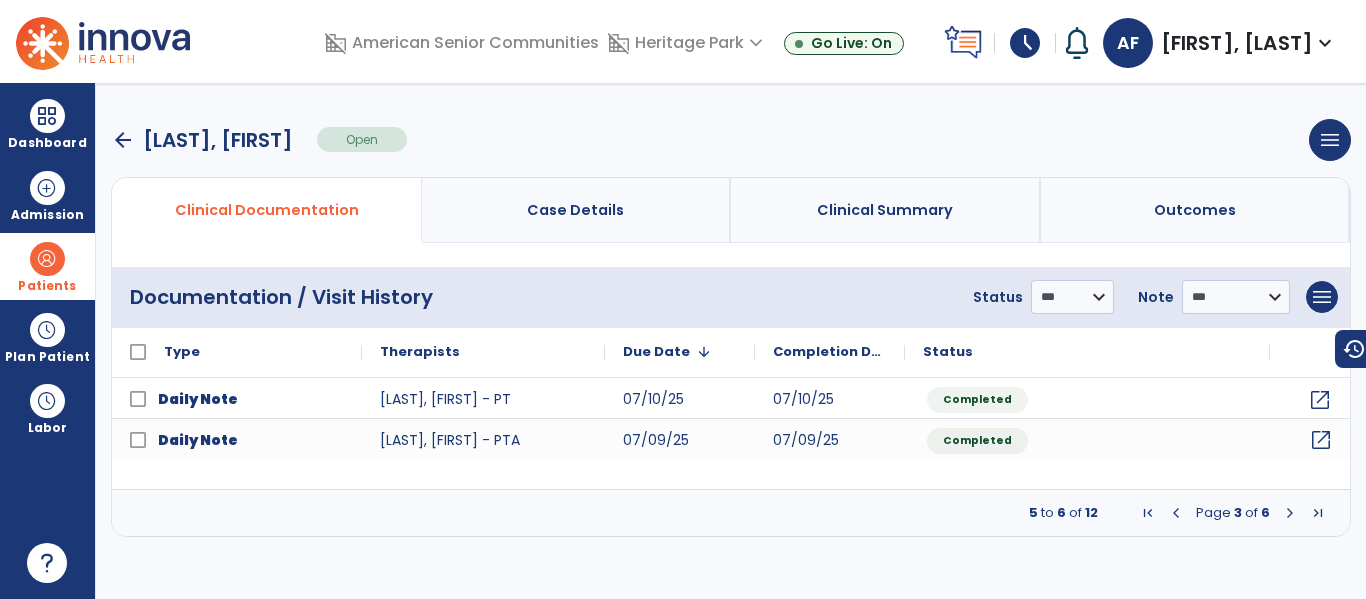 click on "open_in_new" 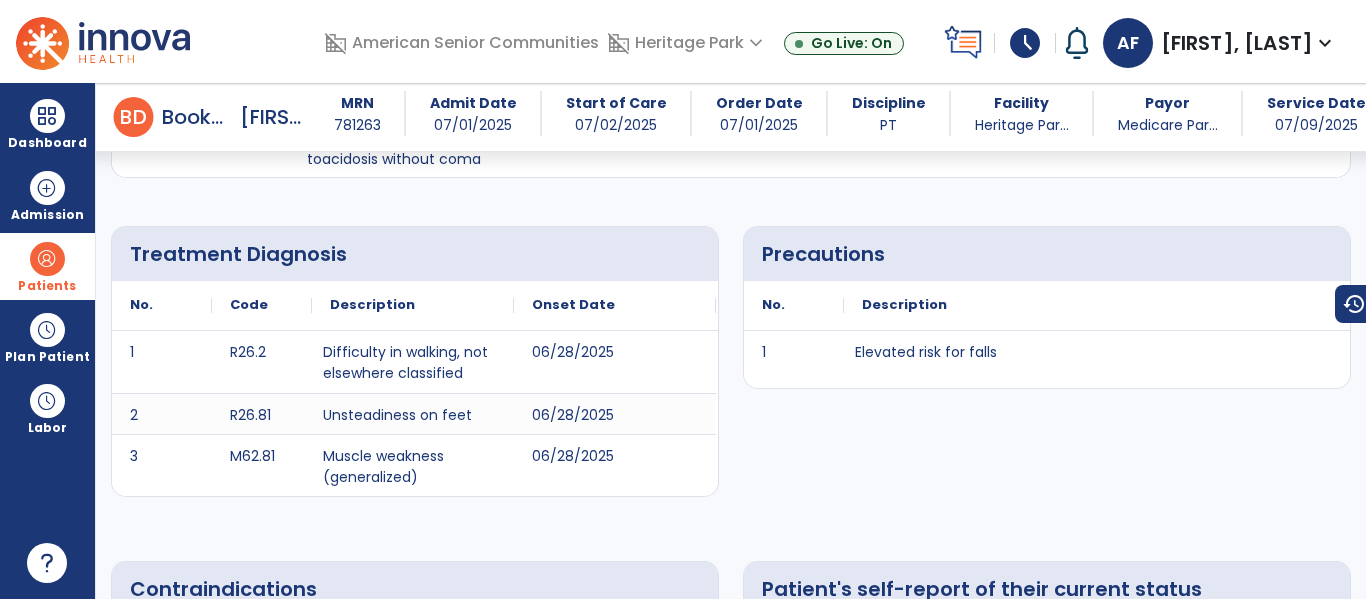 scroll, scrollTop: 0, scrollLeft: 0, axis: both 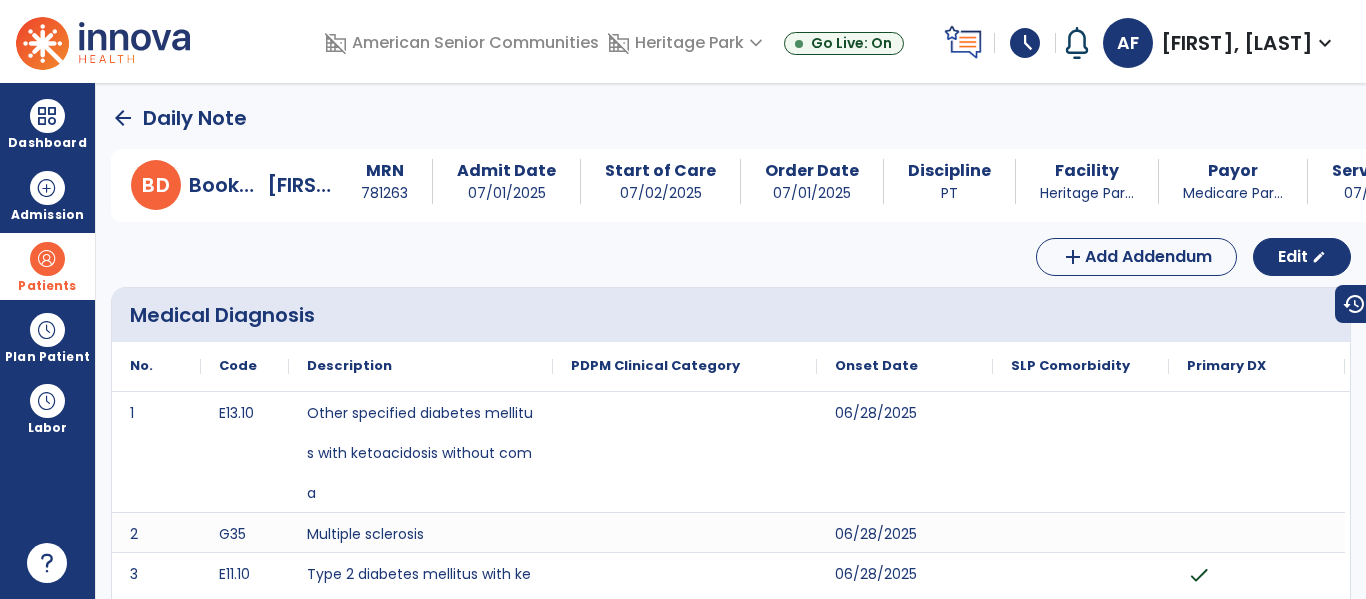click on "arrow_back" 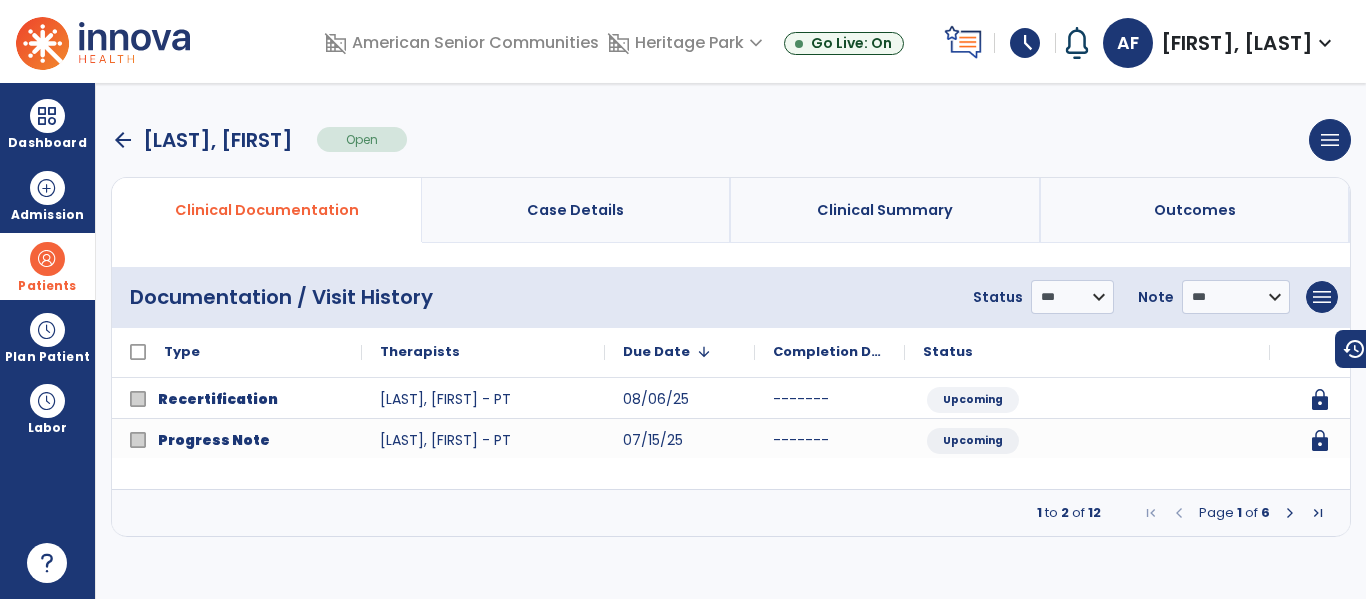 click at bounding box center (1290, 513) 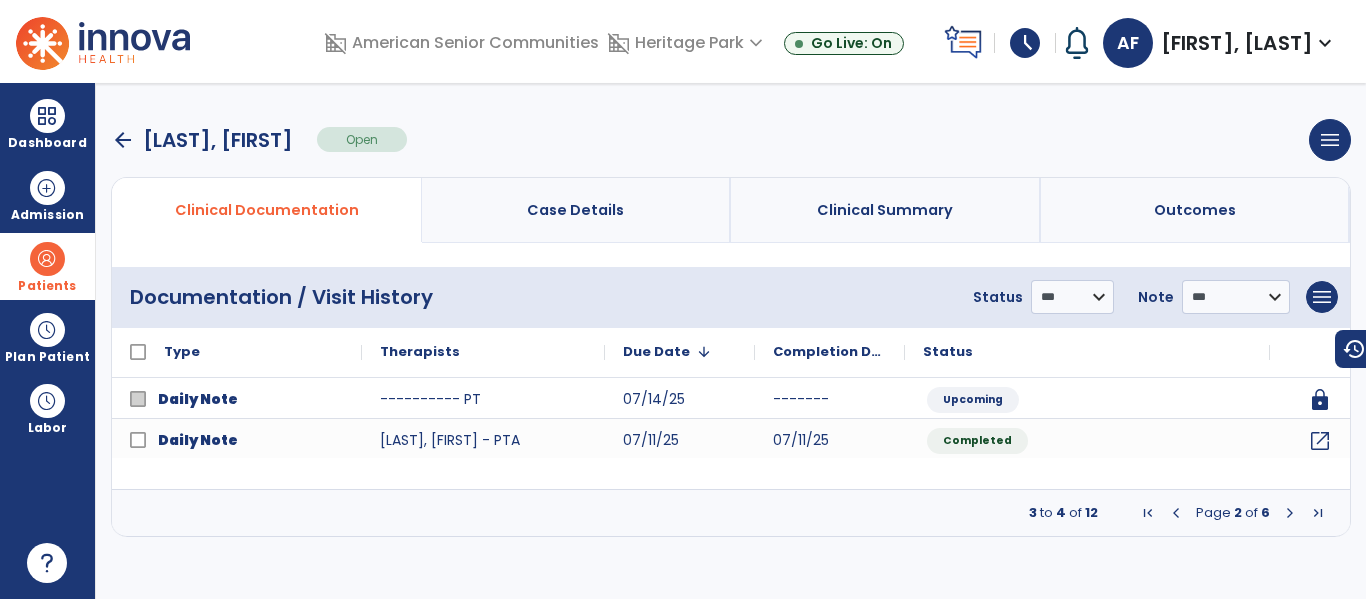 click at bounding box center (1290, 513) 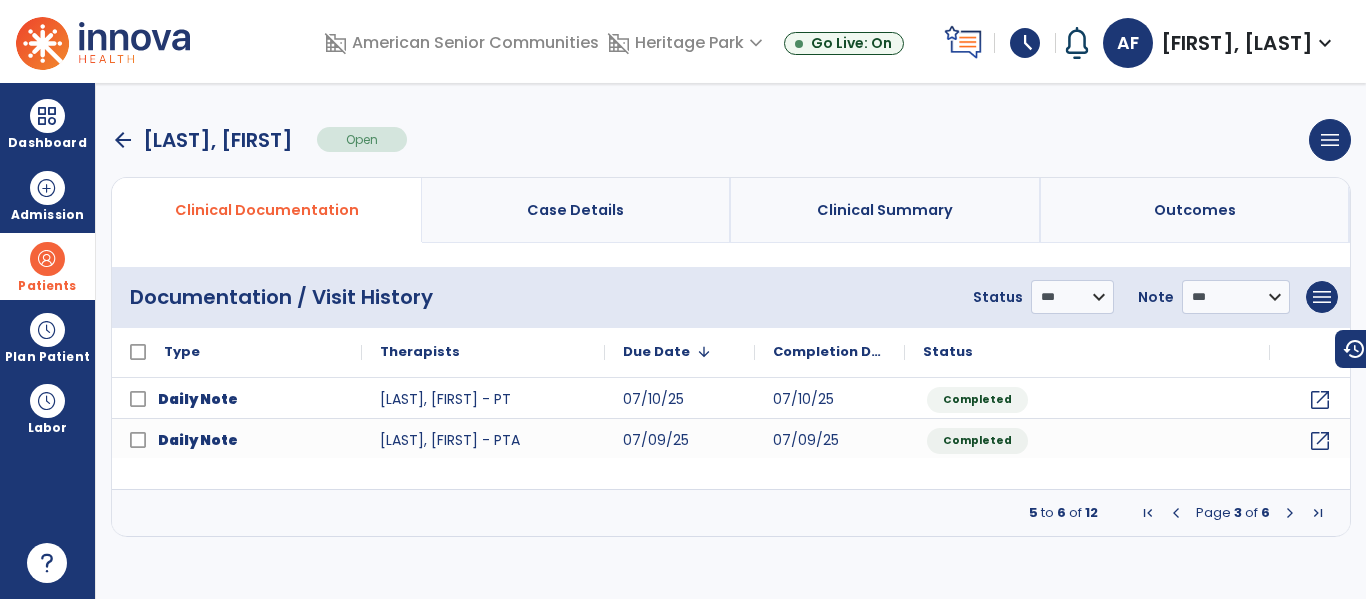 click at bounding box center [1290, 513] 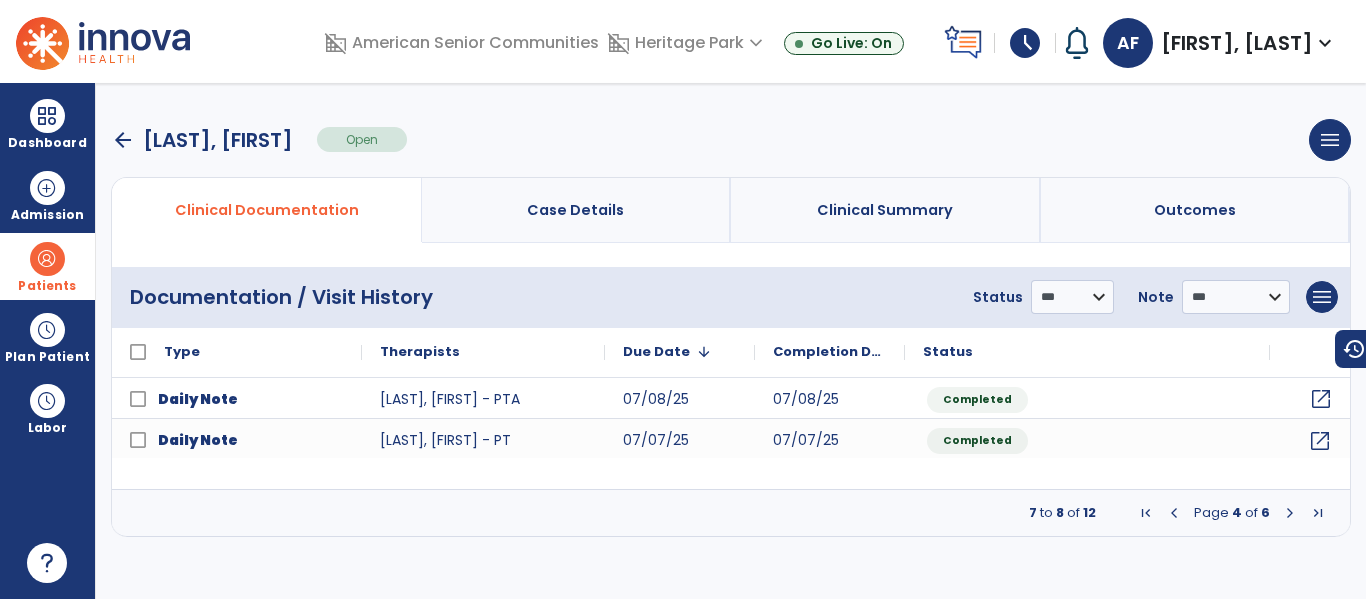 click on "open_in_new" 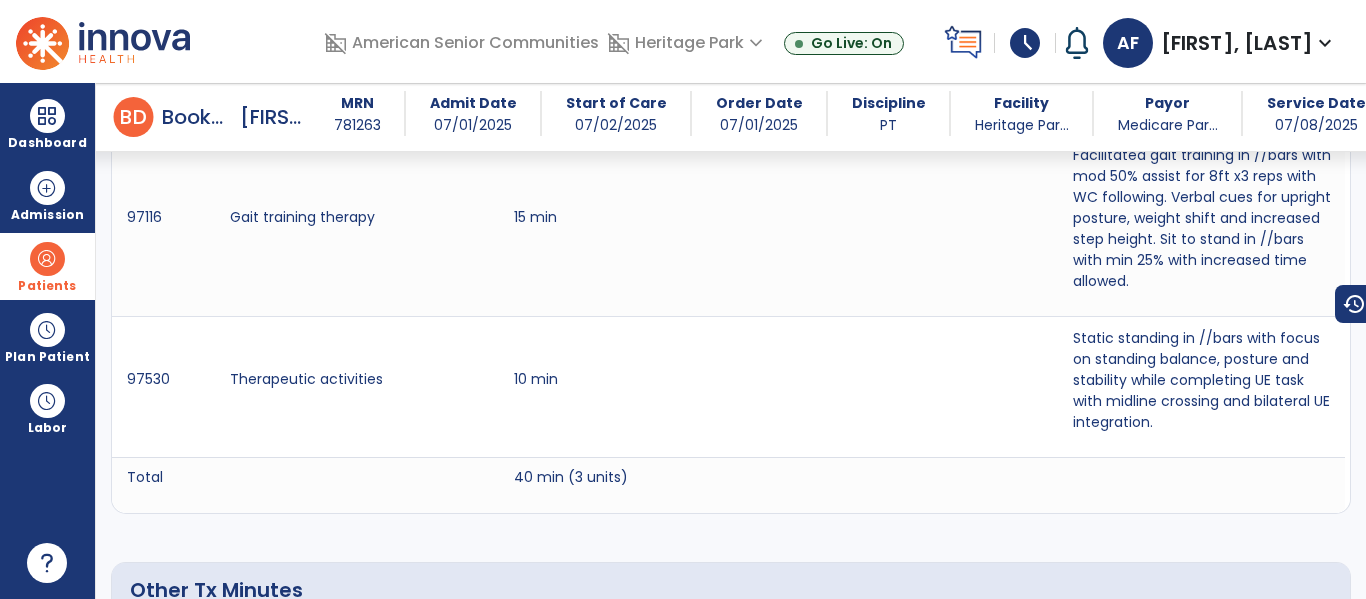 scroll, scrollTop: 1648, scrollLeft: 0, axis: vertical 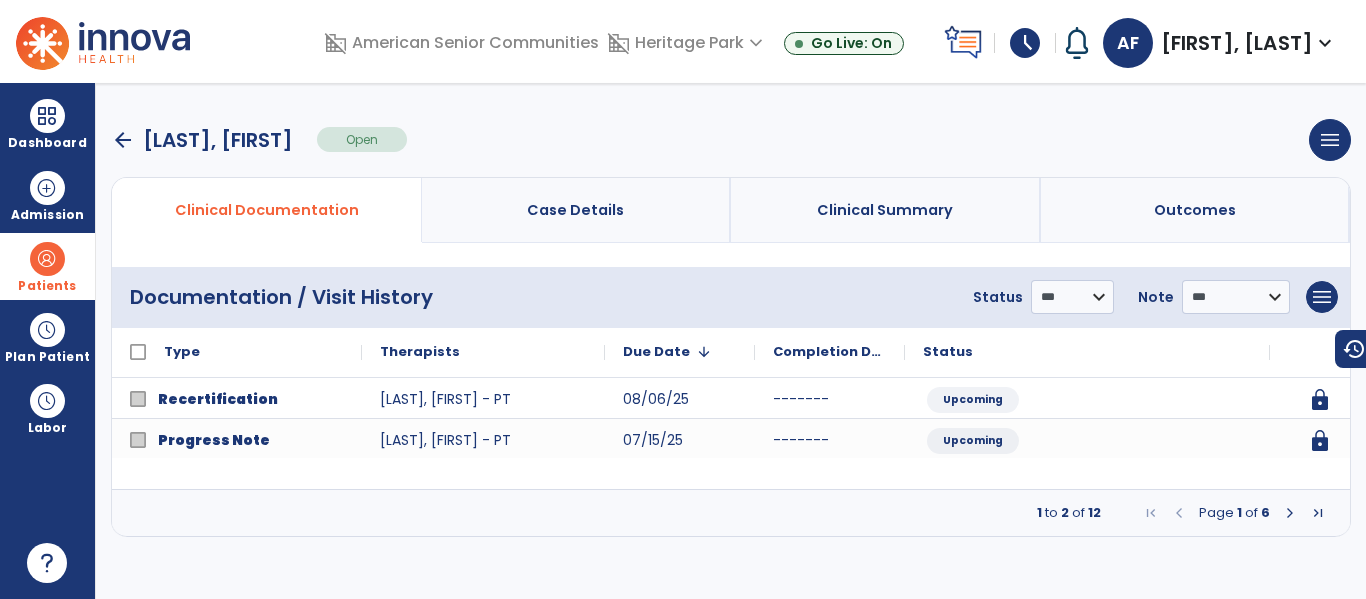 click on "arrow_back" at bounding box center [123, 140] 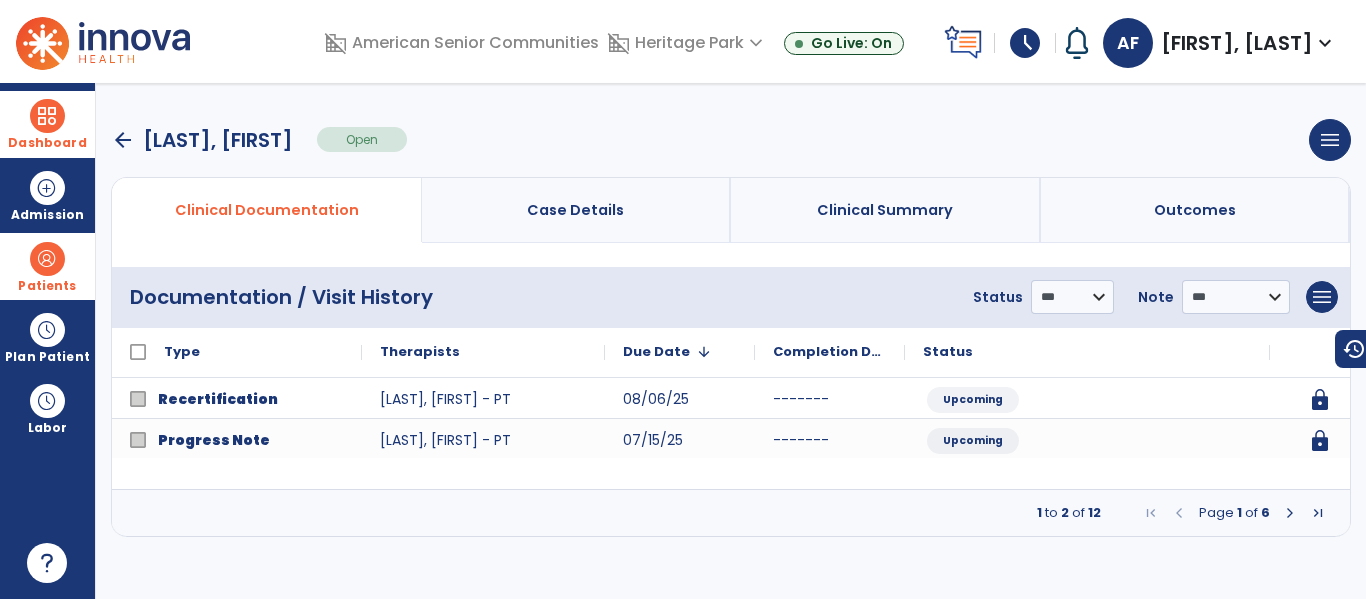 click at bounding box center [47, 116] 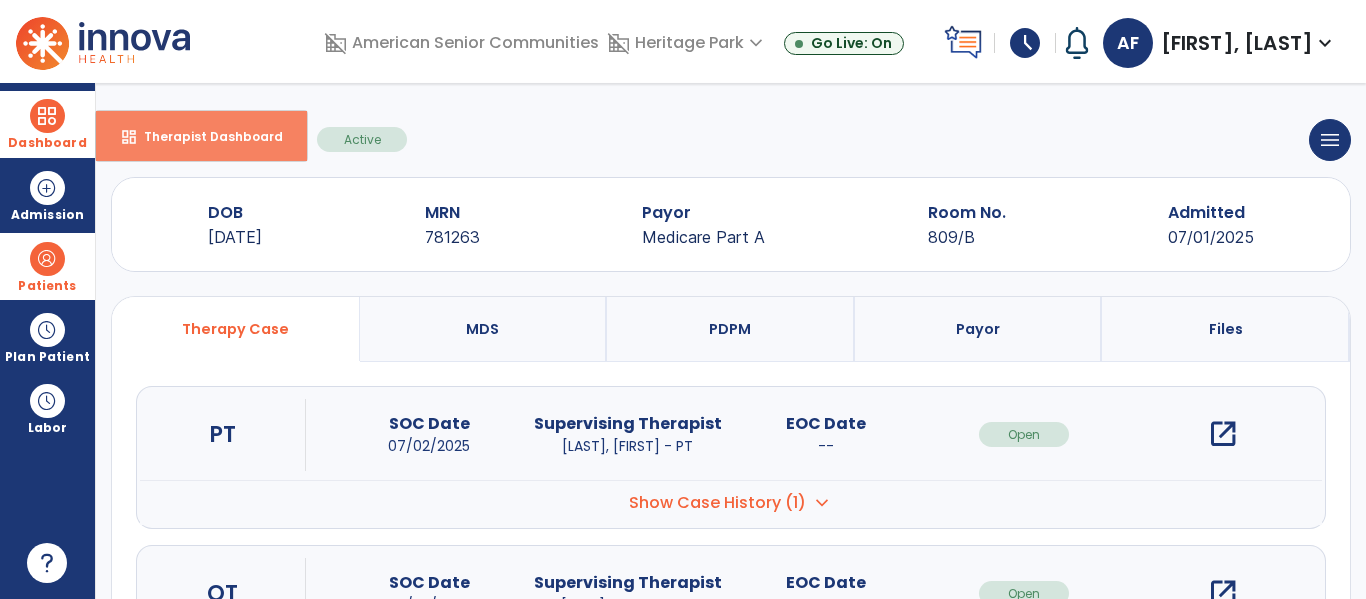 click on "Therapist Dashboard" at bounding box center [205, 136] 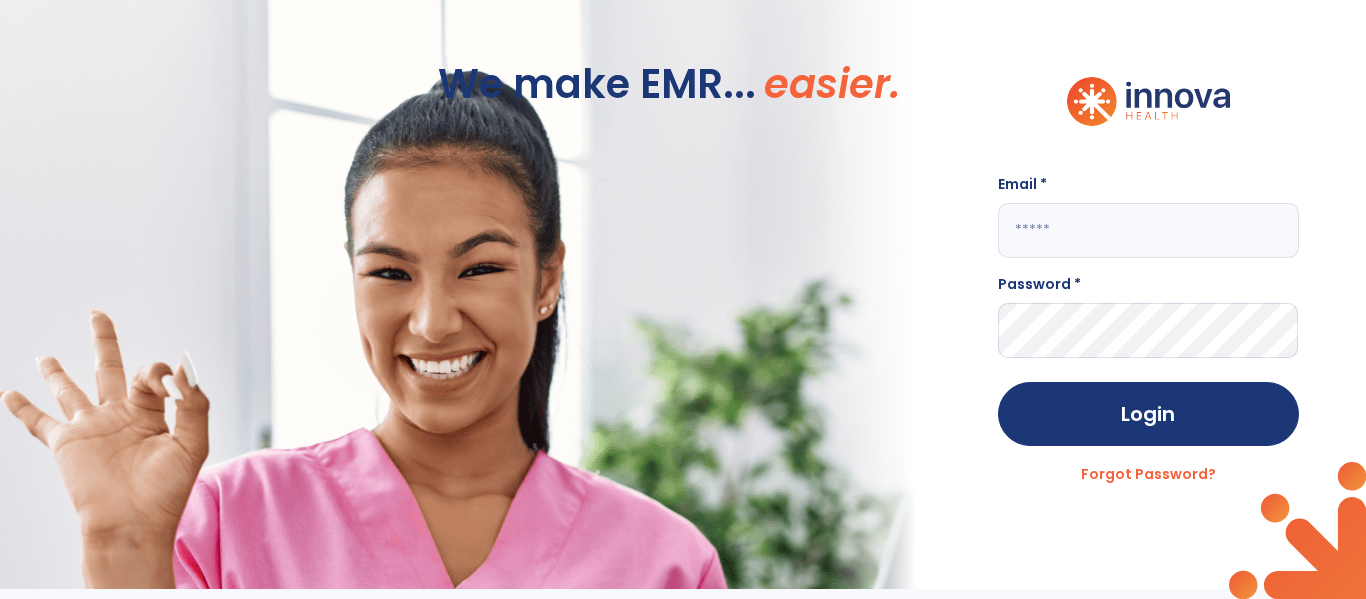 click 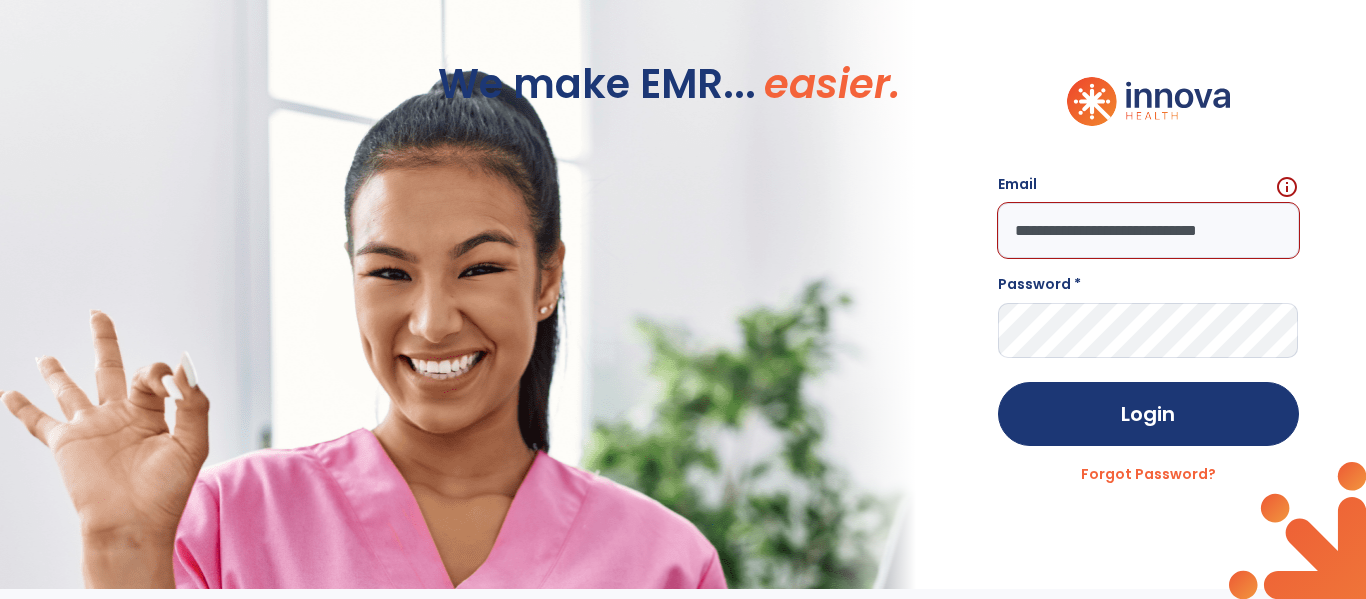 scroll, scrollTop: 0, scrollLeft: 6, axis: horizontal 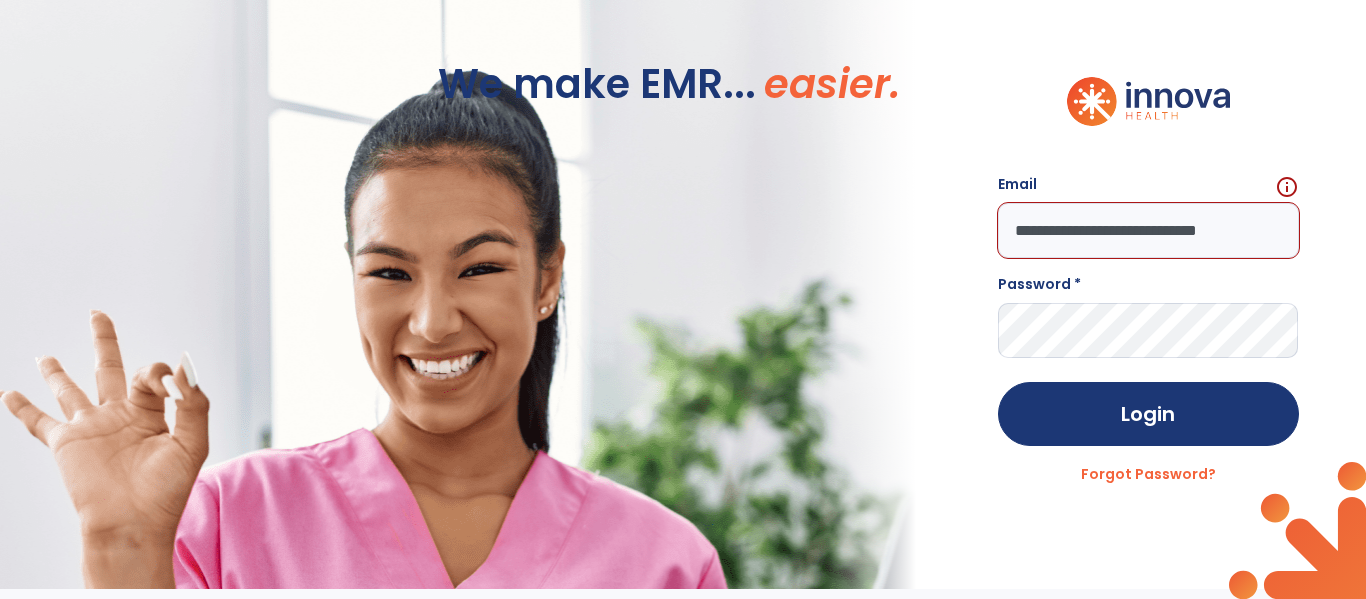 type on "**********" 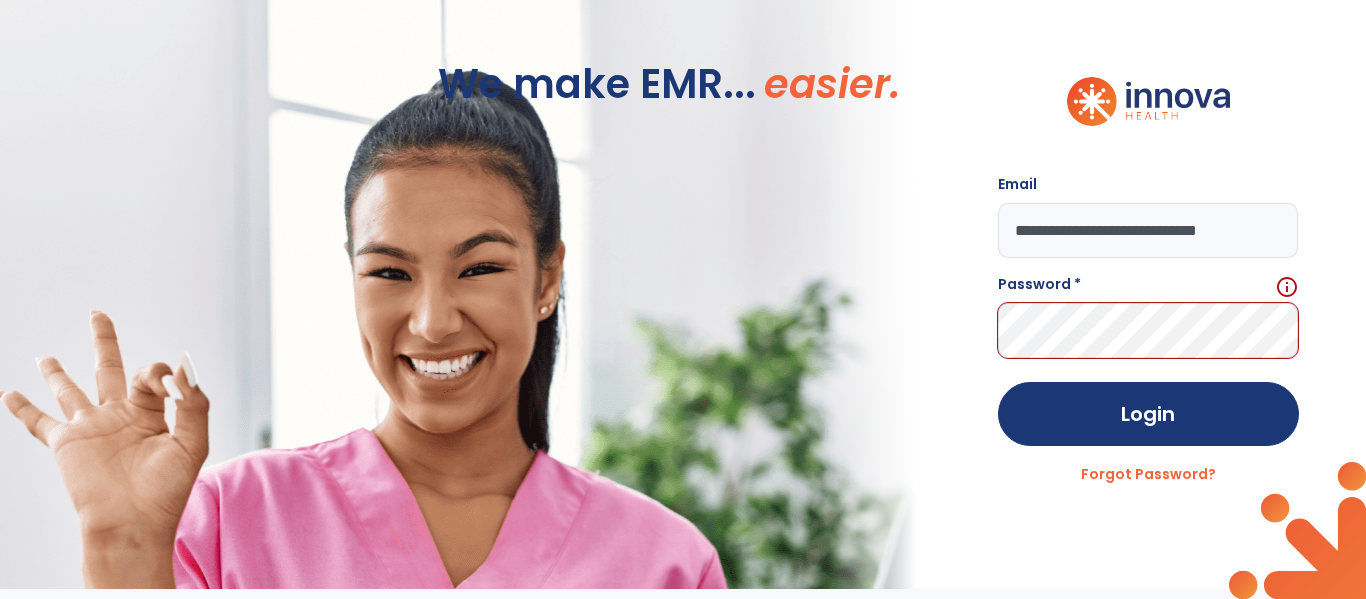 scroll, scrollTop: 0, scrollLeft: 0, axis: both 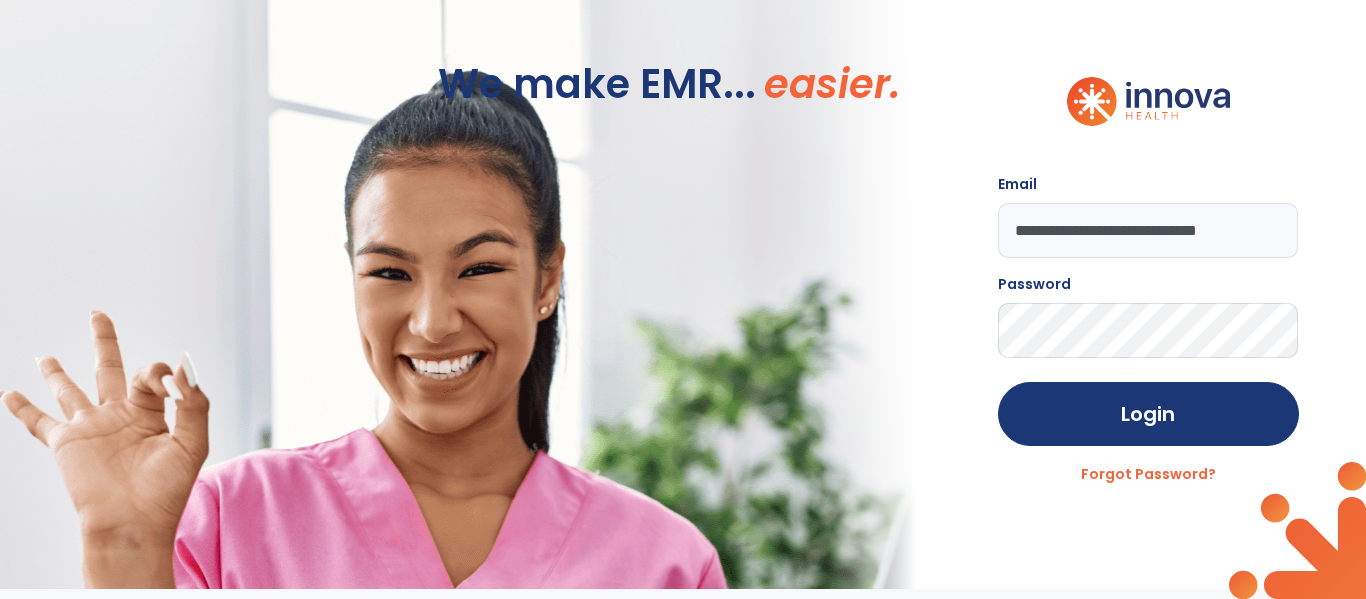 click on "Login" 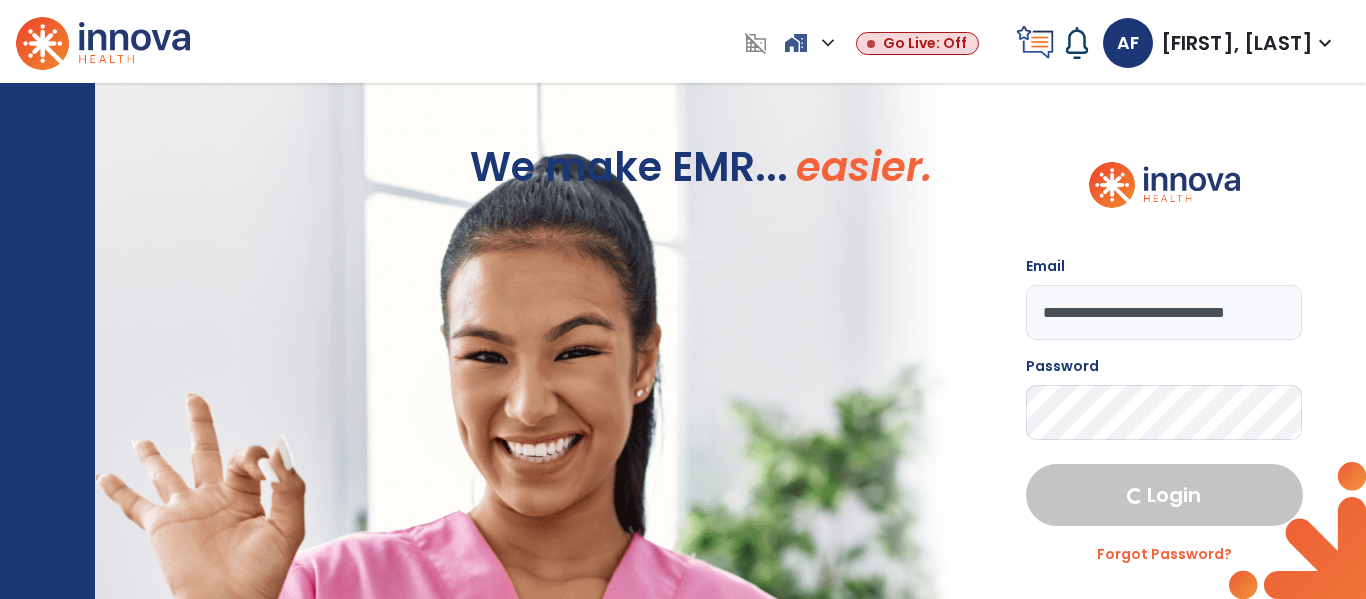 select on "****" 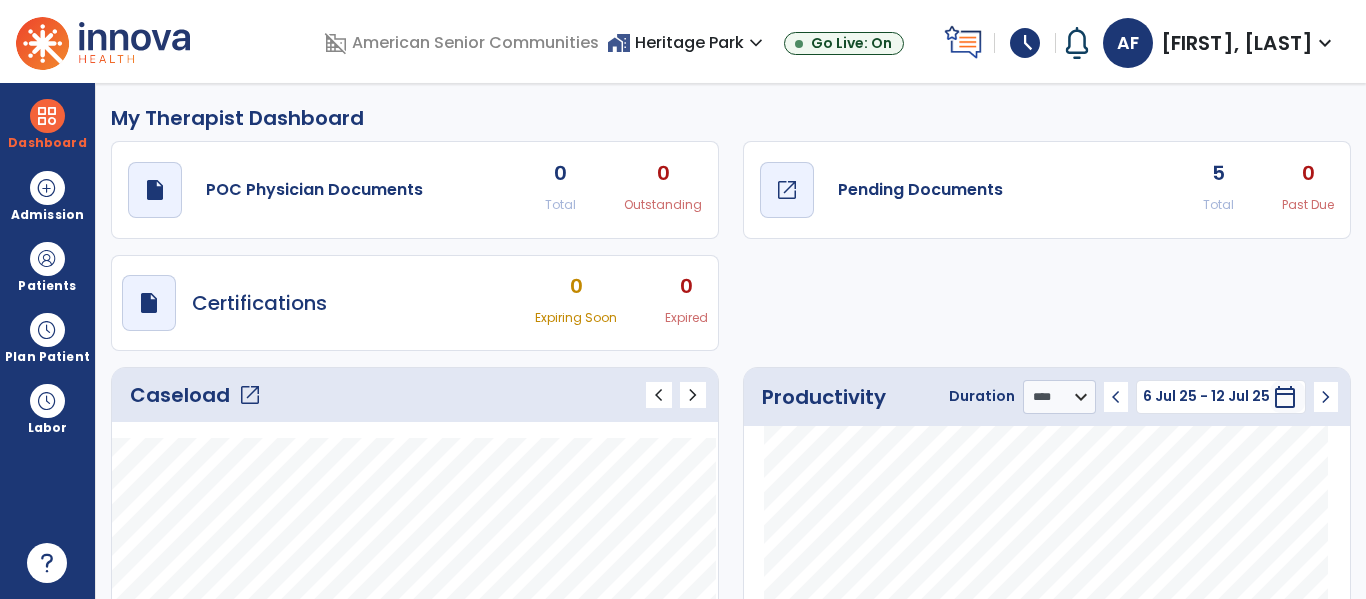 click on "Pending Documents" 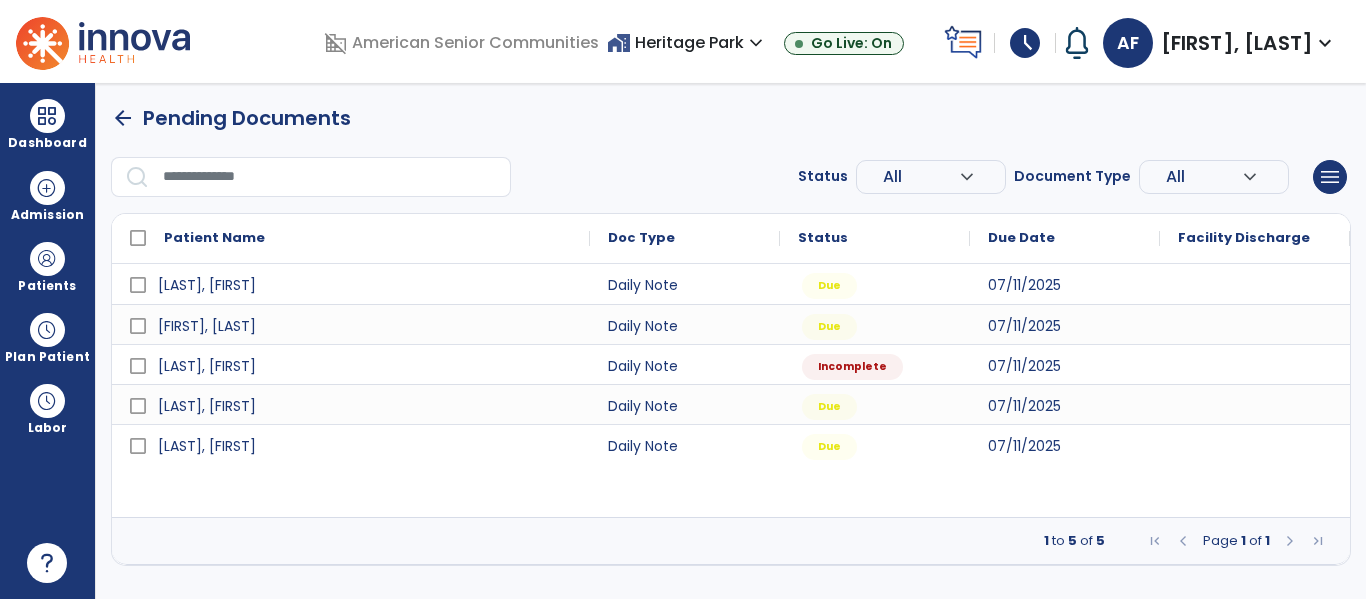 click at bounding box center [1255, 364] 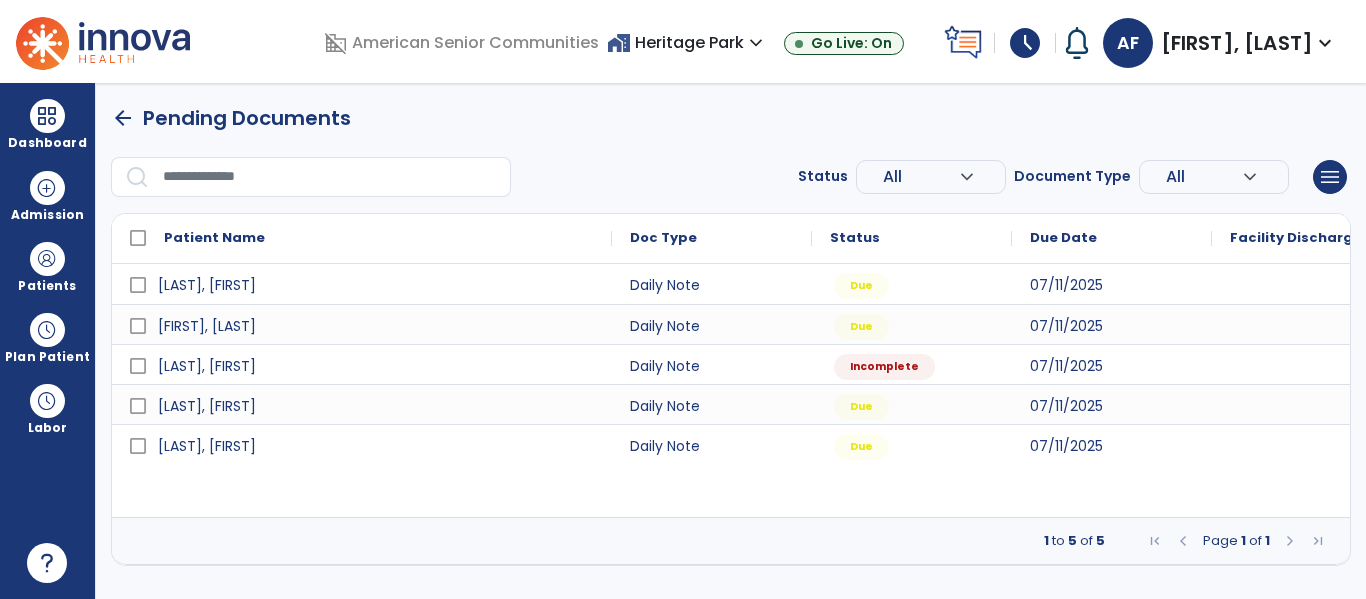 select on "*" 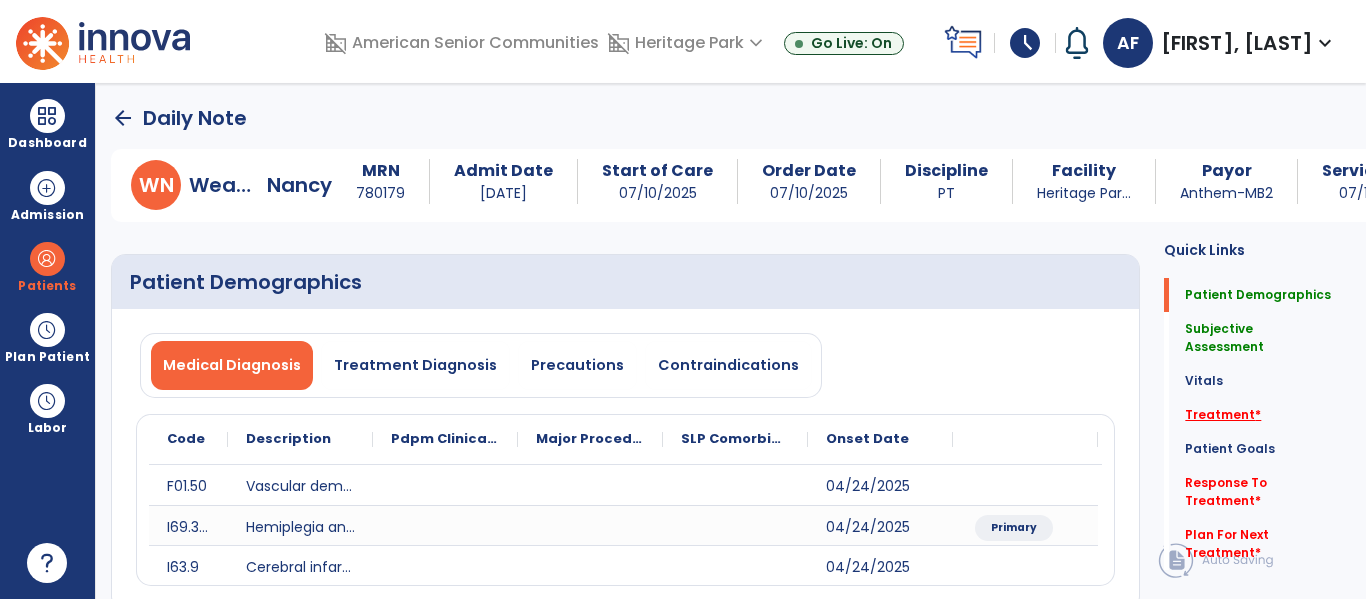 click on "Treatment   *" 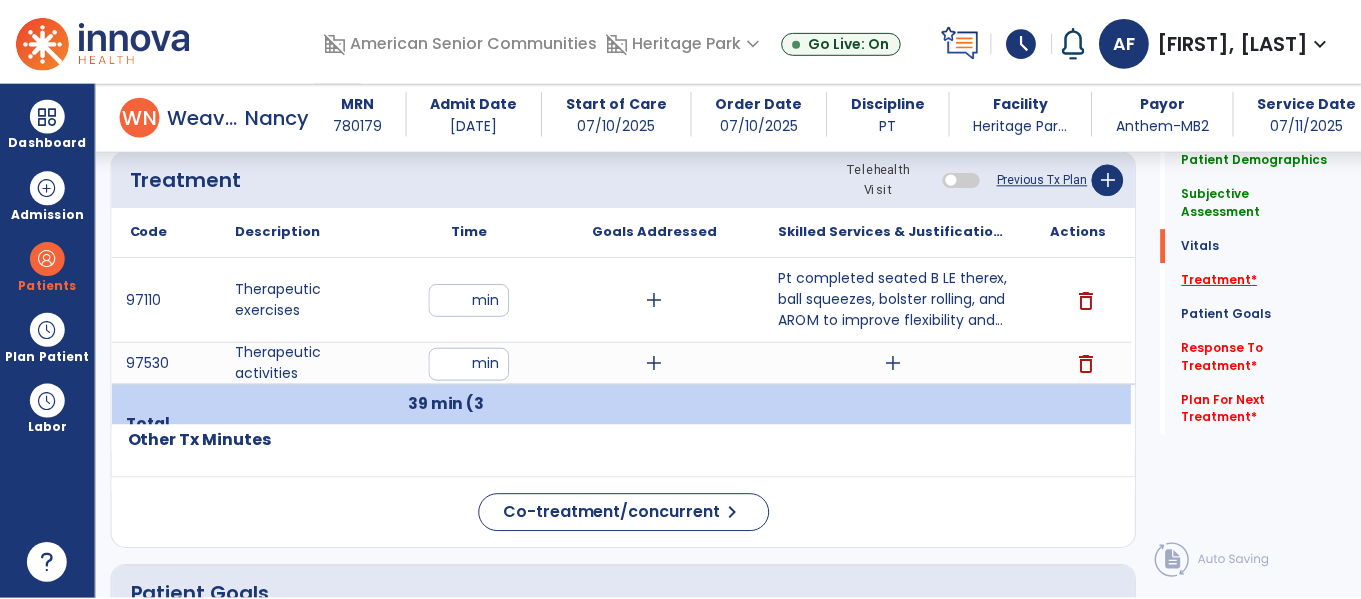 scroll, scrollTop: 1206, scrollLeft: 0, axis: vertical 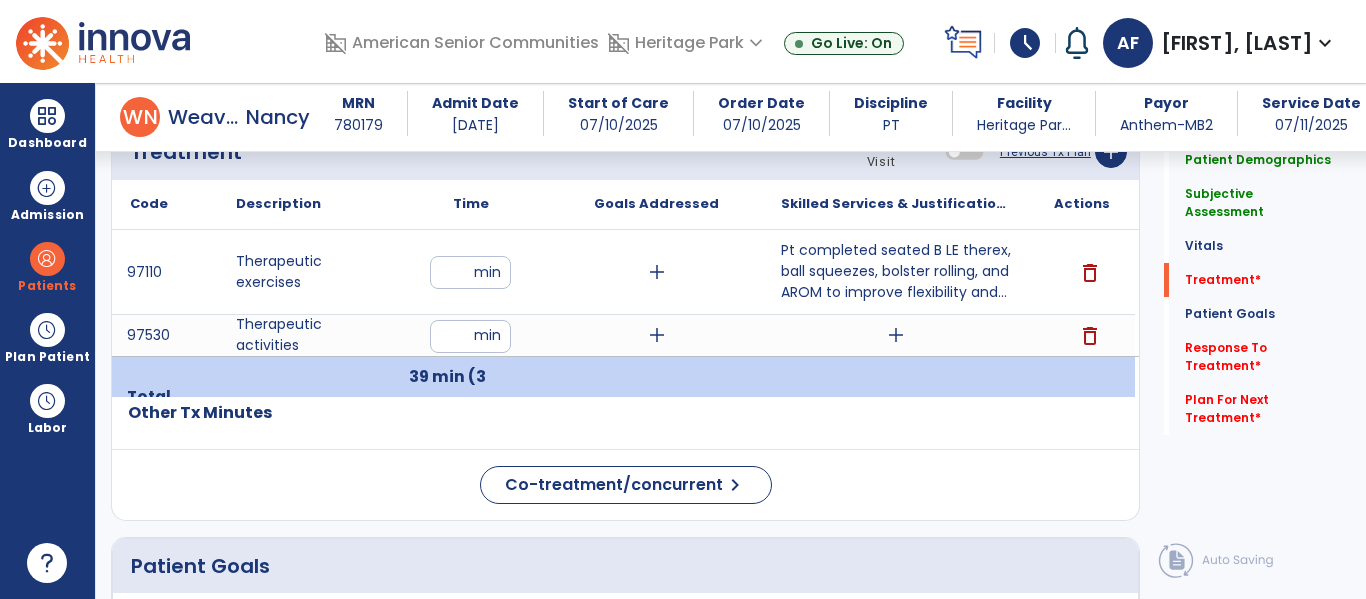 click on "add" at bounding box center (896, 335) 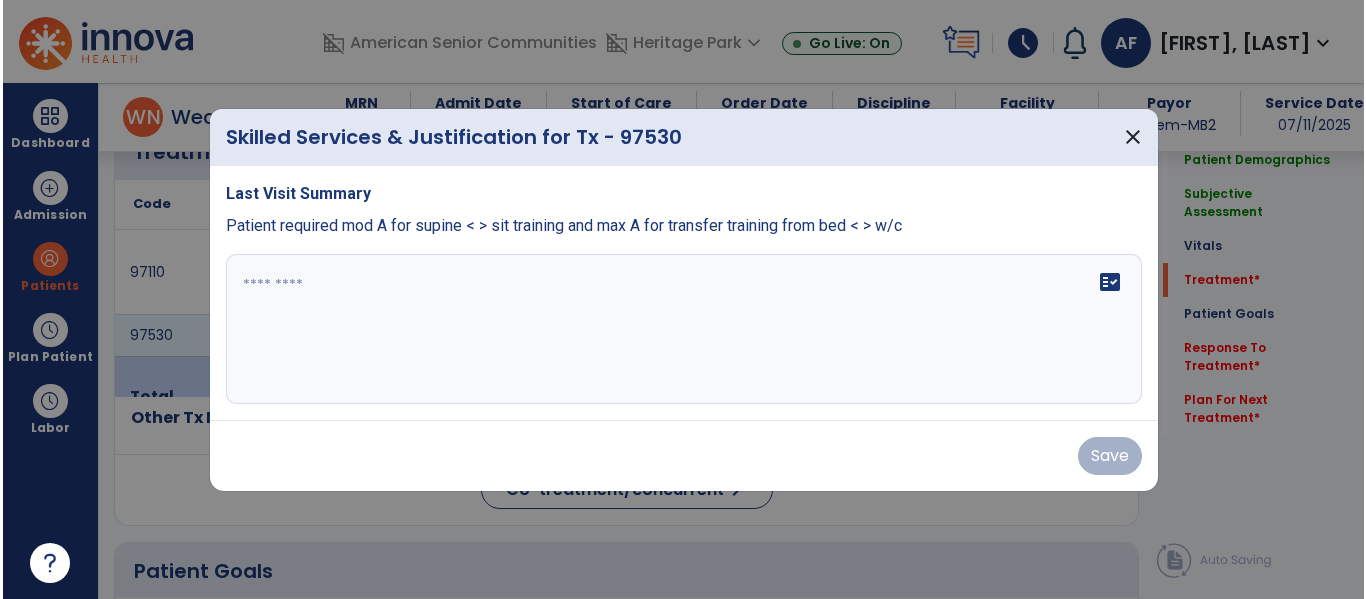 scroll, scrollTop: 1206, scrollLeft: 0, axis: vertical 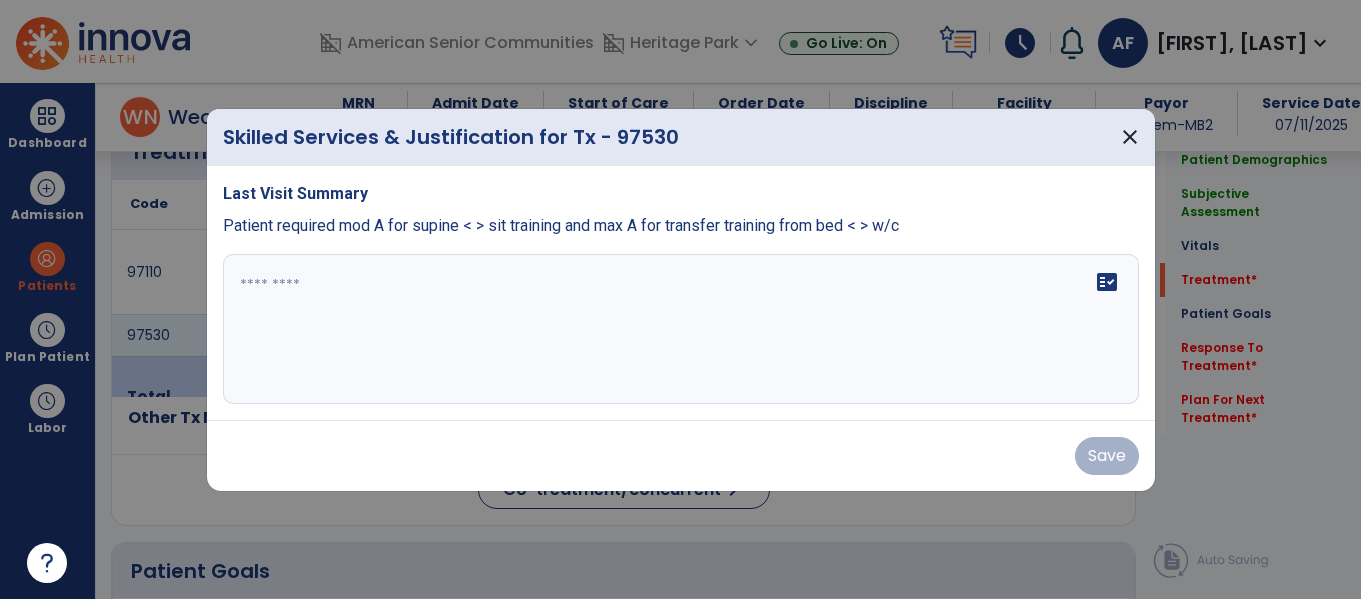 click on "fact_check" at bounding box center [681, 329] 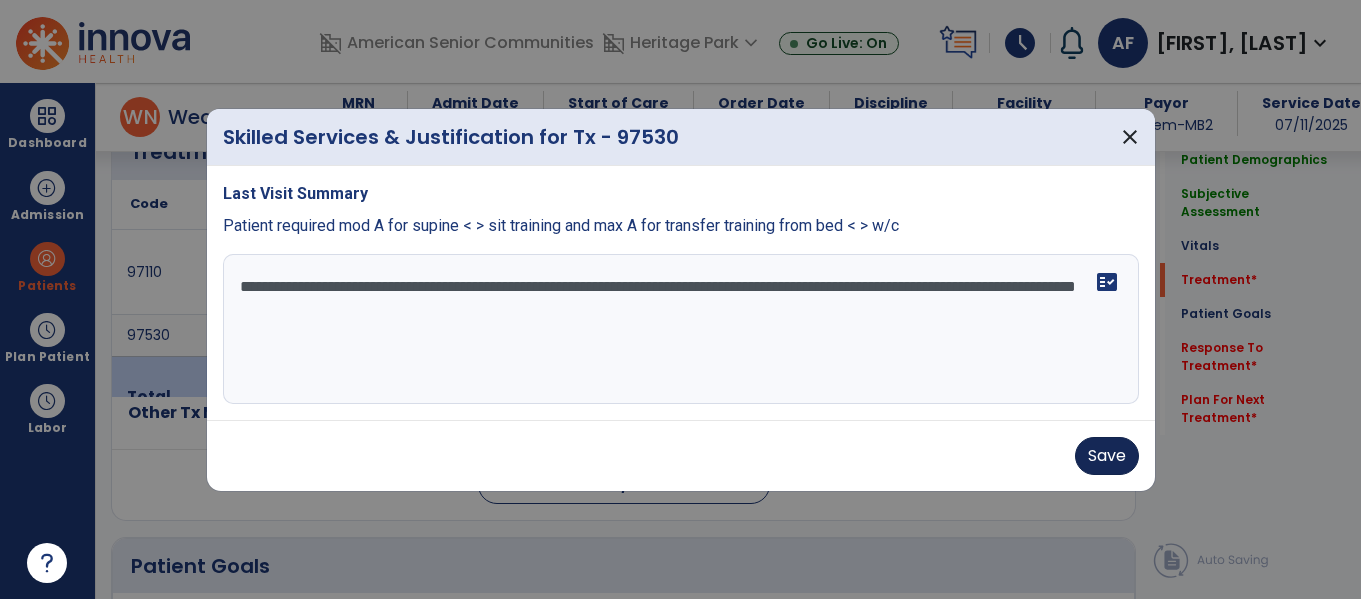 type on "**********" 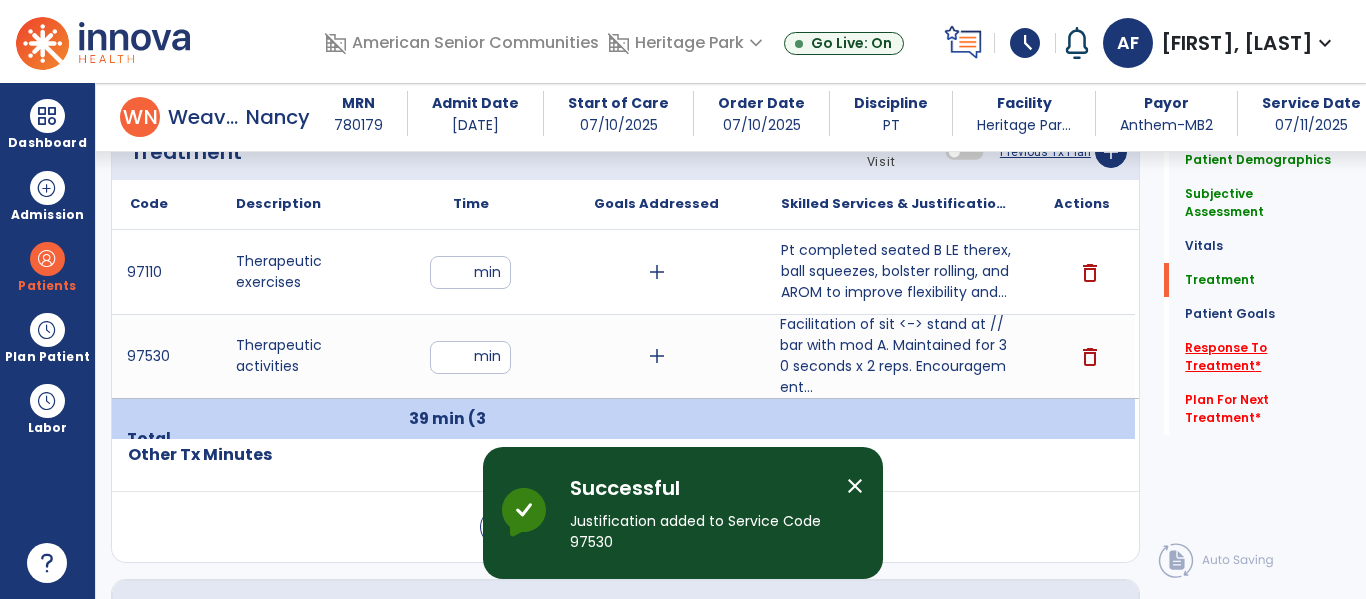 click on "Response To Treatment   *" 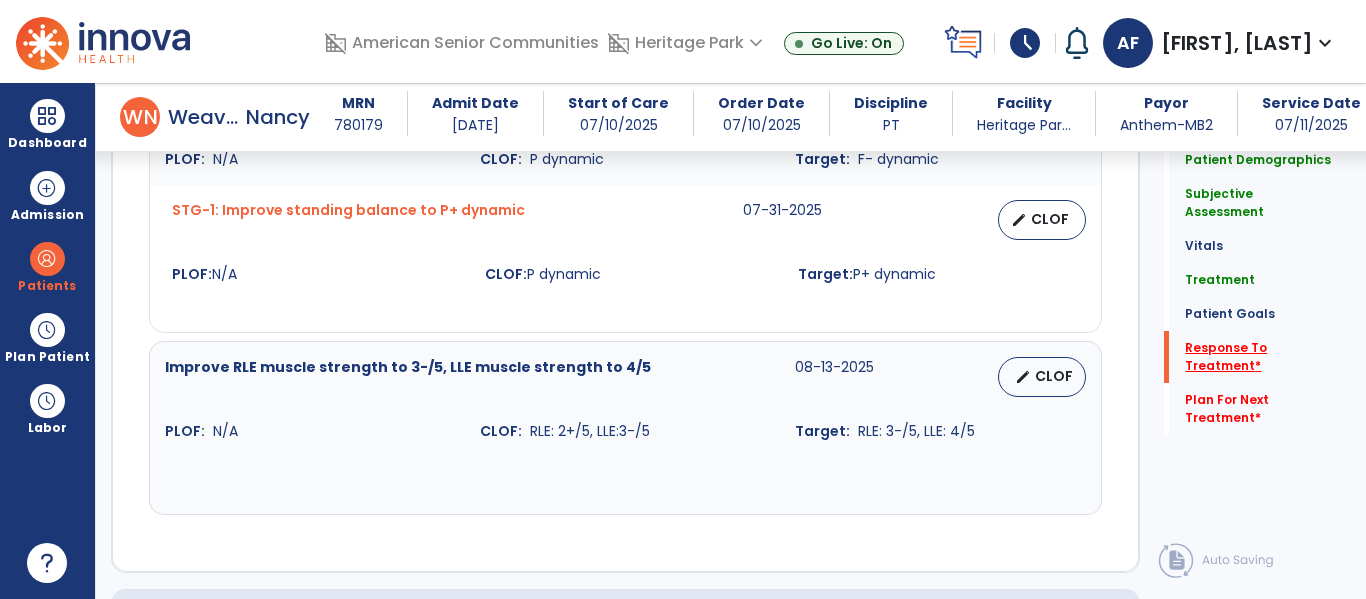 scroll, scrollTop: 2649, scrollLeft: 0, axis: vertical 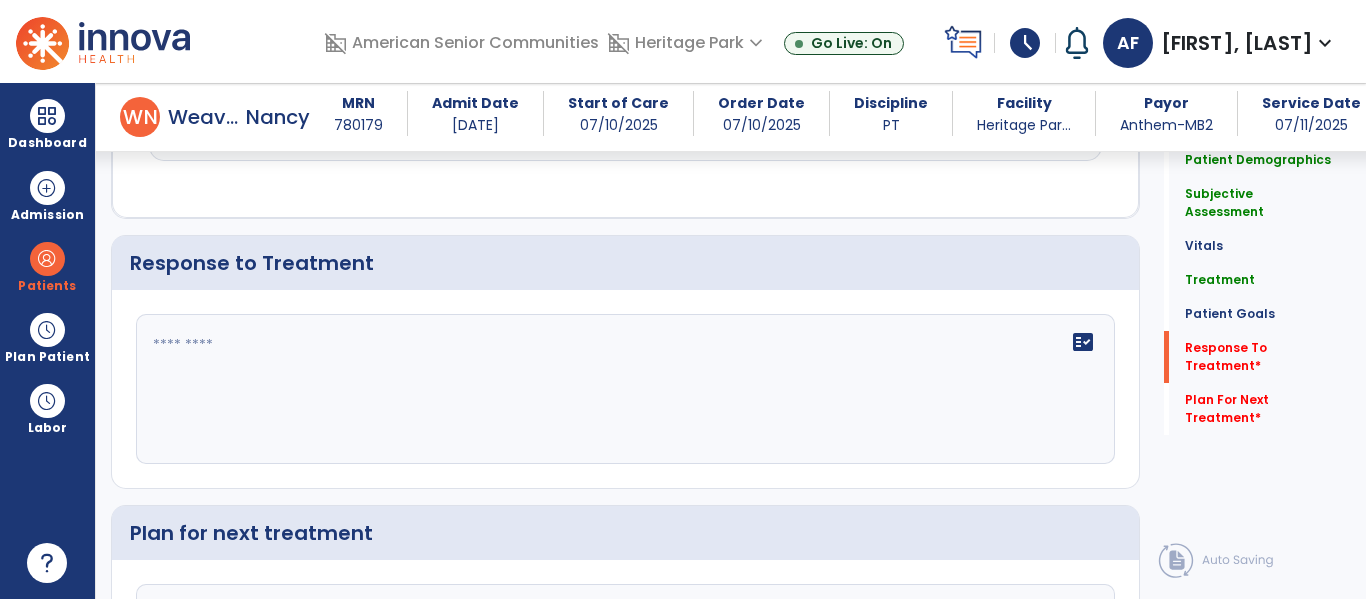 click on "fact_check" 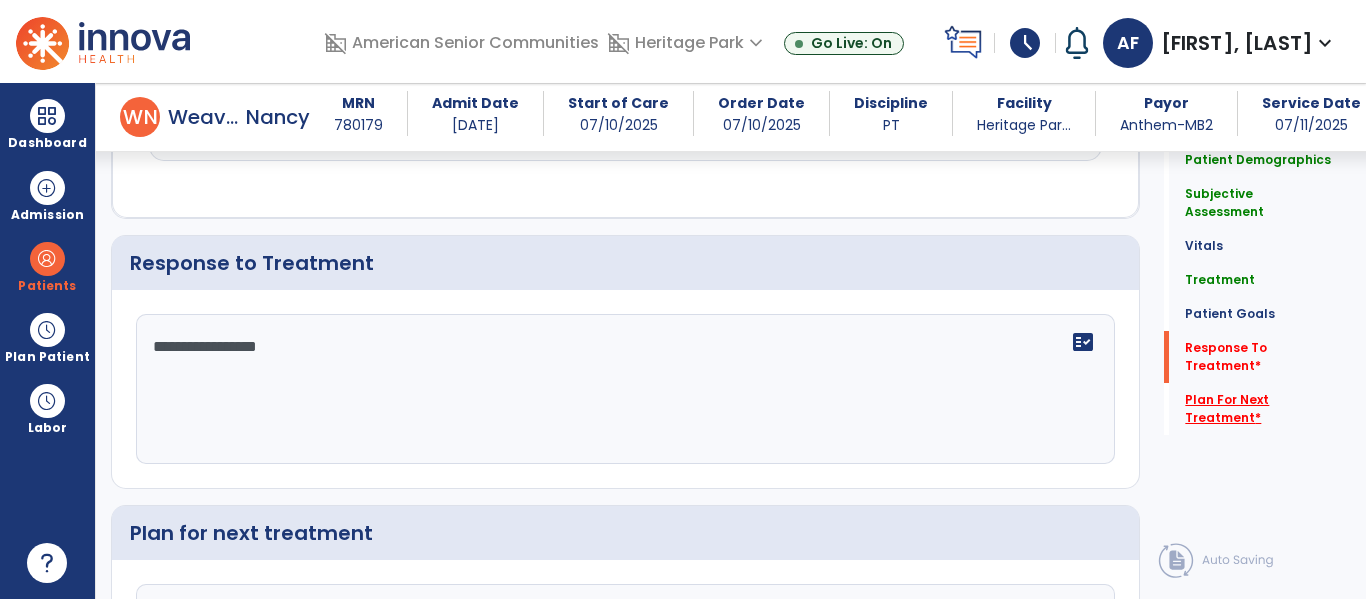 type on "**********" 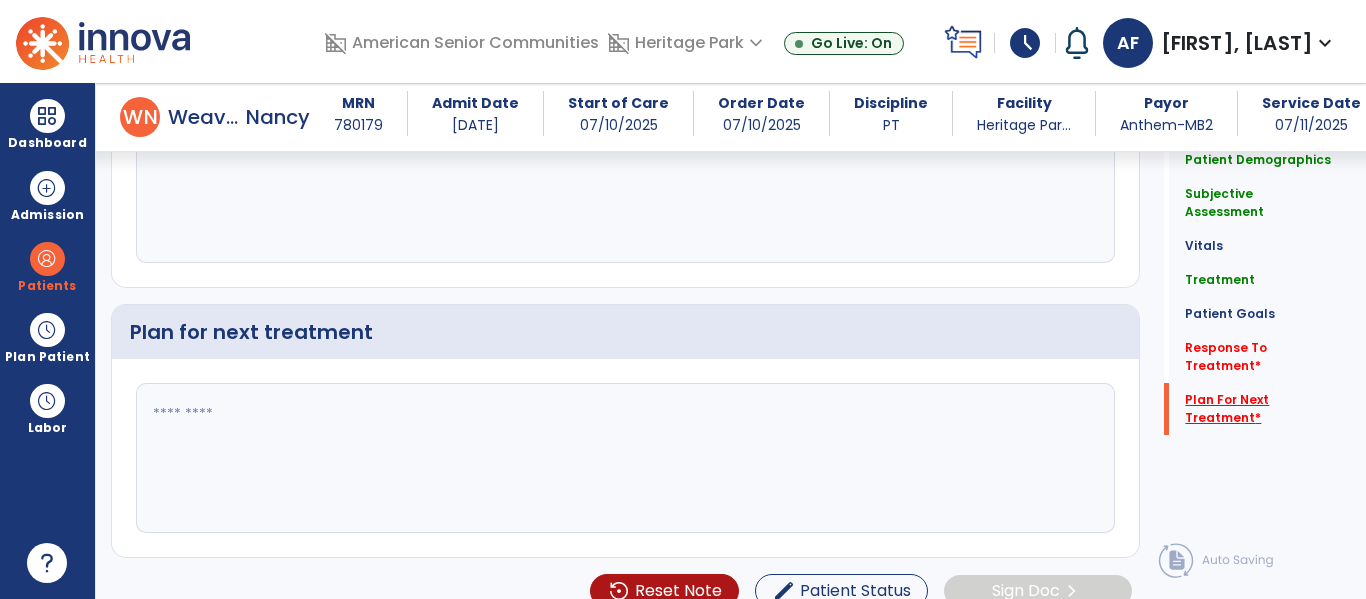 scroll, scrollTop: 2854, scrollLeft: 0, axis: vertical 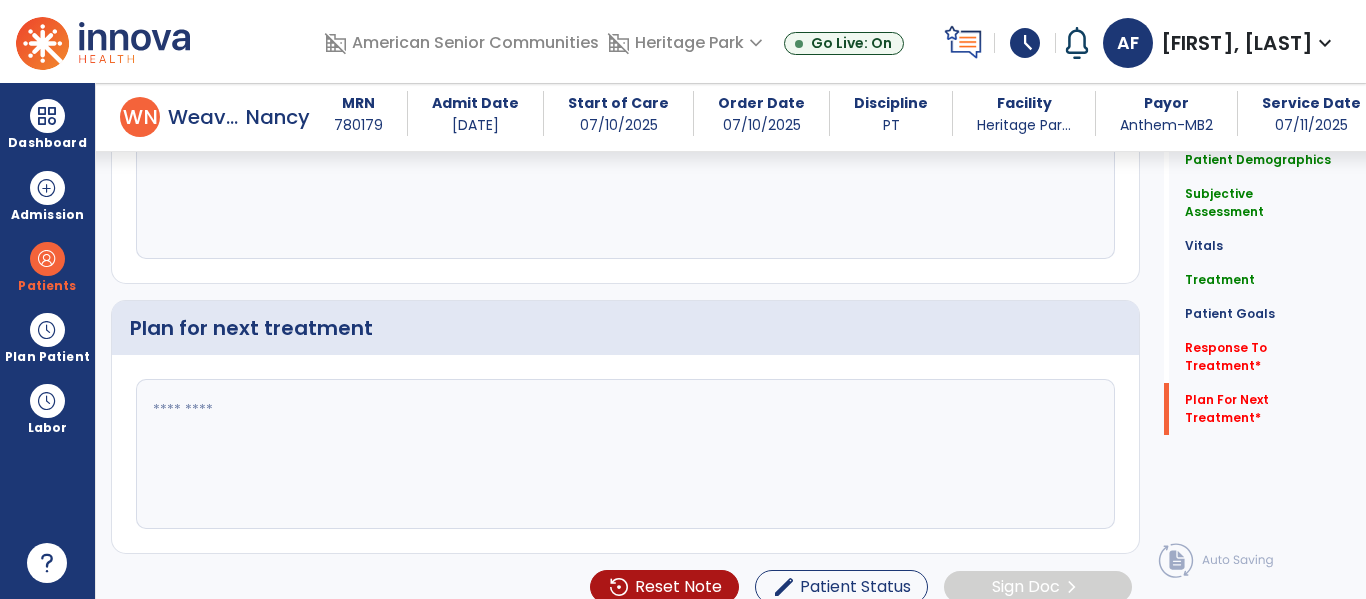 click 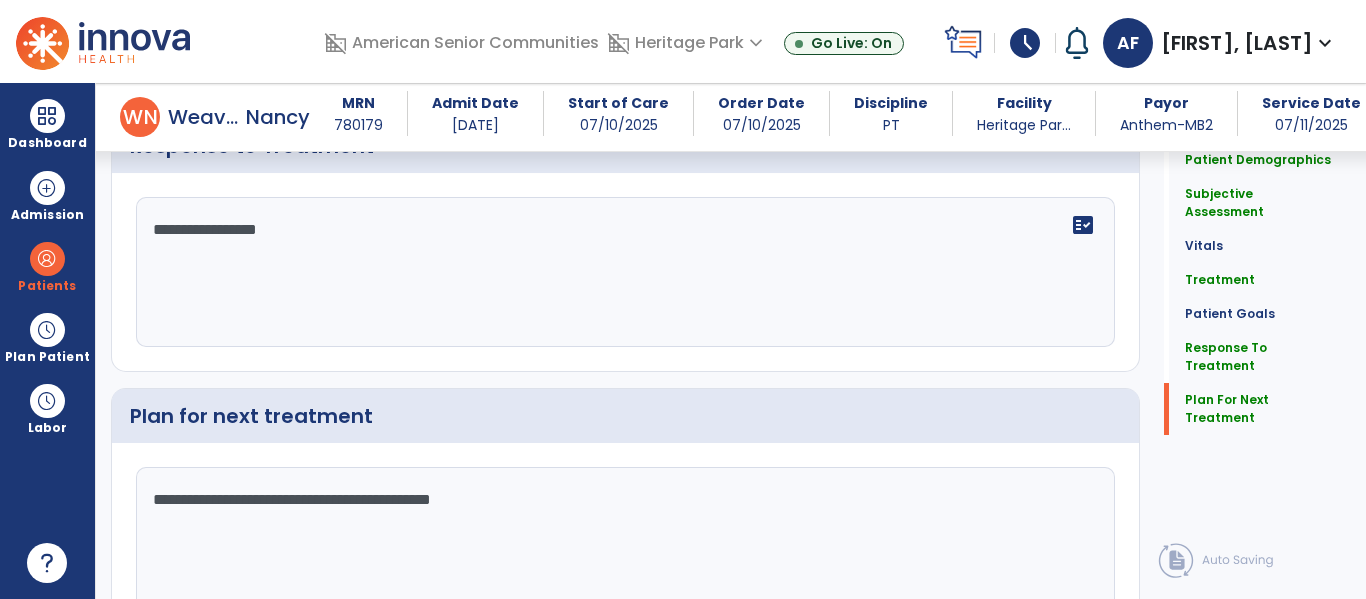 scroll, scrollTop: 2854, scrollLeft: 0, axis: vertical 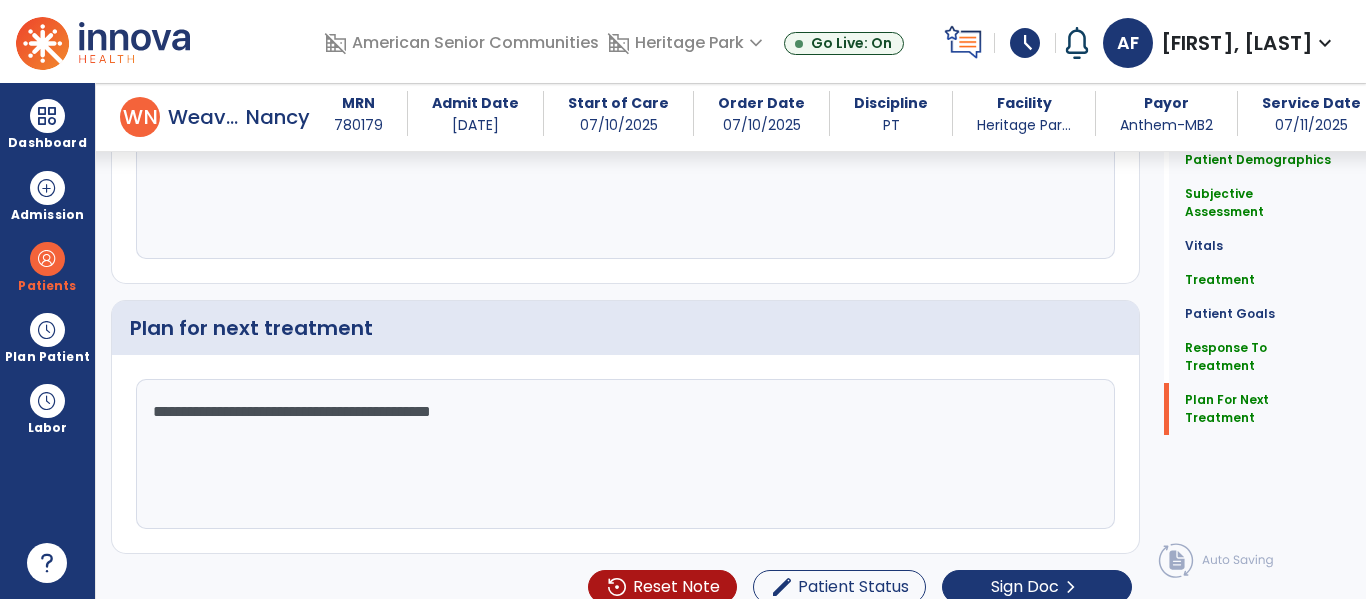 click on "**********" 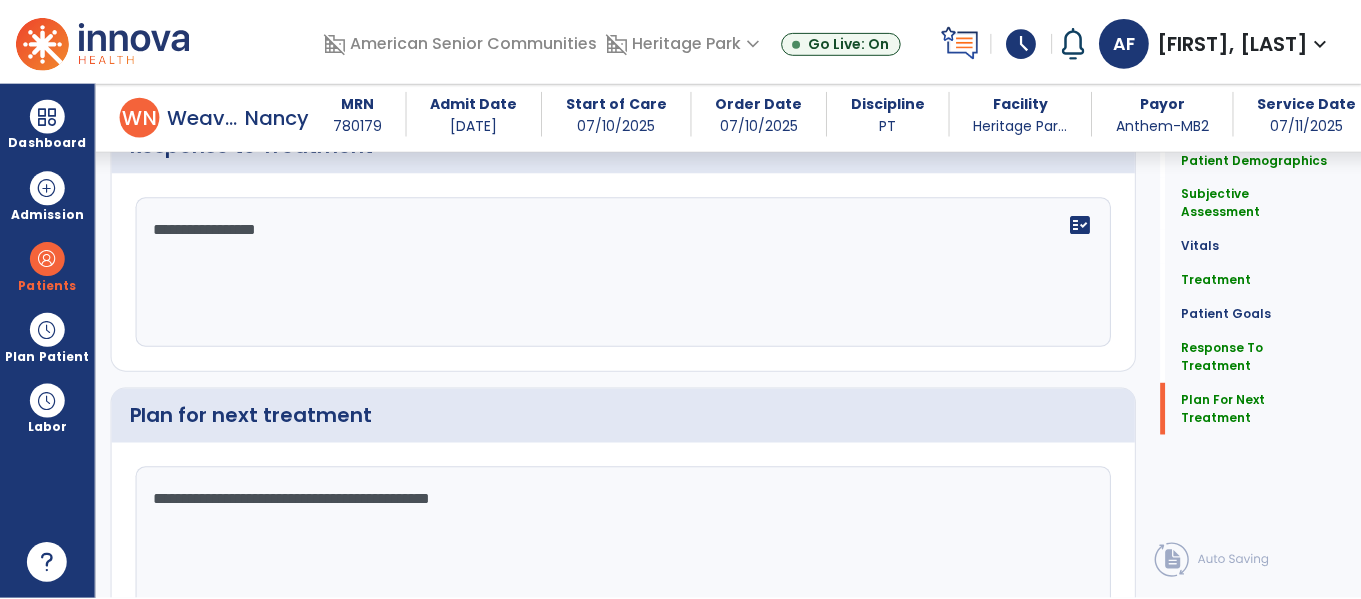 scroll, scrollTop: 2854, scrollLeft: 0, axis: vertical 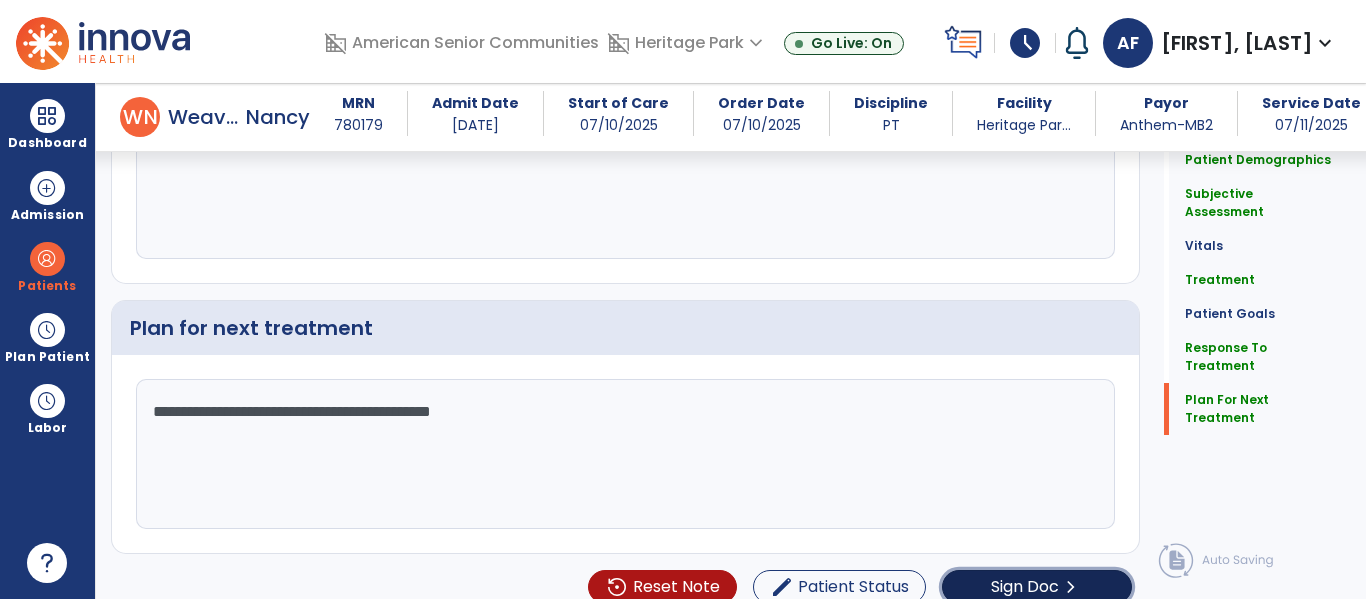 click on "chevron_right" 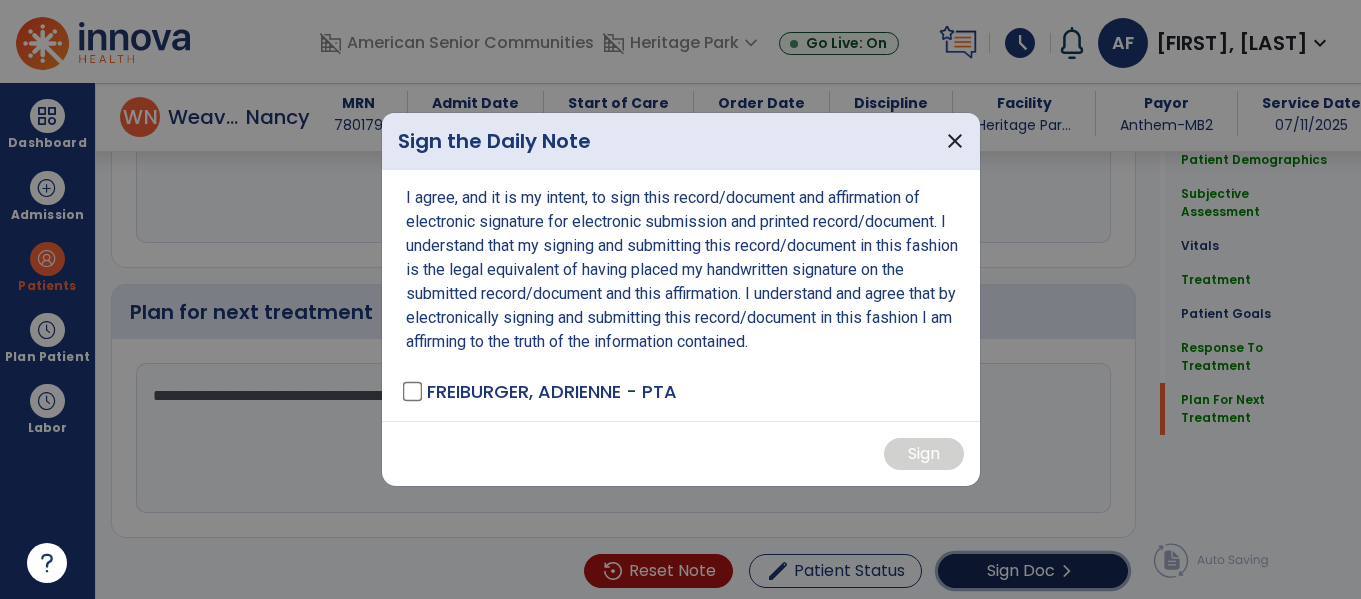 scroll, scrollTop: 2875, scrollLeft: 0, axis: vertical 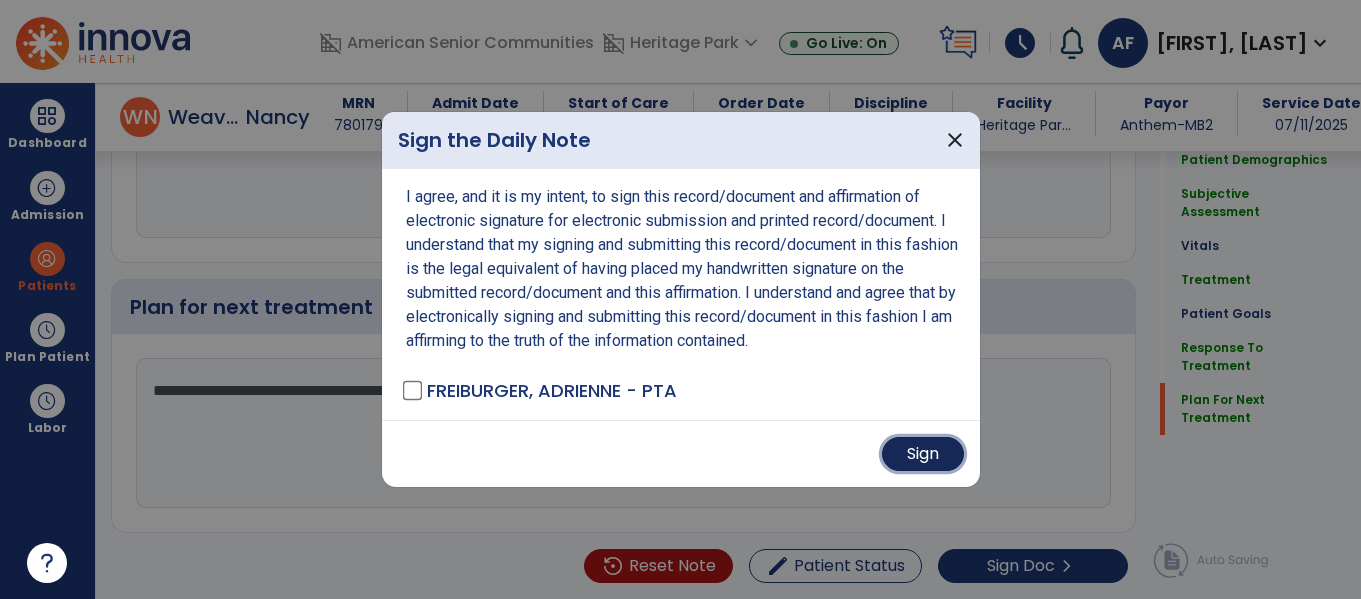 click on "Sign" at bounding box center (923, 454) 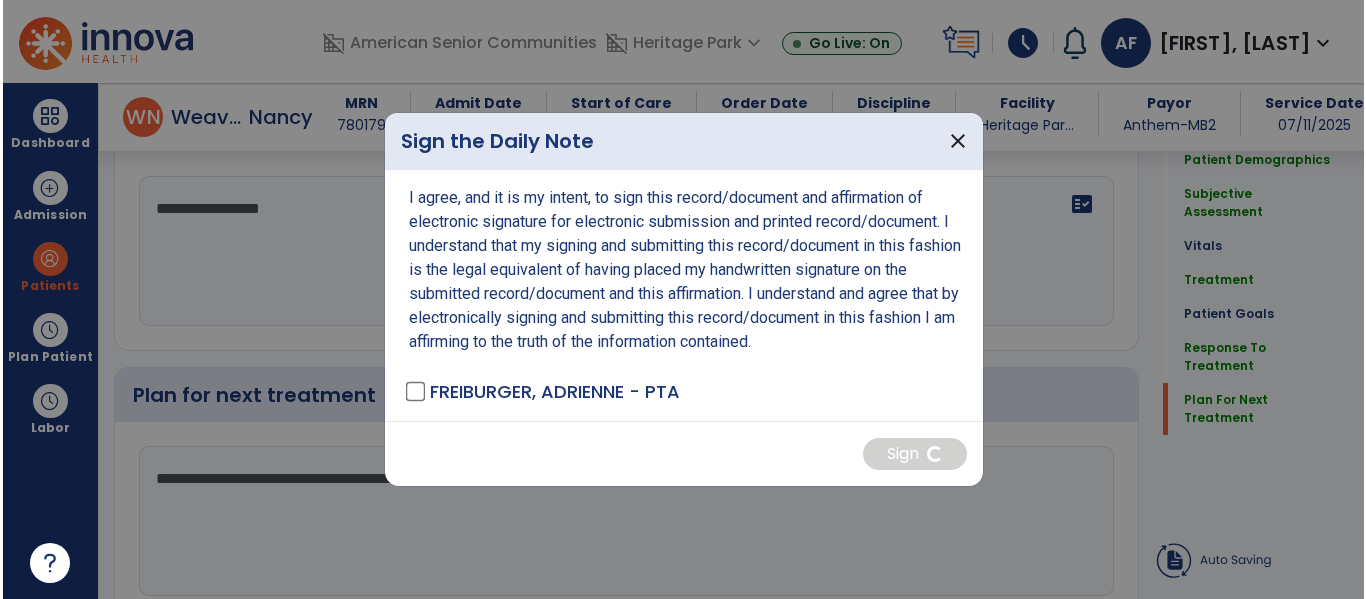 scroll, scrollTop: 2875, scrollLeft: 0, axis: vertical 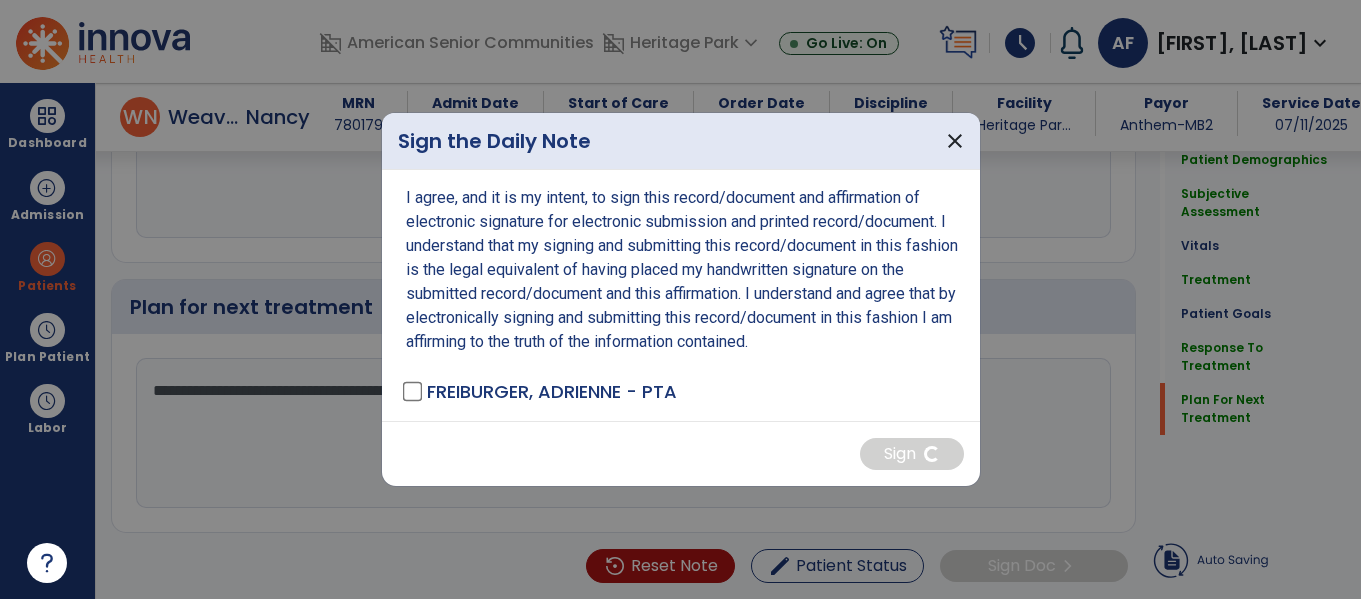 type on "**********" 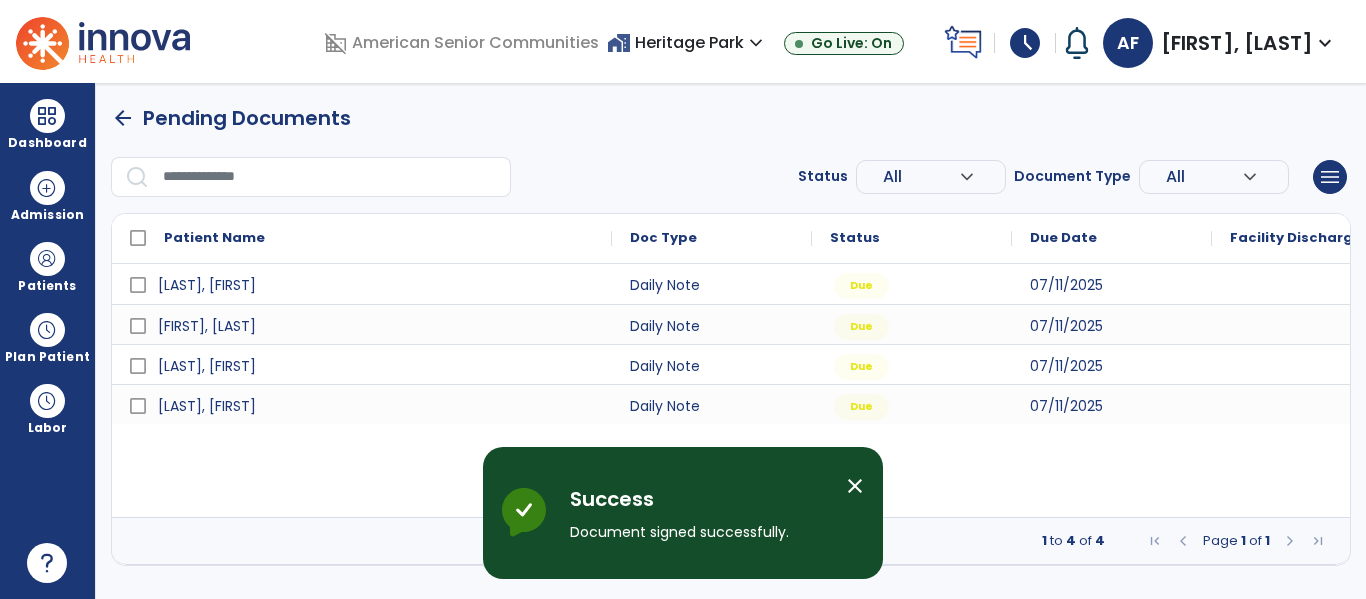 scroll, scrollTop: 0, scrollLeft: 0, axis: both 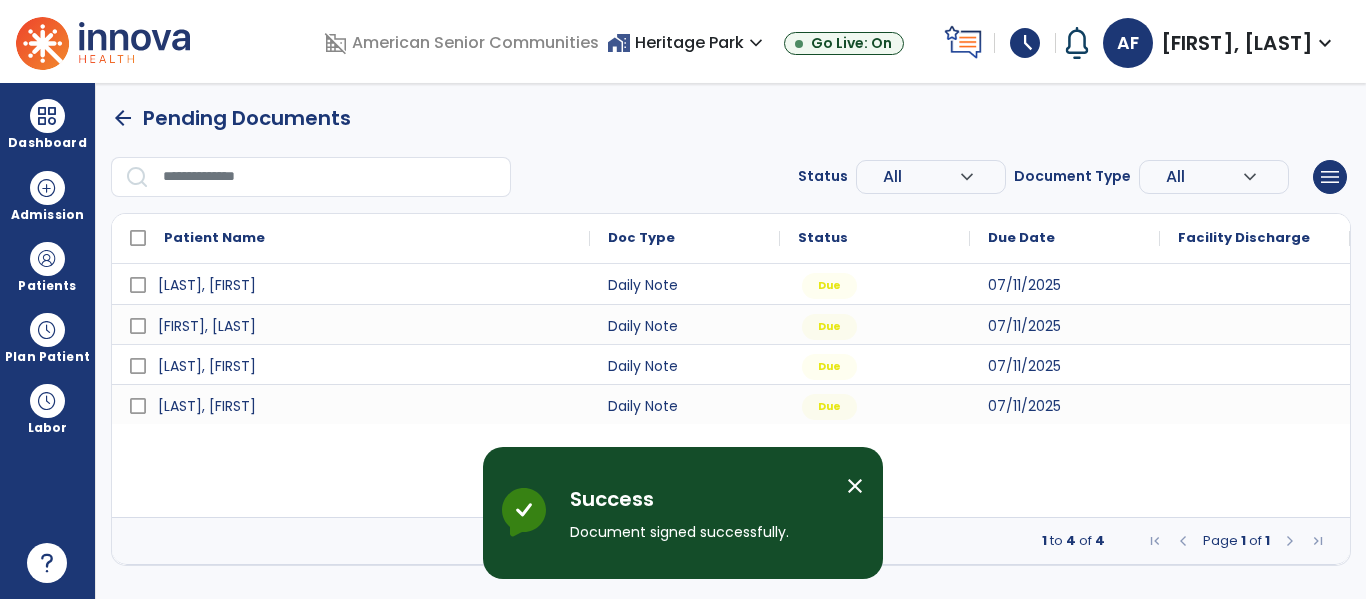 click on "close" at bounding box center [855, 486] 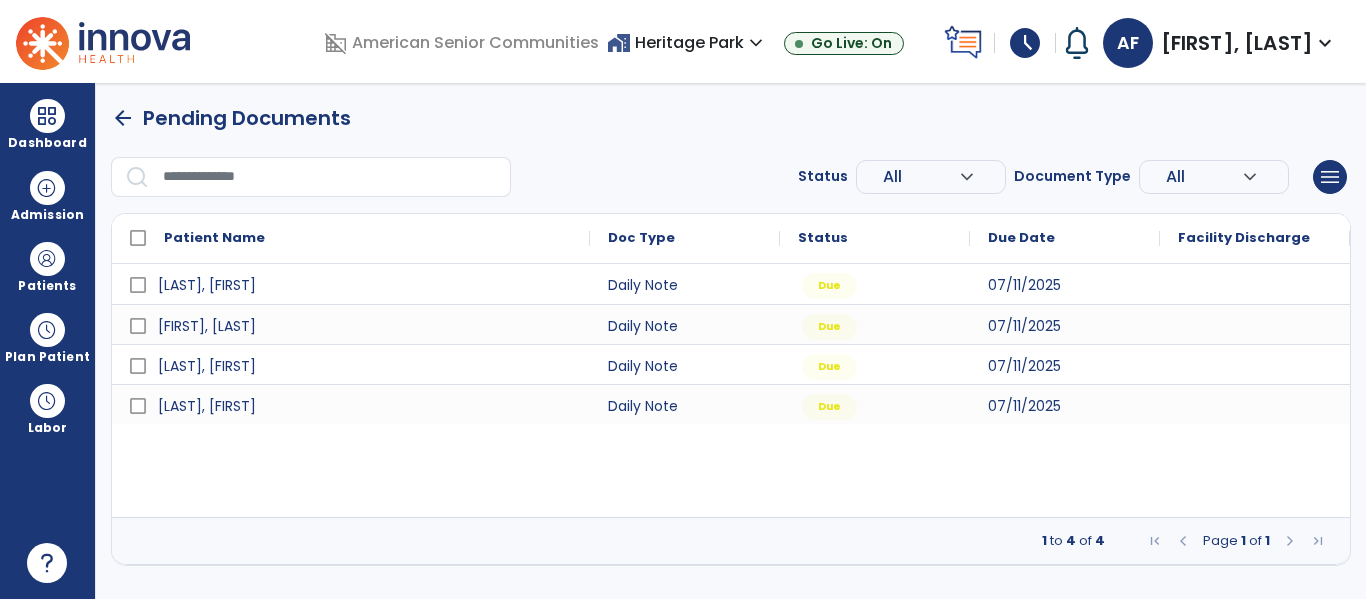 click at bounding box center (1255, 284) 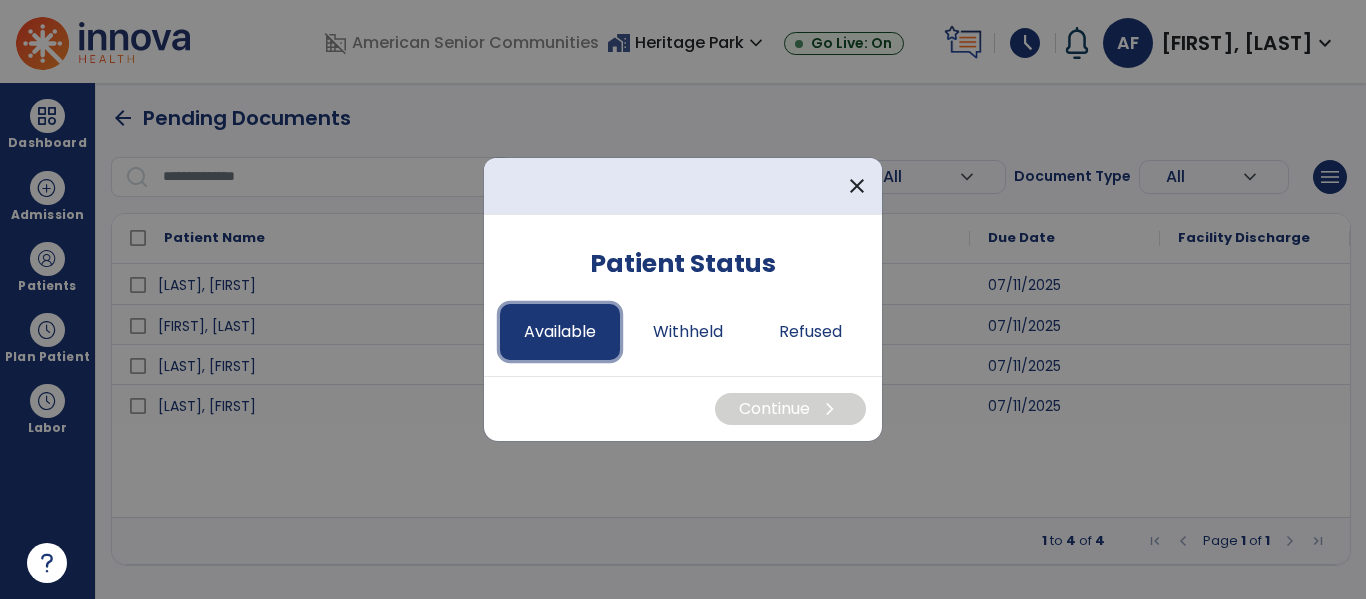 click on "Available" at bounding box center (560, 332) 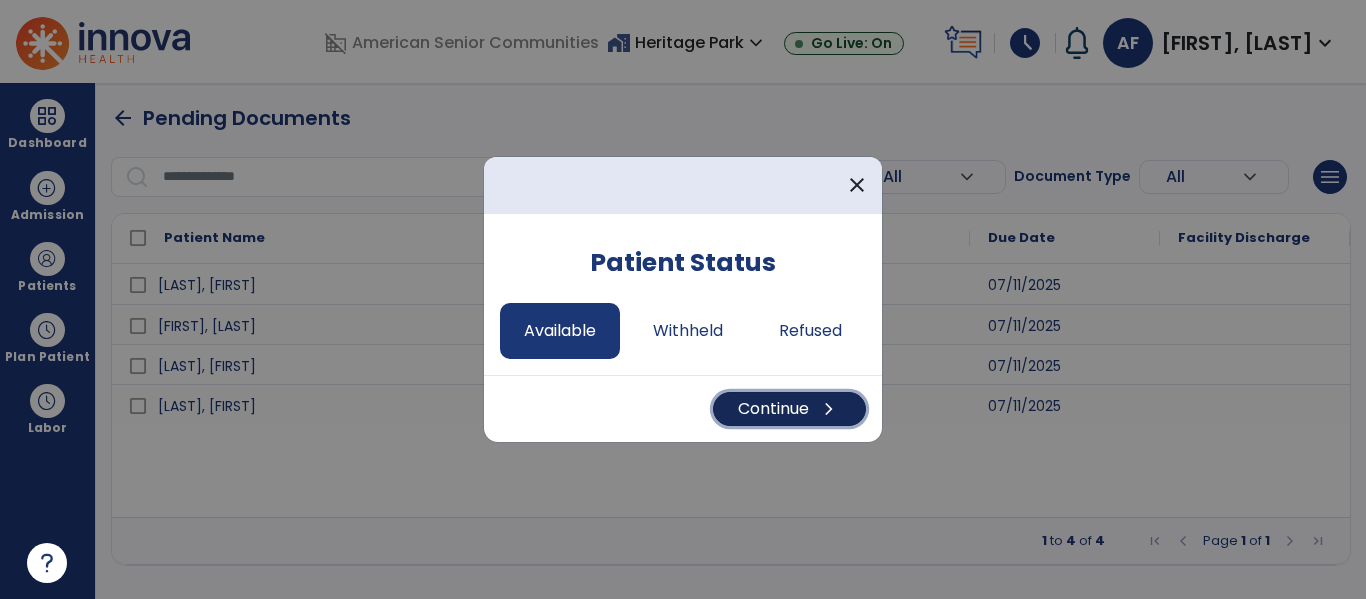 click on "Continue   chevron_right" at bounding box center (789, 409) 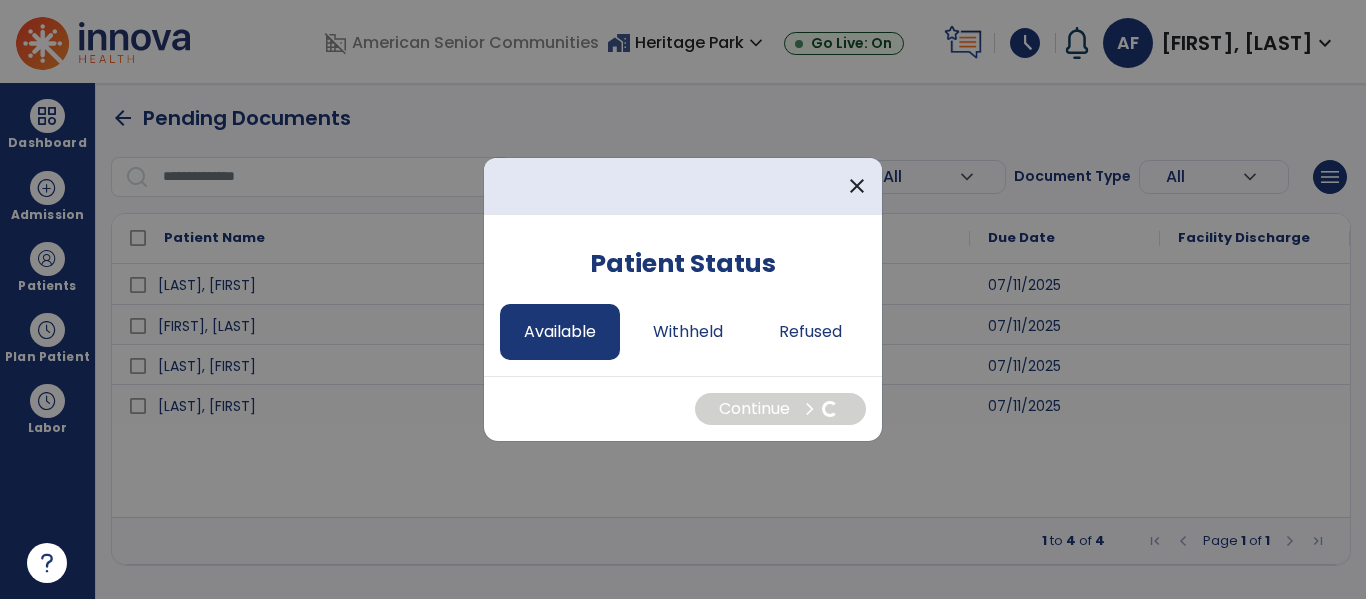 select on "*" 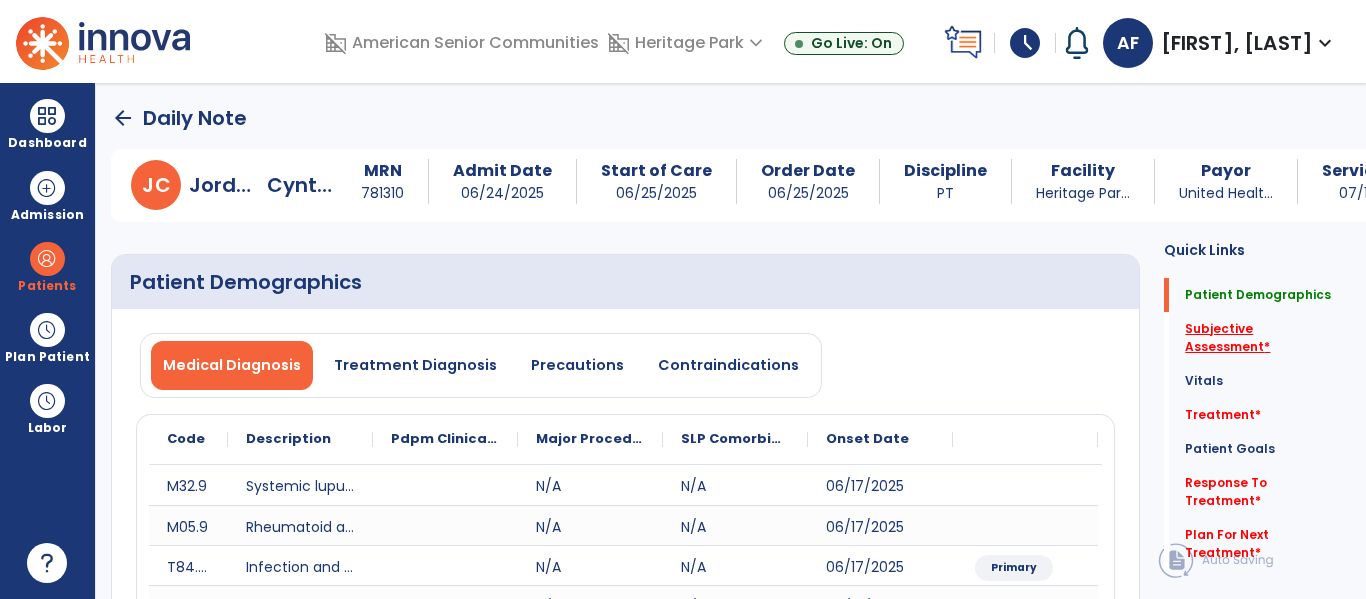 click on "Subjective Assessment   *" 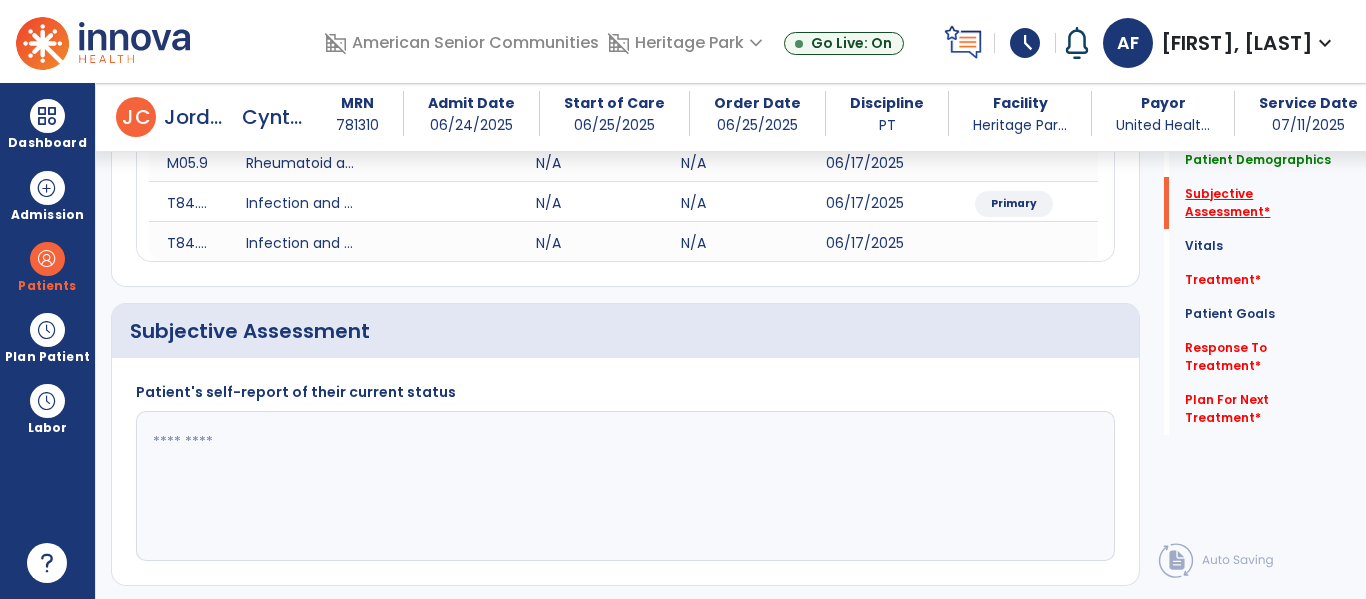 scroll, scrollTop: 467, scrollLeft: 0, axis: vertical 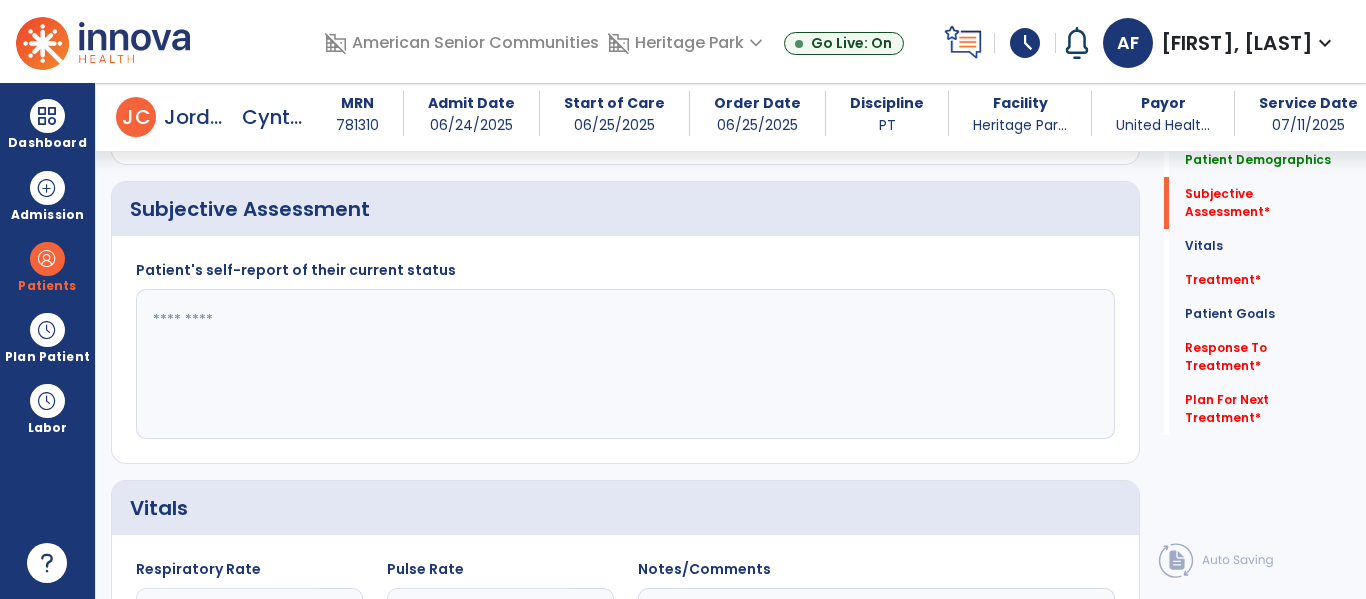 click 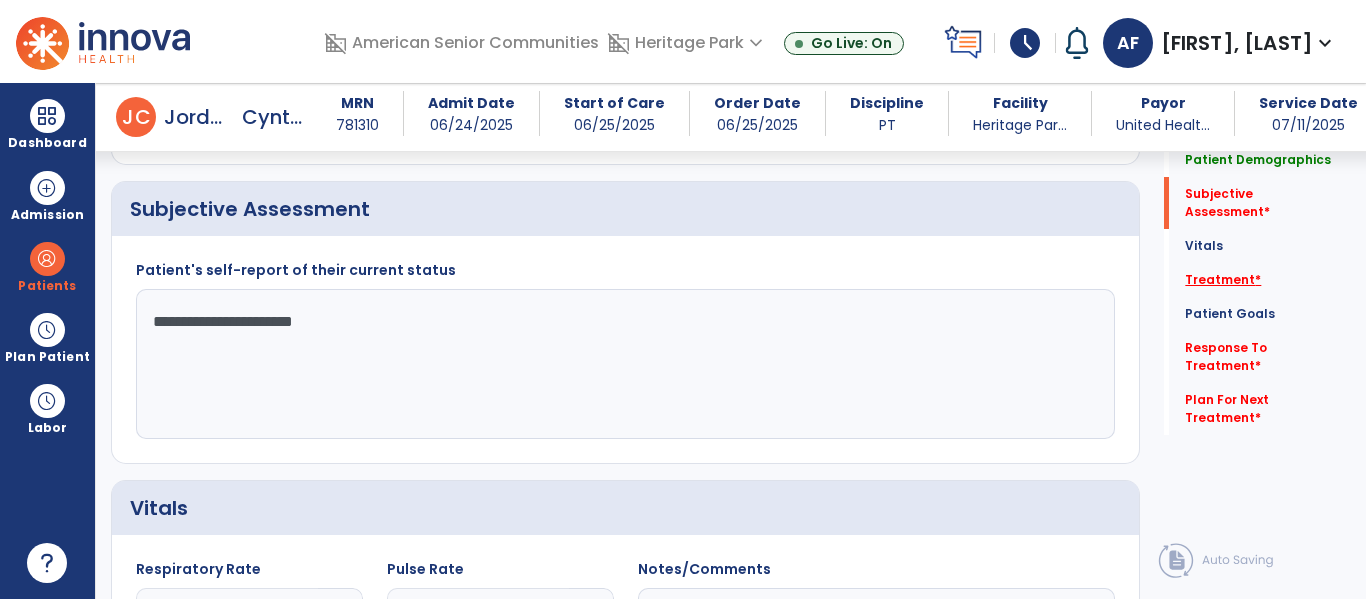 type on "**********" 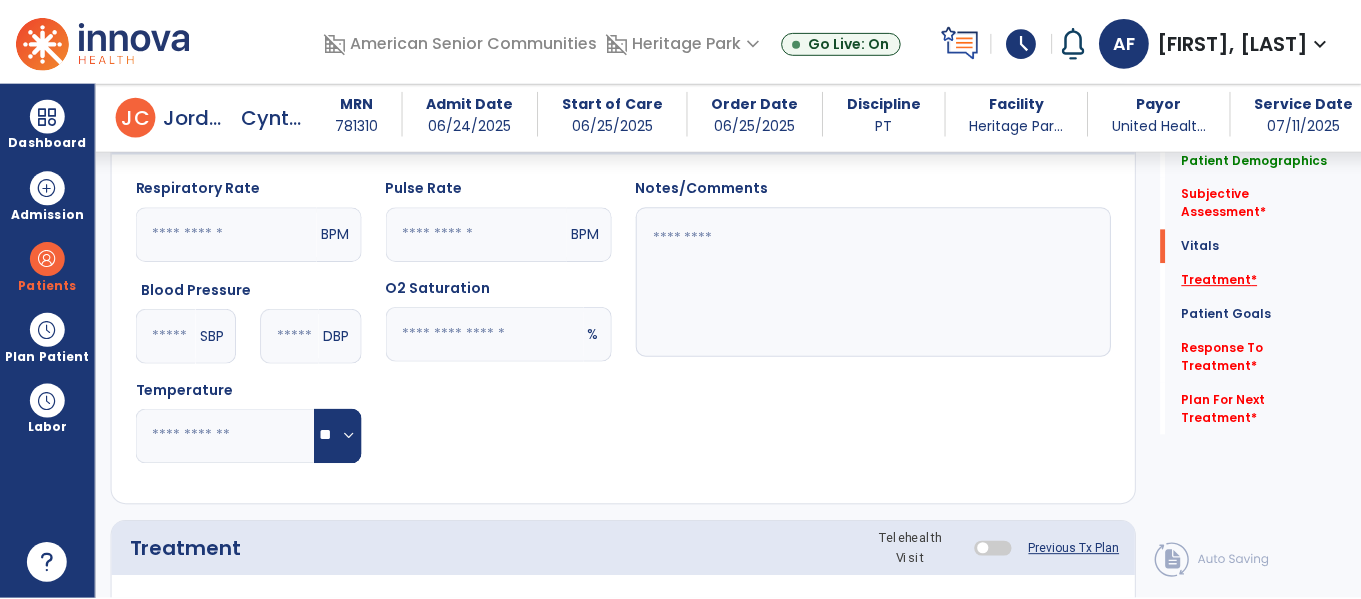 scroll, scrollTop: 1156, scrollLeft: 0, axis: vertical 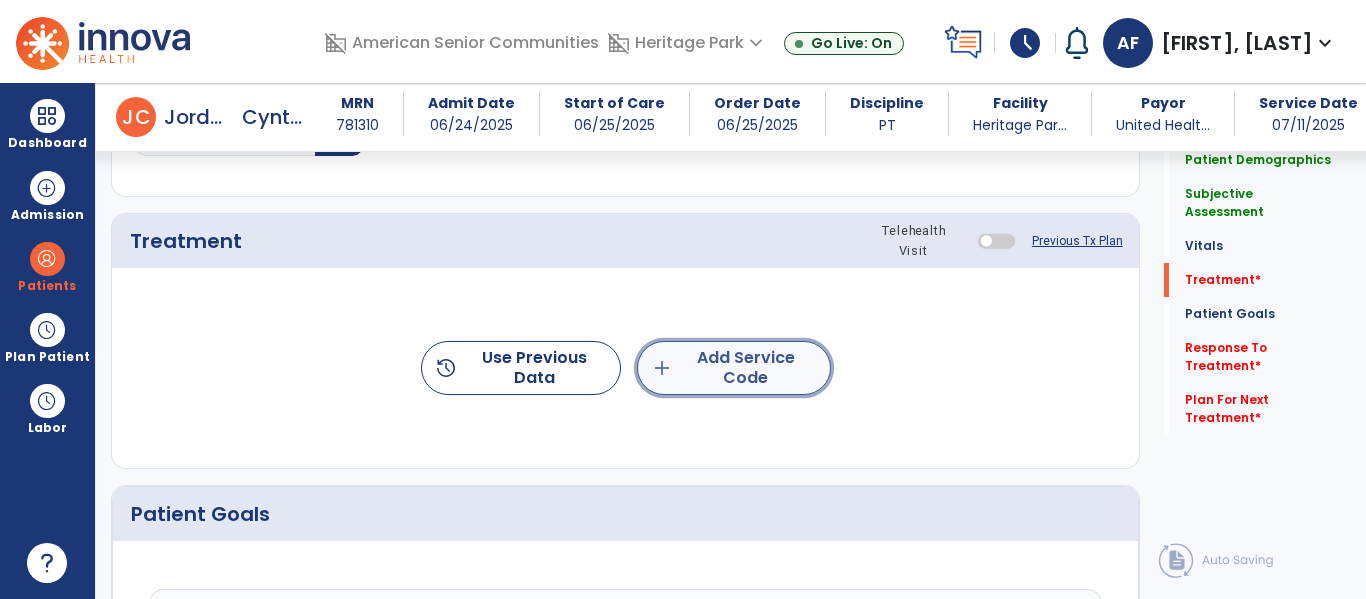click on "add  Add Service Code" 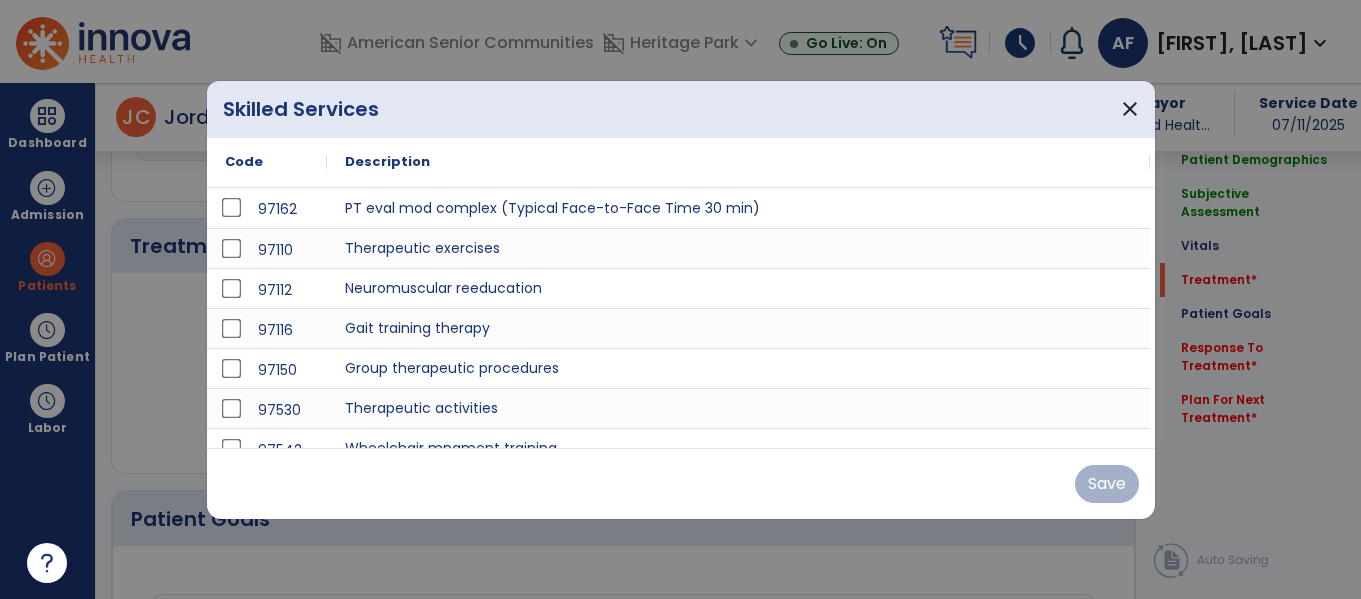 scroll, scrollTop: 1156, scrollLeft: 0, axis: vertical 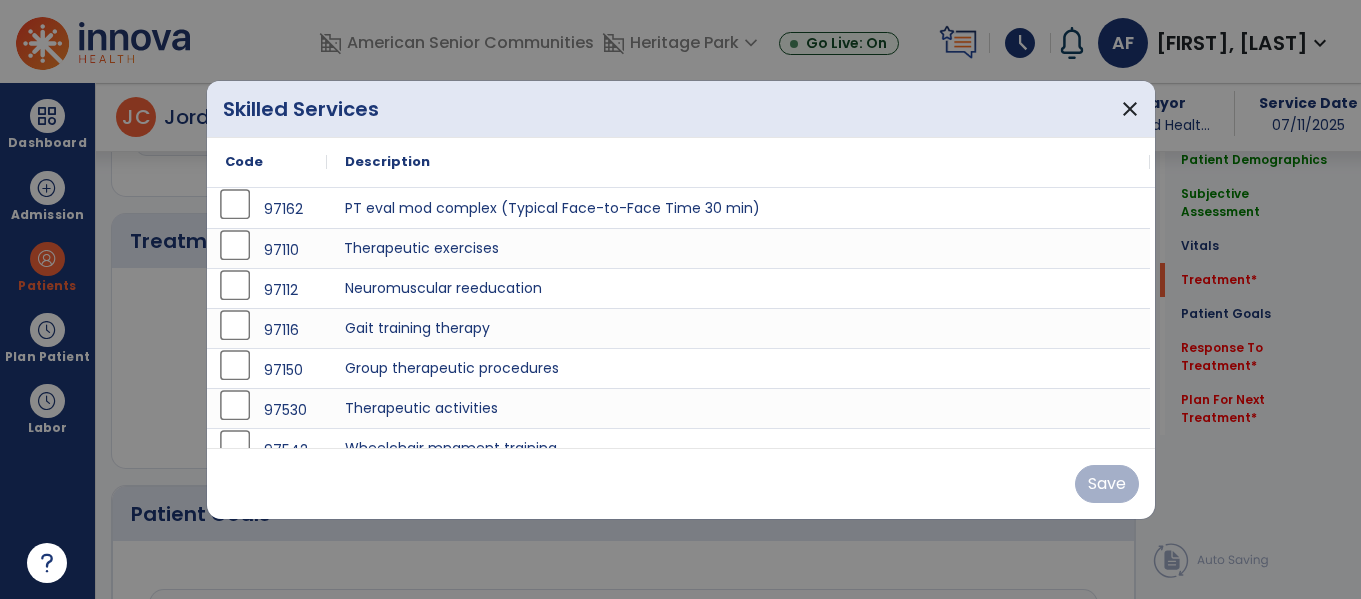 click on "Therapeutic exercises" at bounding box center (738, 248) 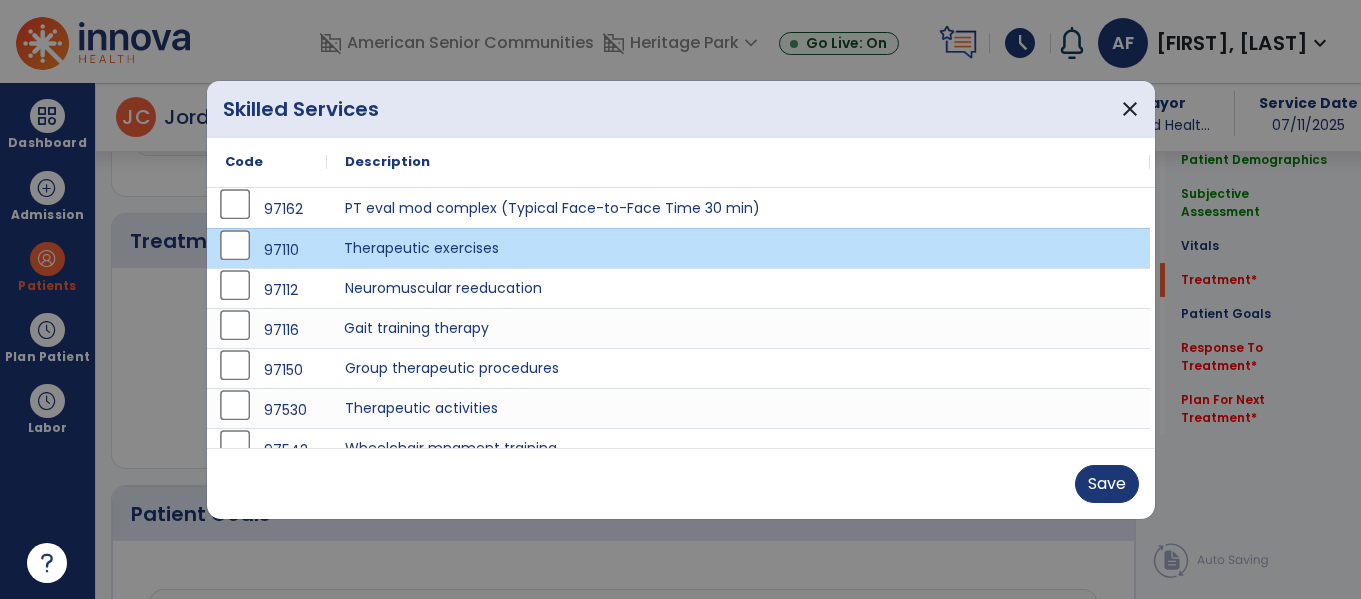 click on "Gait training therapy" at bounding box center (738, 328) 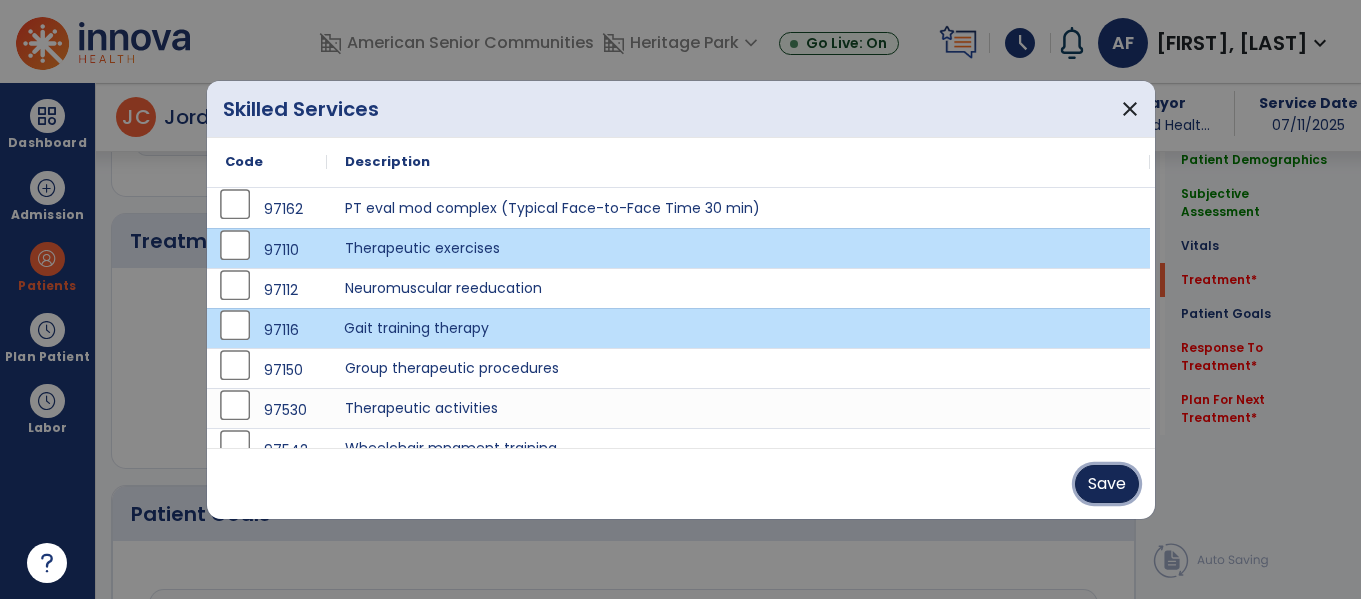 click on "Save" at bounding box center (1107, 484) 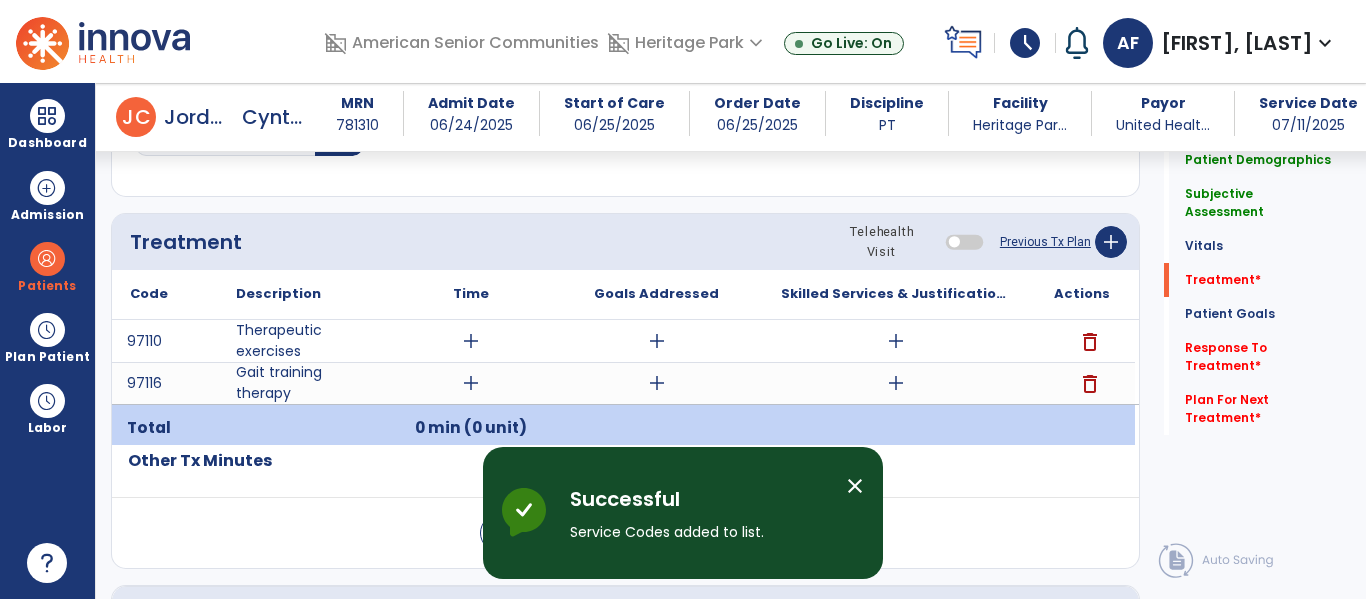 click on "add" at bounding box center [896, 341] 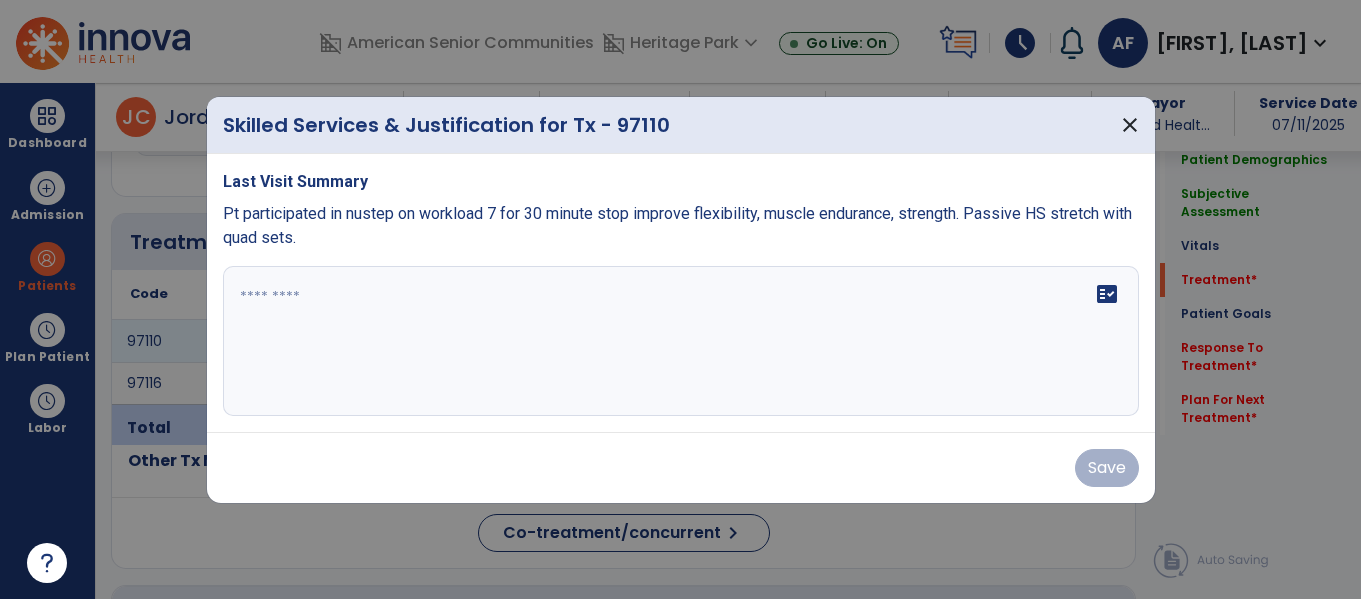 scroll, scrollTop: 1156, scrollLeft: 0, axis: vertical 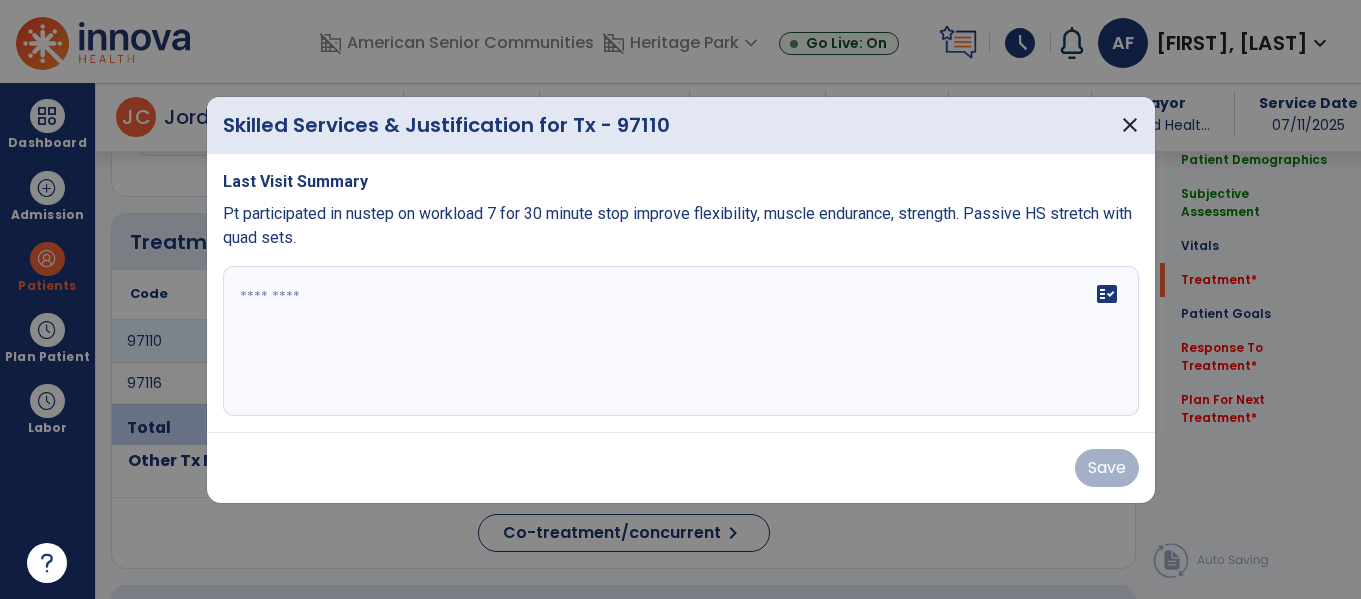 click on "fact_check" at bounding box center [681, 341] 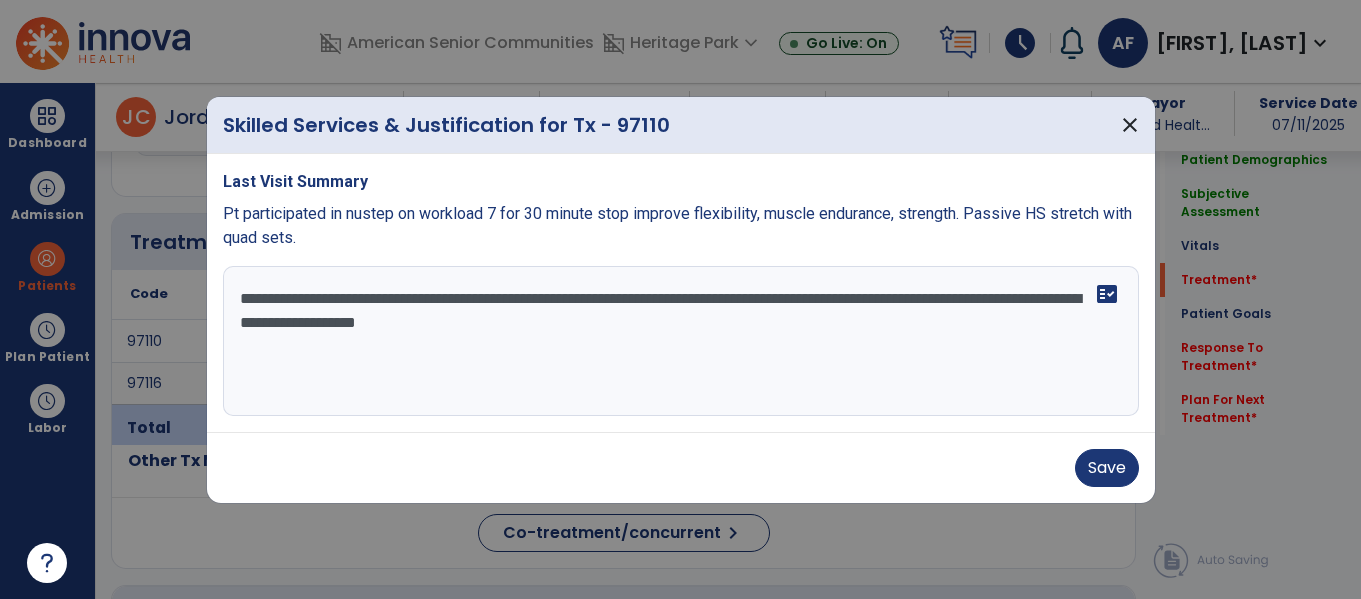 click on "**********" at bounding box center [681, 341] 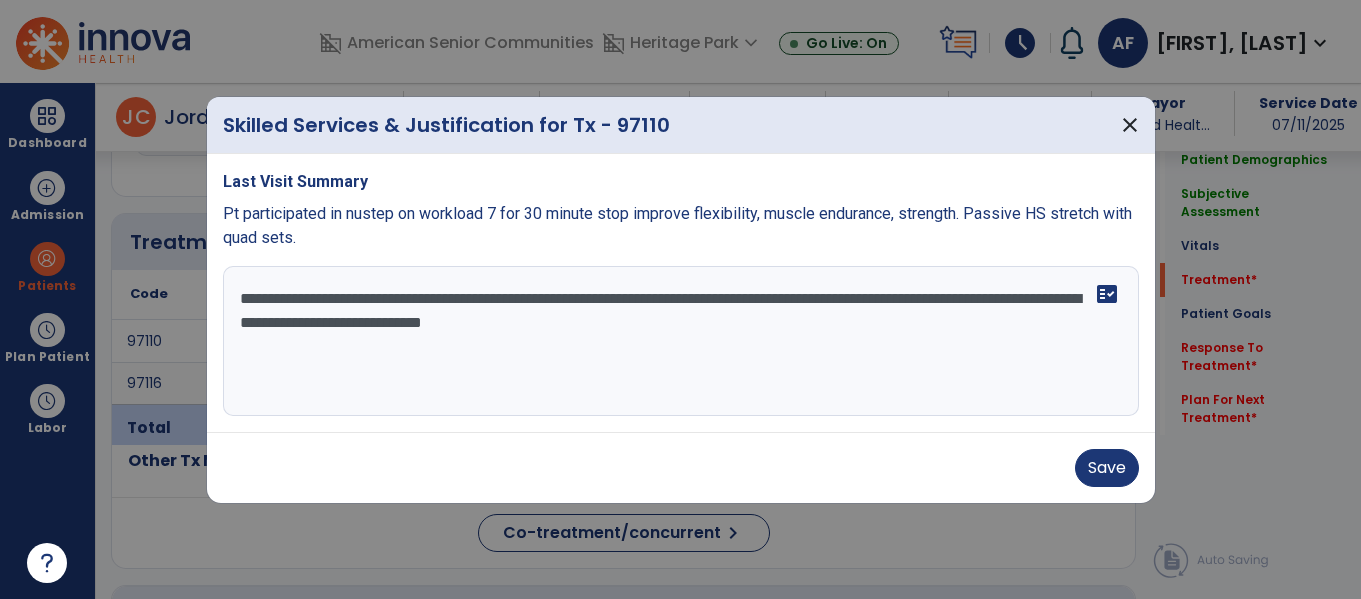 click on "**********" at bounding box center (681, 341) 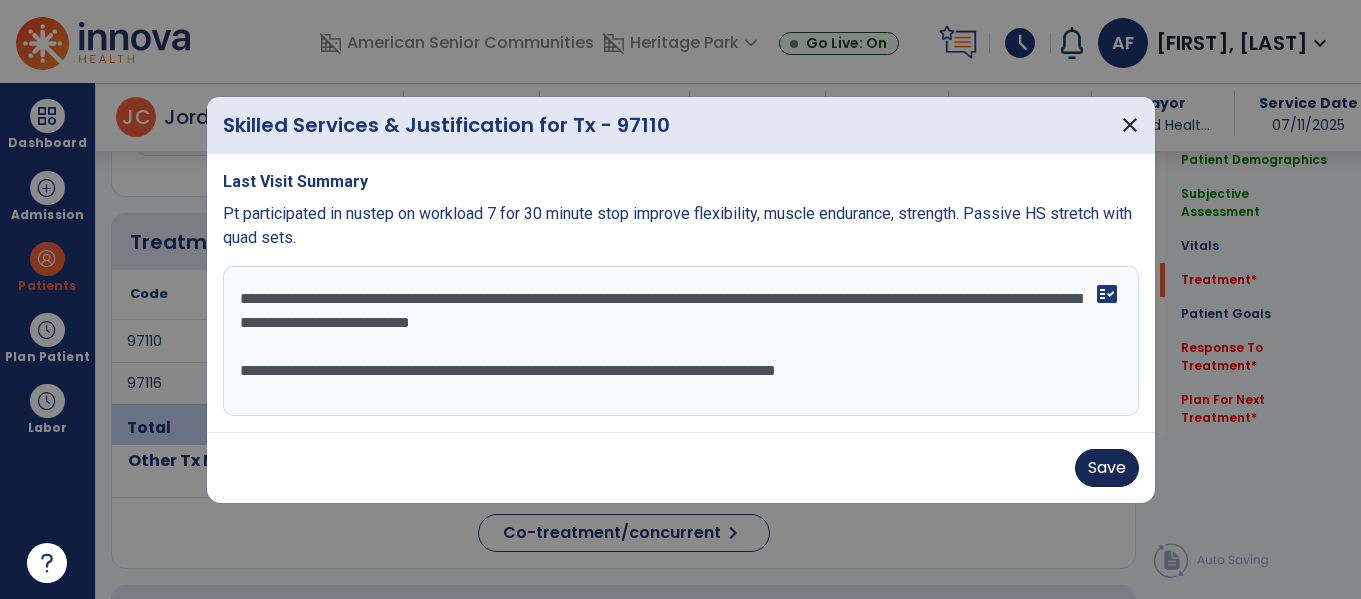 type on "**********" 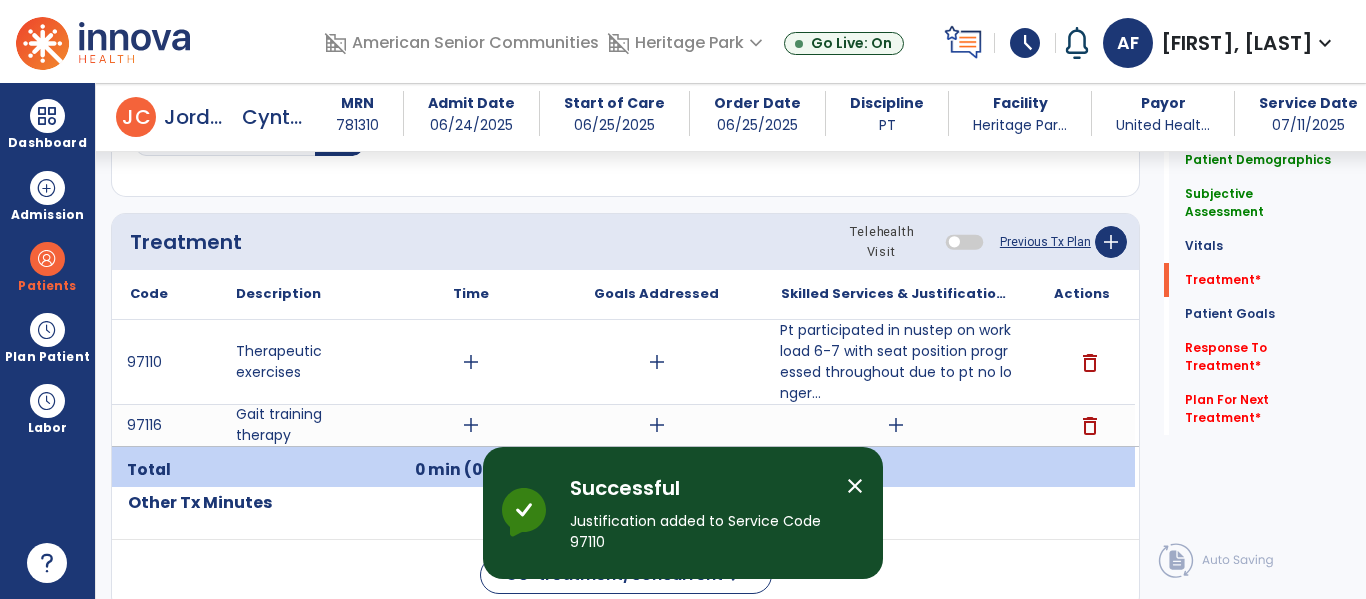 click on "close" at bounding box center [855, 486] 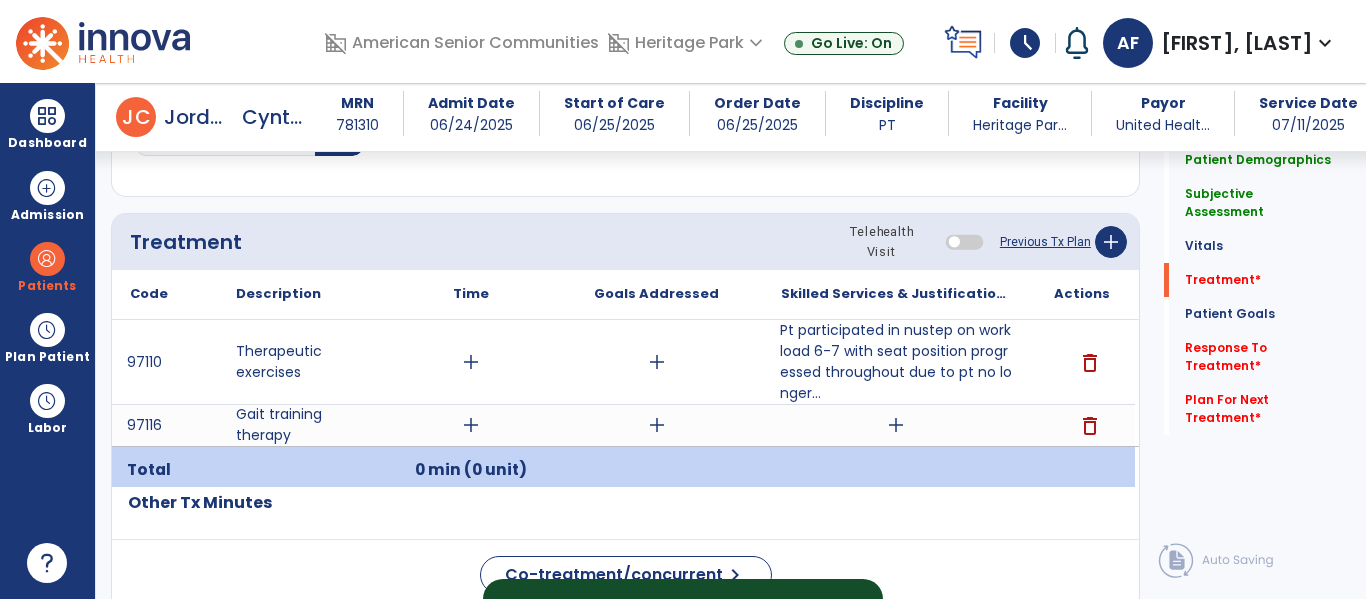 click on "add" at bounding box center (896, 425) 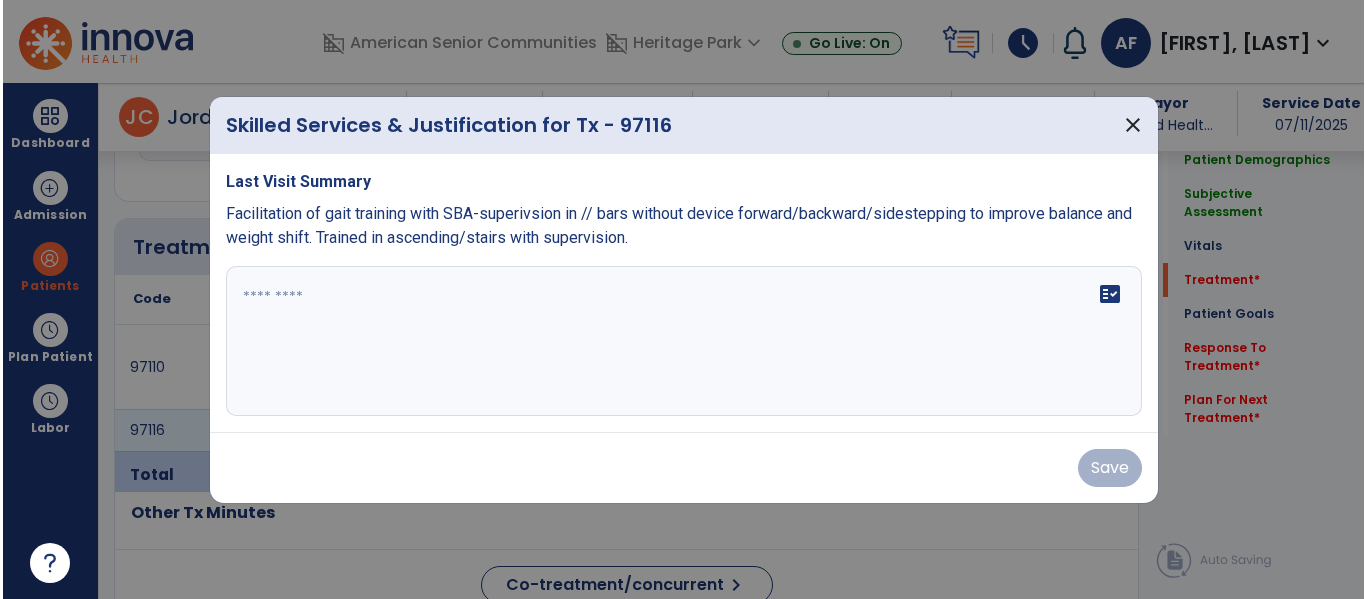 scroll, scrollTop: 1156, scrollLeft: 0, axis: vertical 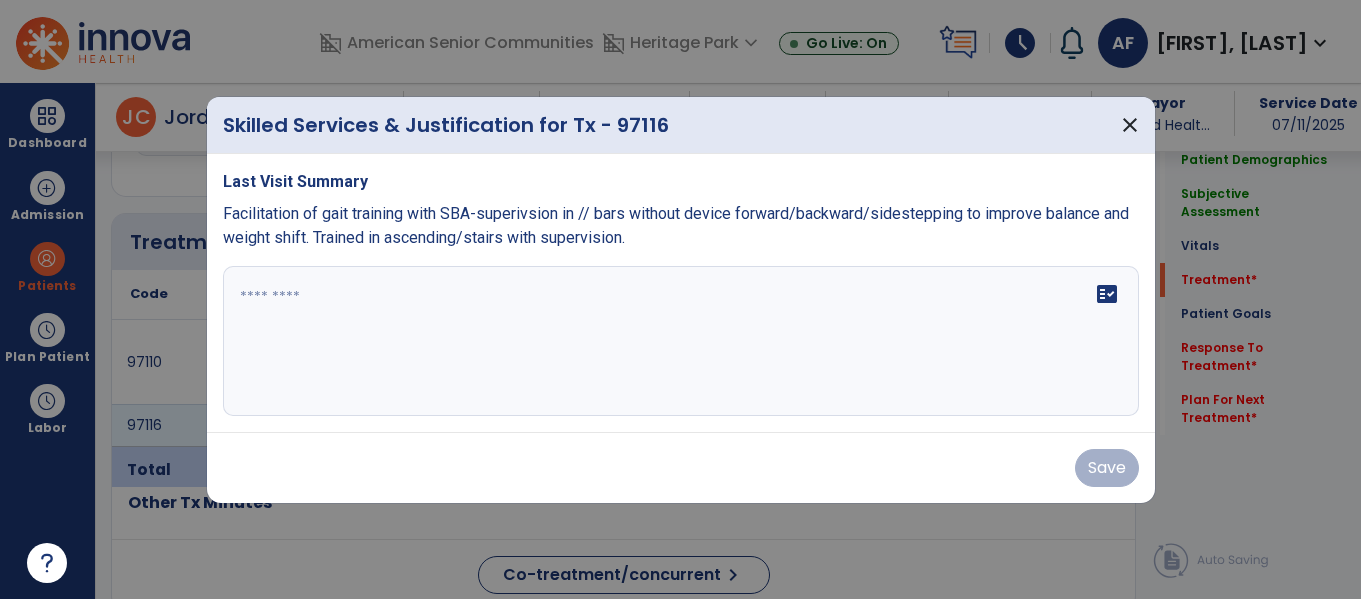 click on "fact_check" at bounding box center [681, 341] 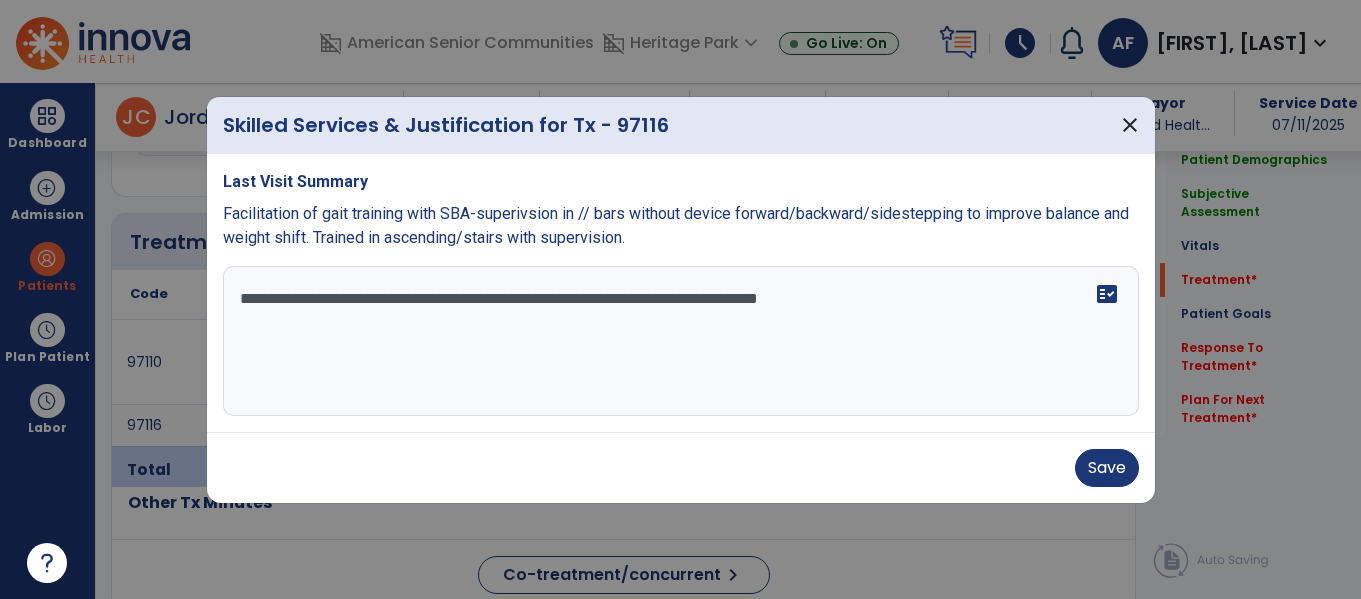 click on "**********" at bounding box center [681, 341] 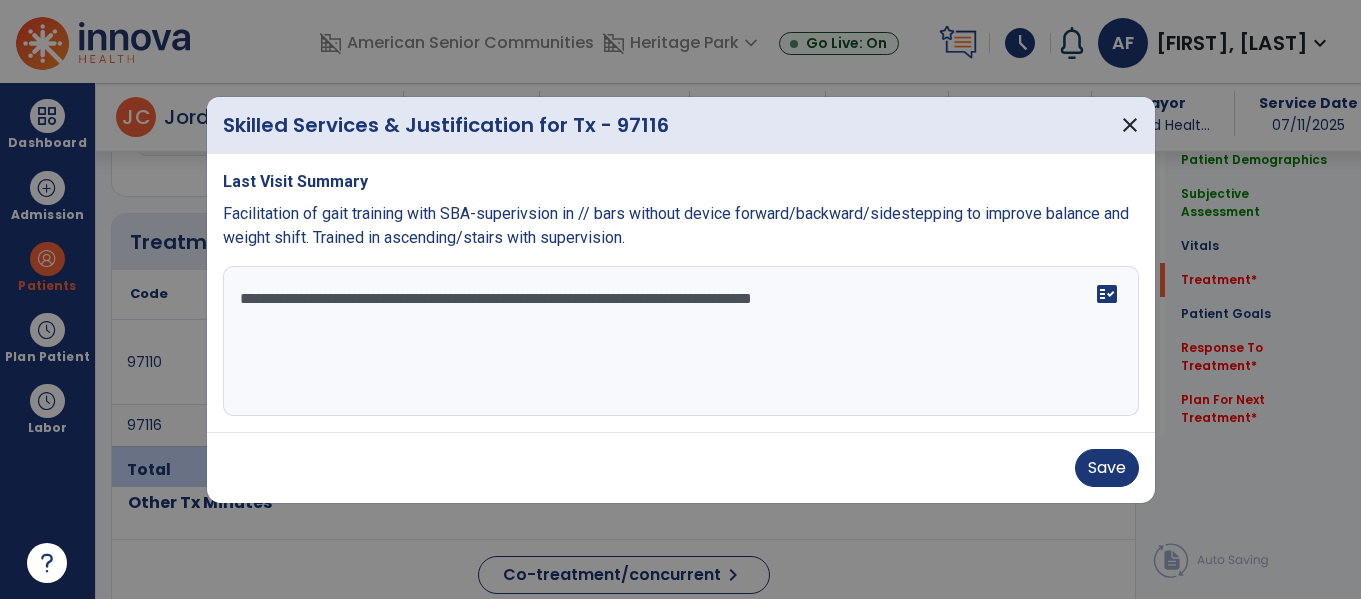 click on "**********" at bounding box center [681, 341] 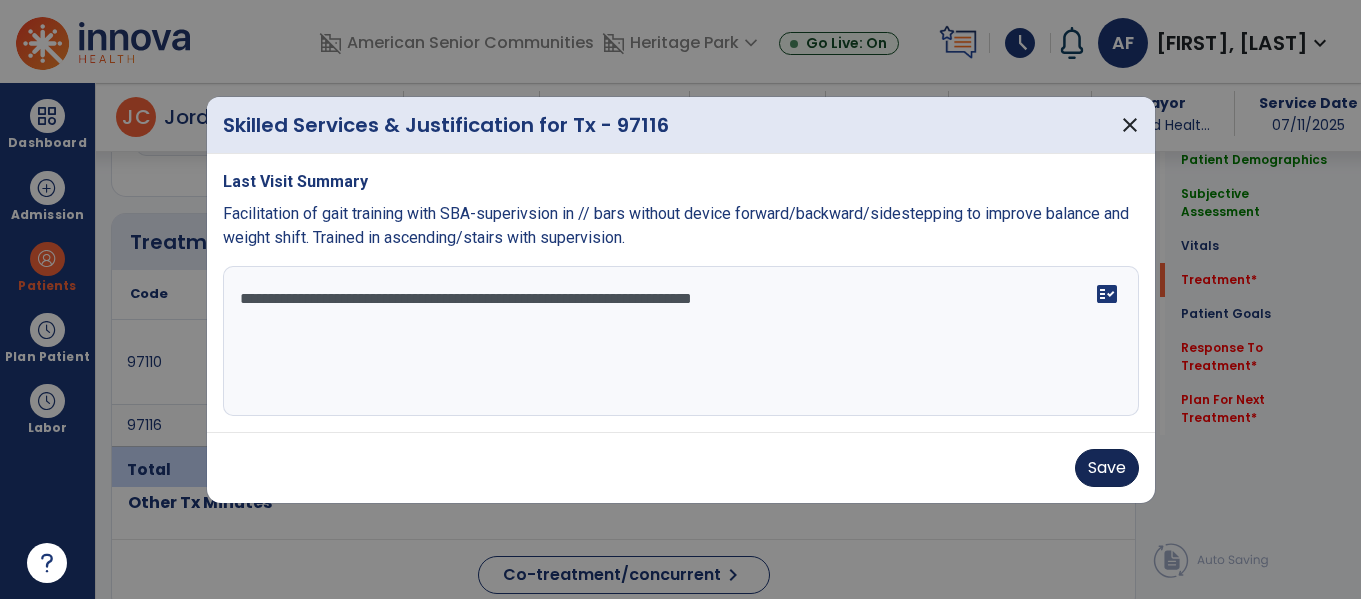 type on "**********" 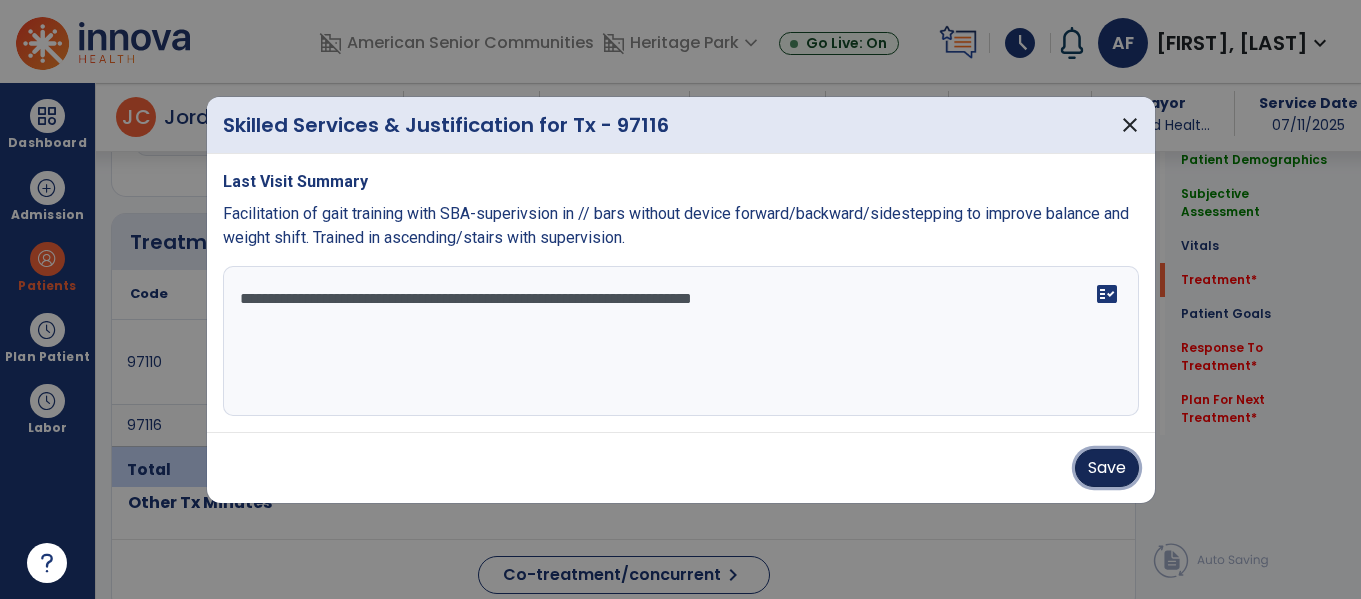 click on "Save" at bounding box center [1107, 468] 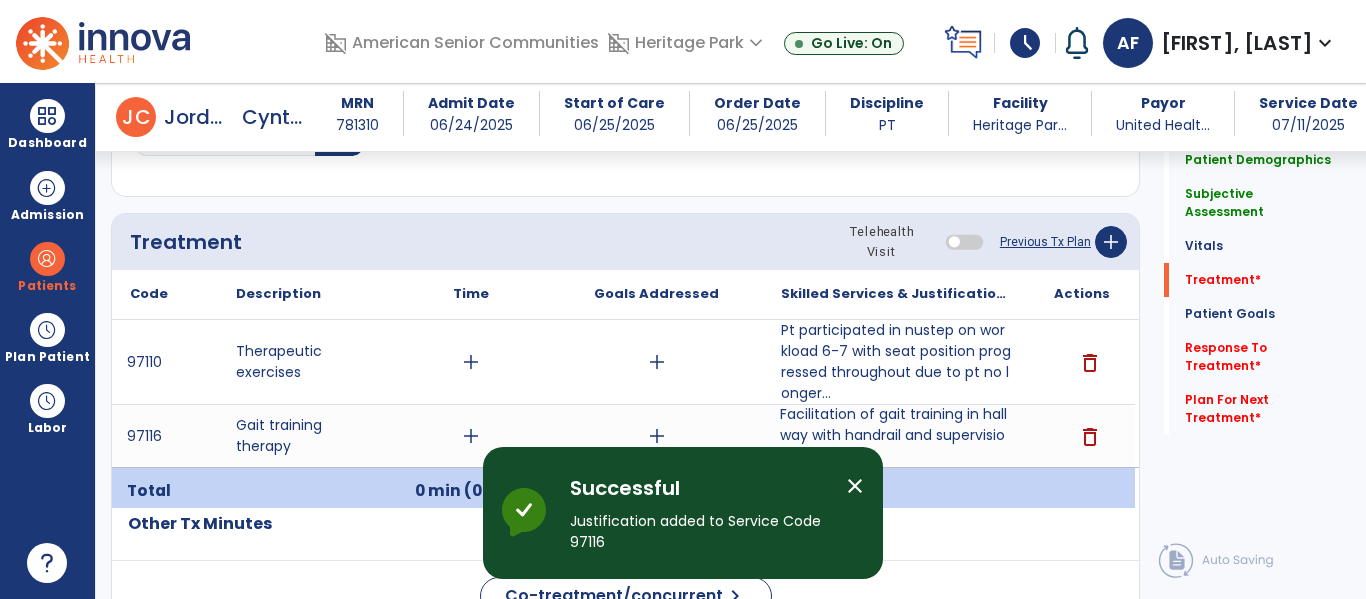 click on "close" at bounding box center (855, 486) 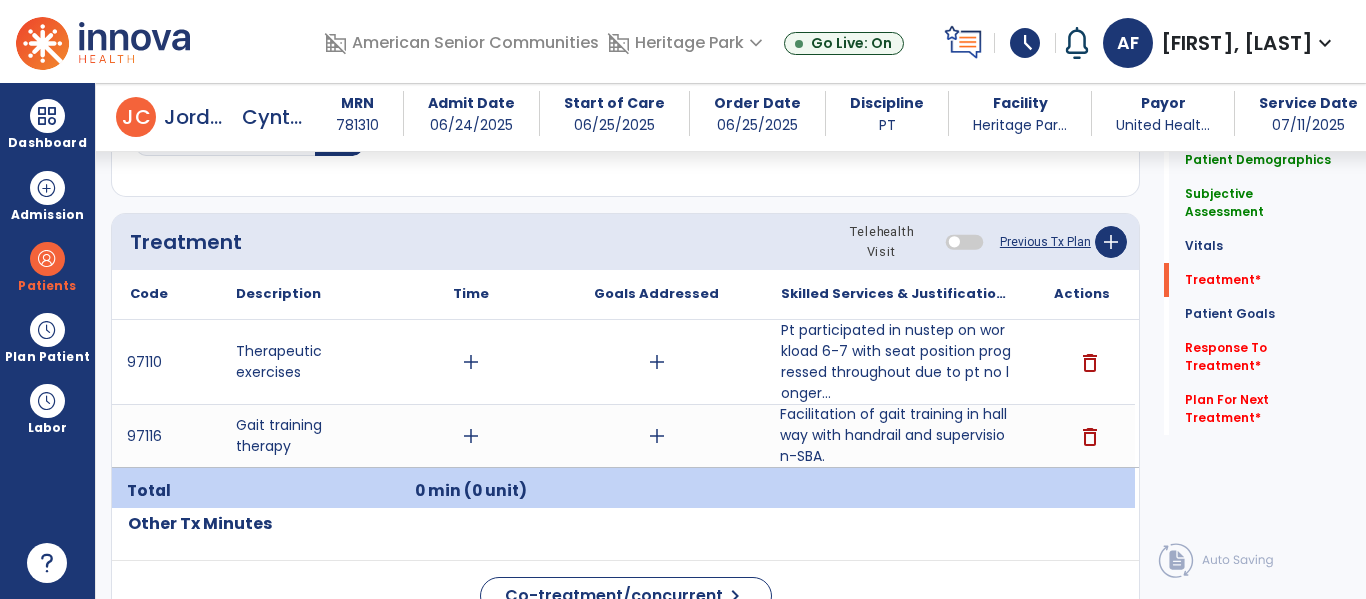 click on "add" at bounding box center (471, 436) 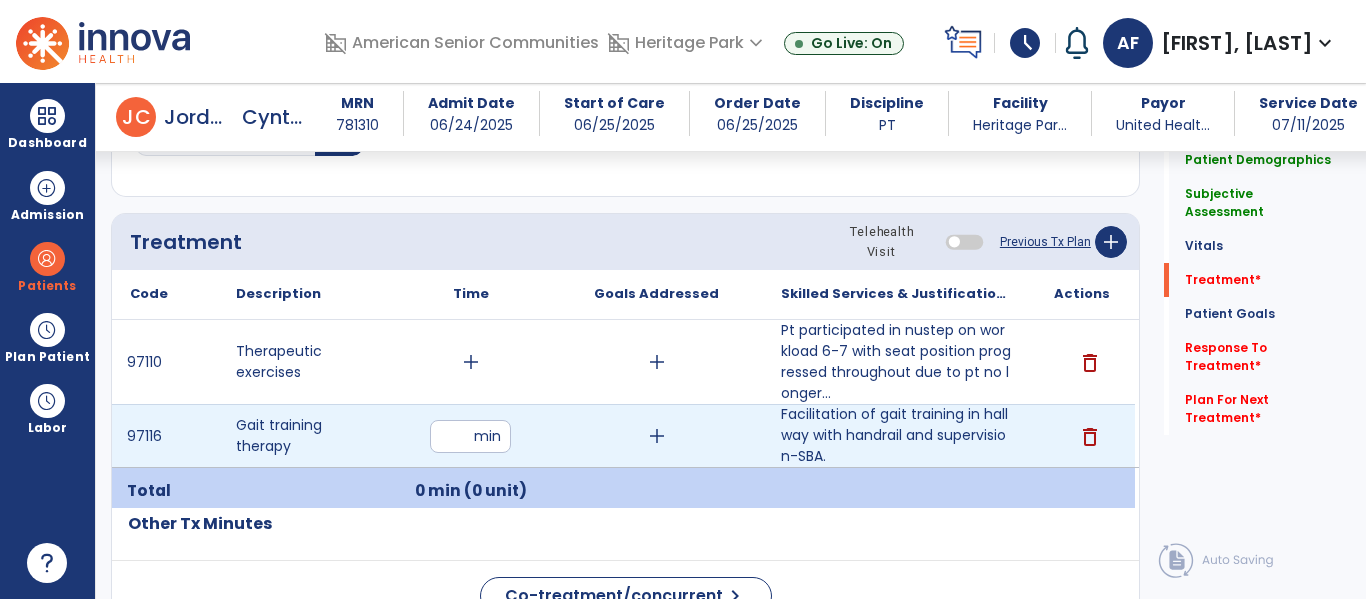 type on "**" 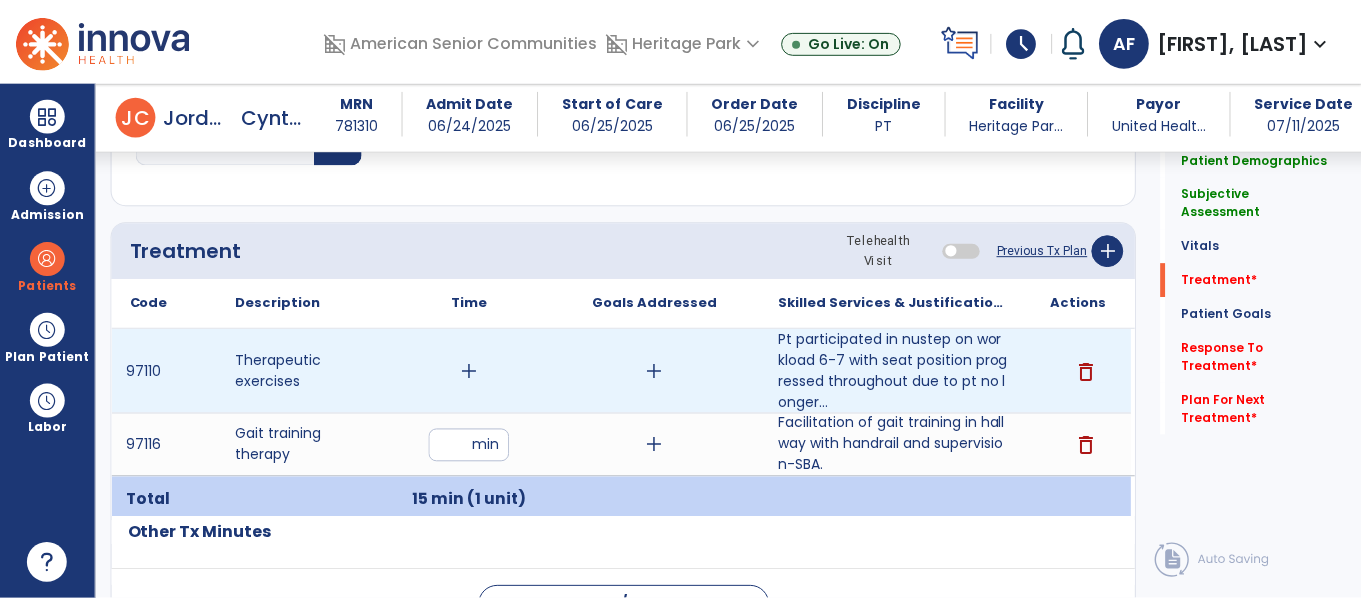 scroll, scrollTop: 1146, scrollLeft: 0, axis: vertical 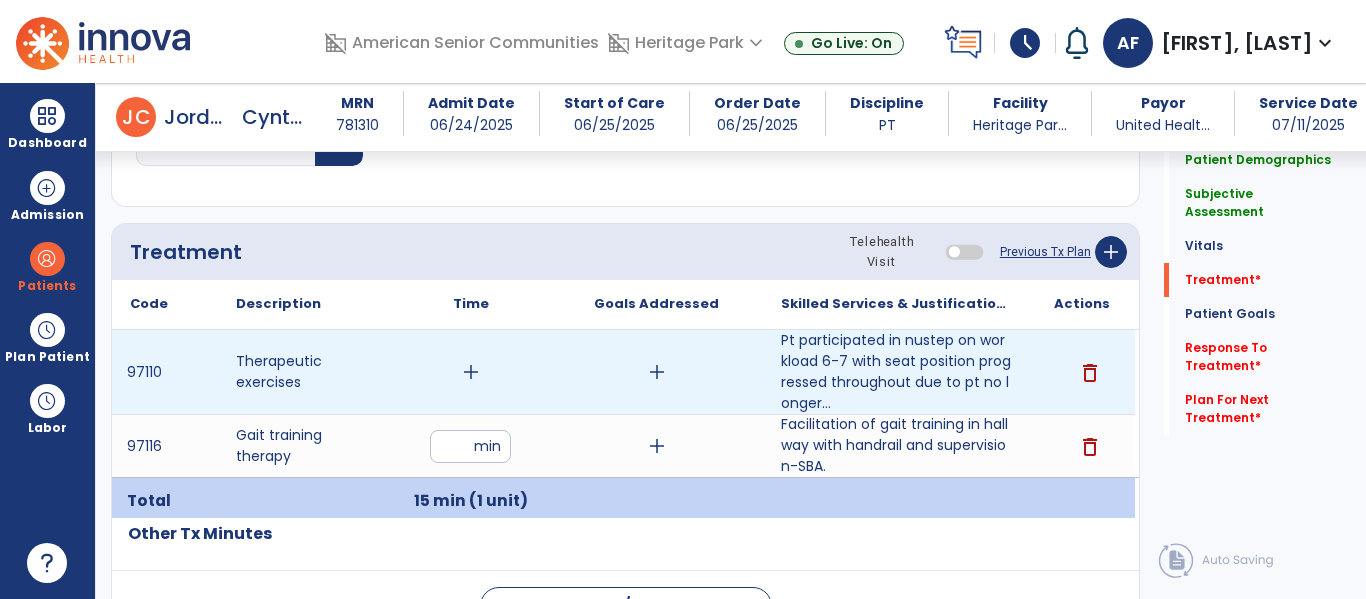 click on "add" at bounding box center [471, 372] 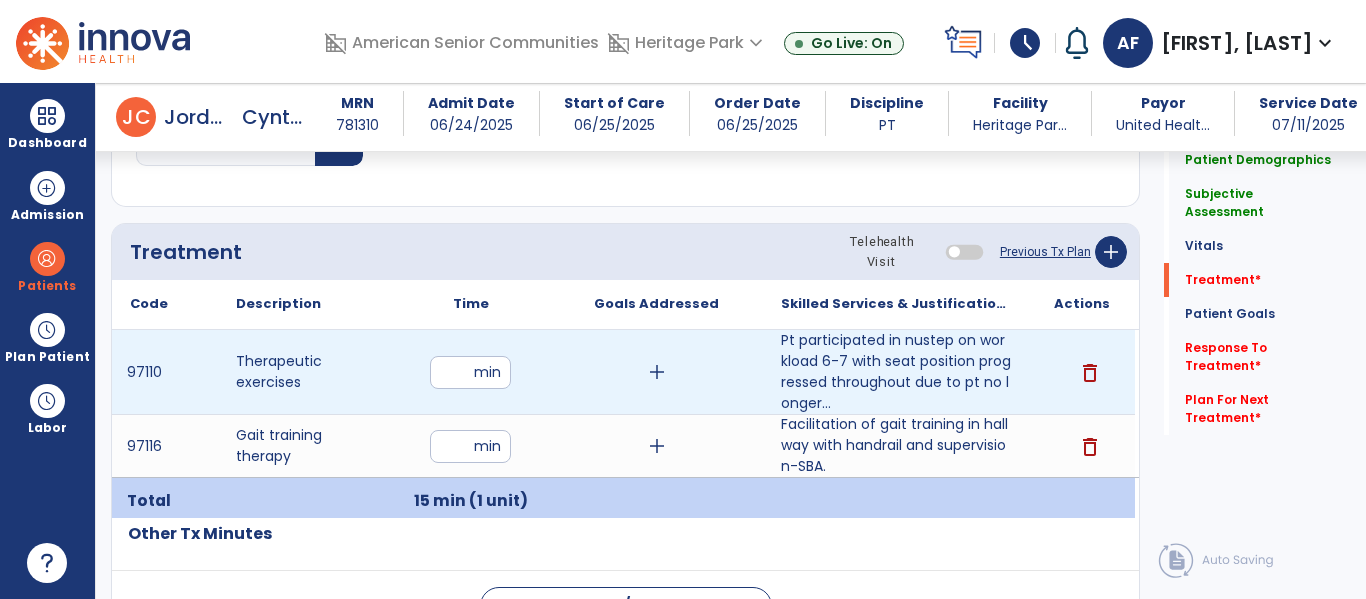 type on "**" 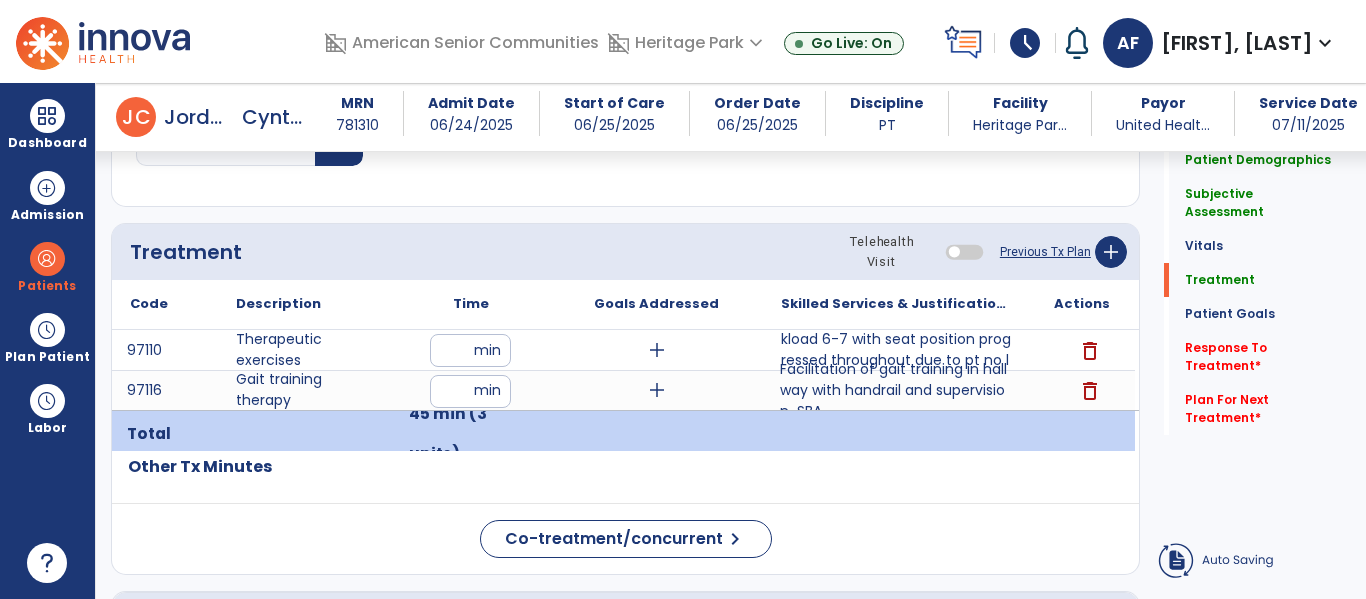 click on "Other Tx Minutes" 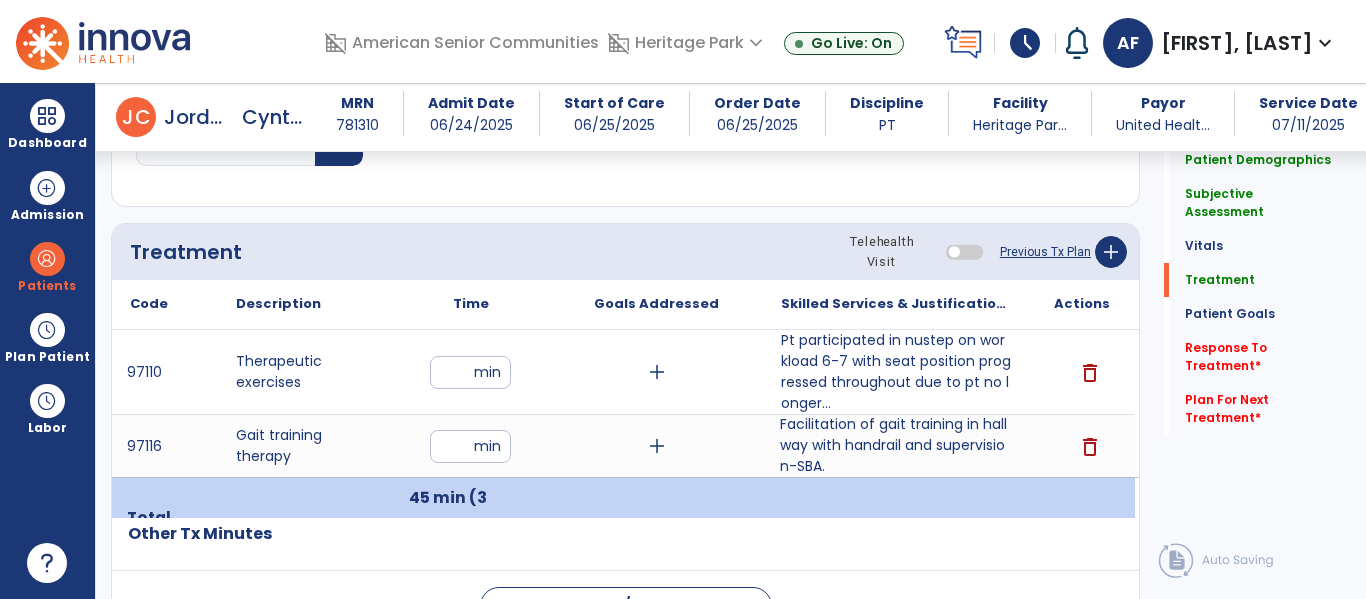 click on "Facilitation of gait training in hallway with handrail and supervision-SBA." at bounding box center (896, 445) 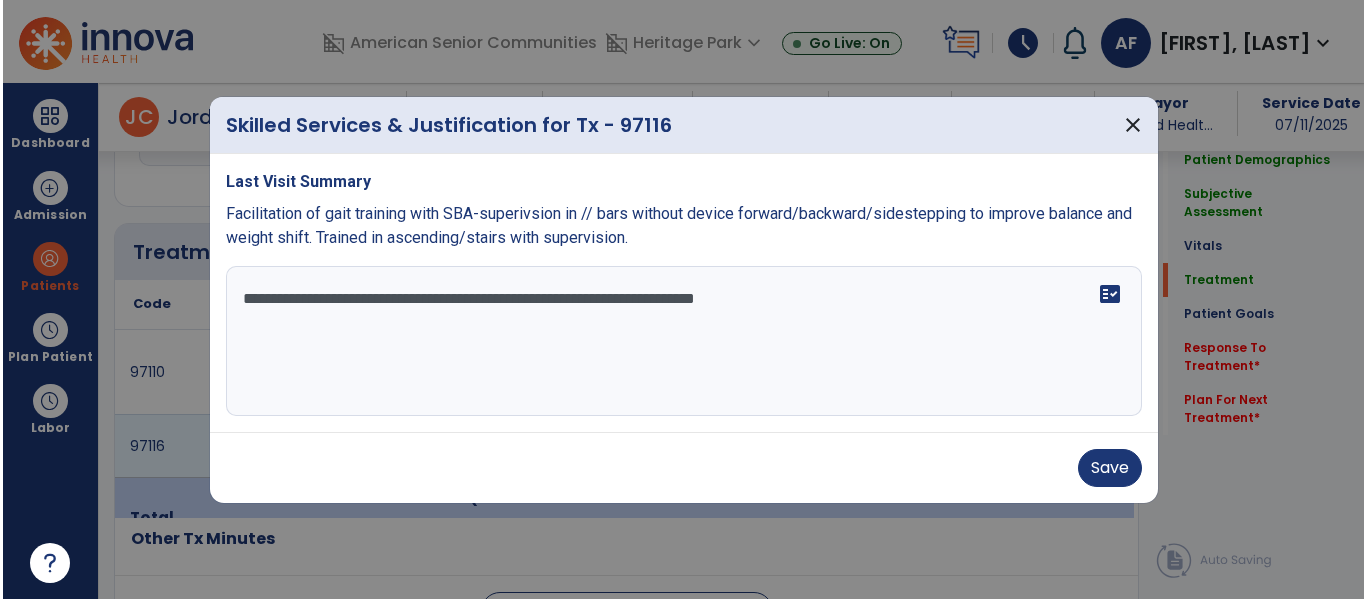 scroll, scrollTop: 1146, scrollLeft: 0, axis: vertical 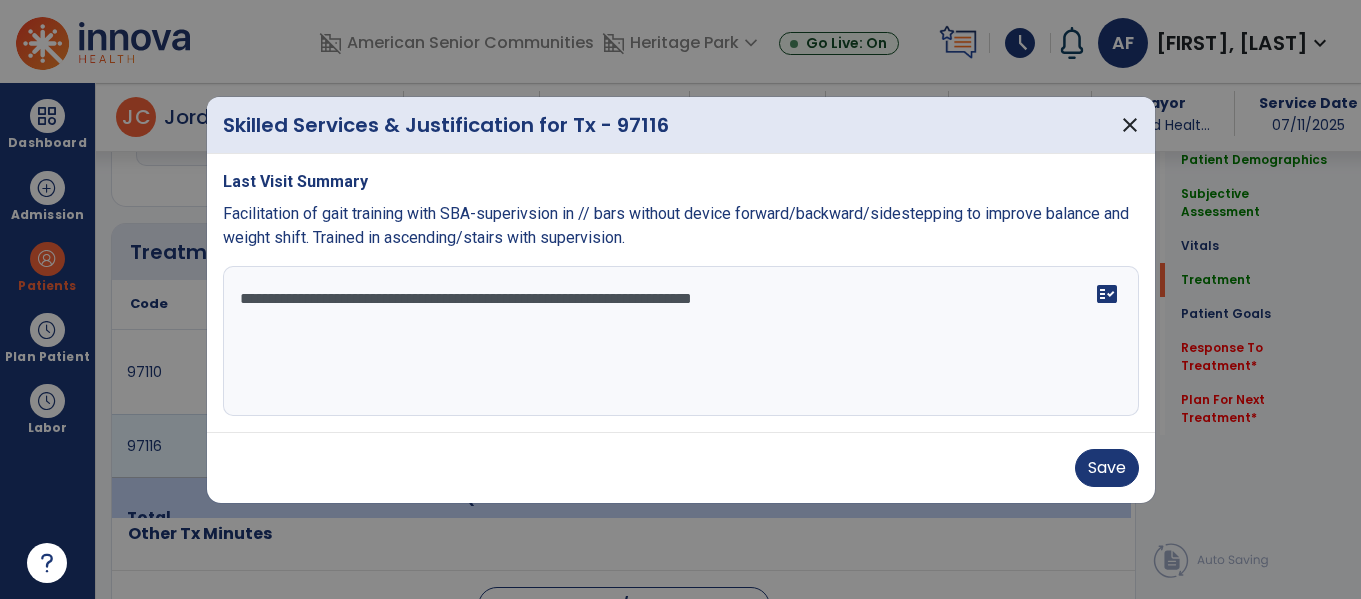 click on "**********" at bounding box center [681, 341] 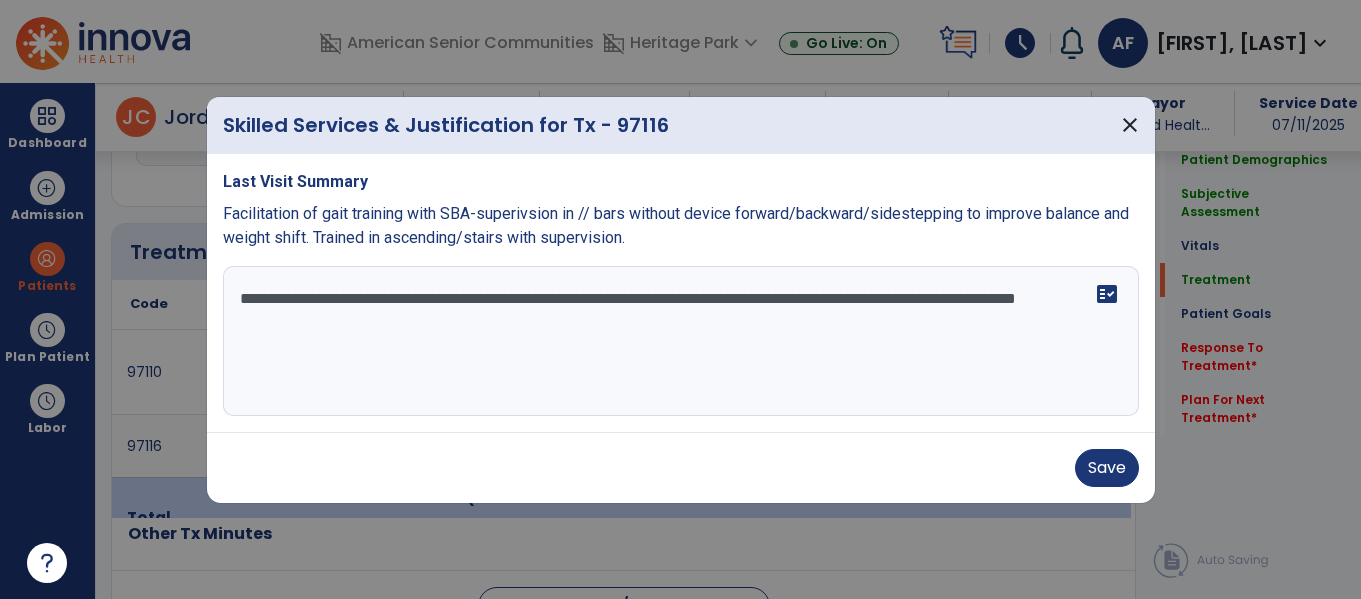 type on "**********" 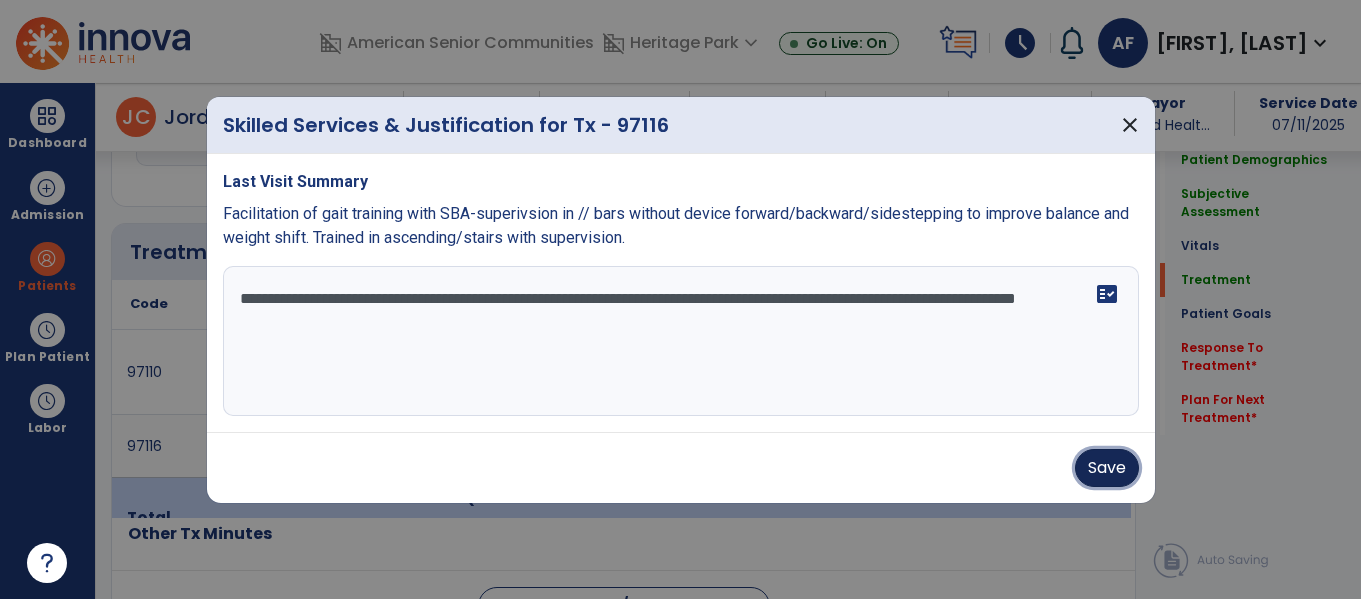 click on "Save" at bounding box center (1107, 468) 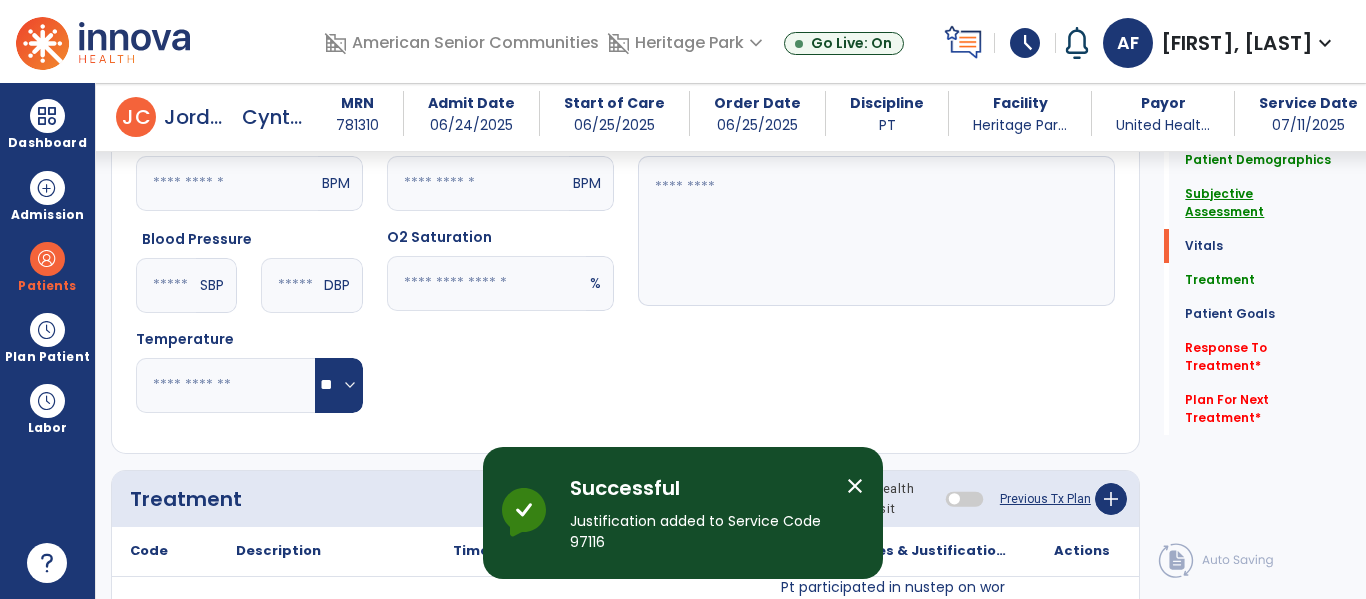 click on "Subjective Assessment" 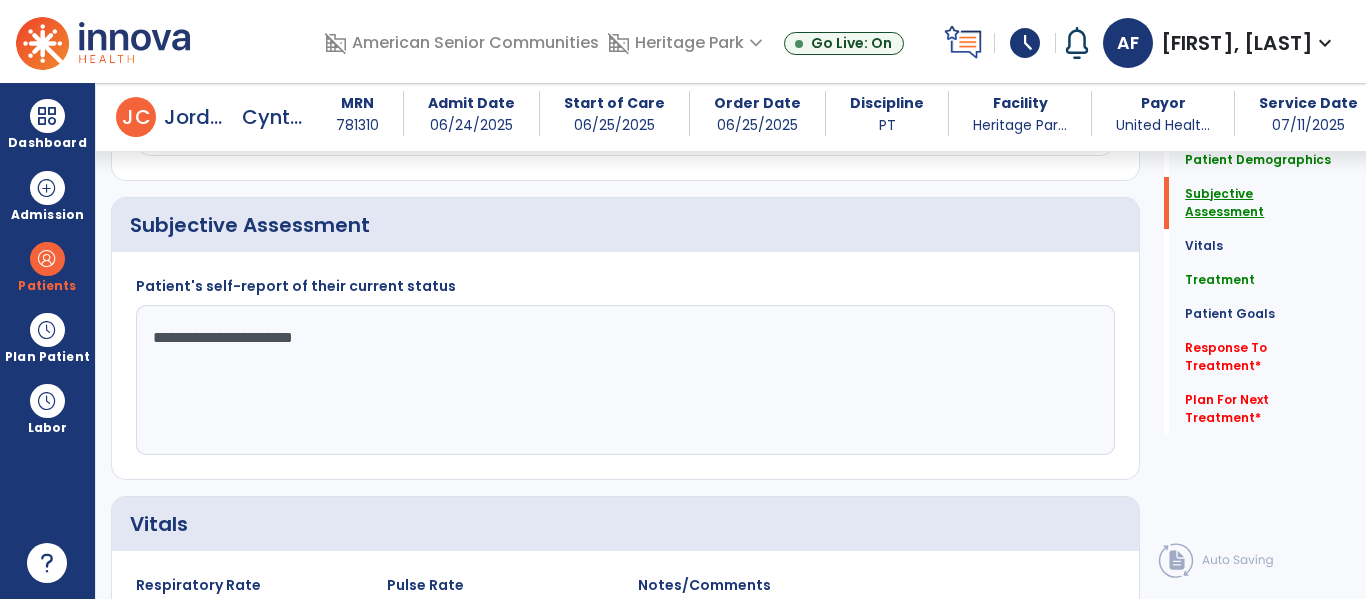 scroll, scrollTop: 448, scrollLeft: 0, axis: vertical 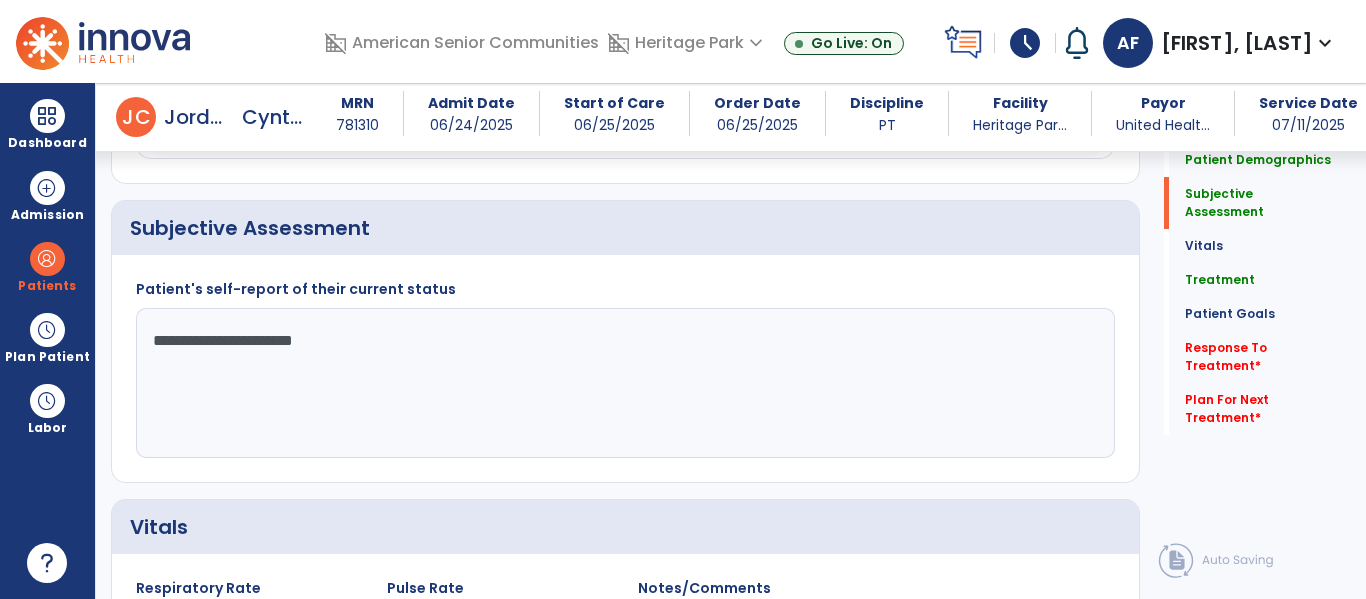 click on "**********" 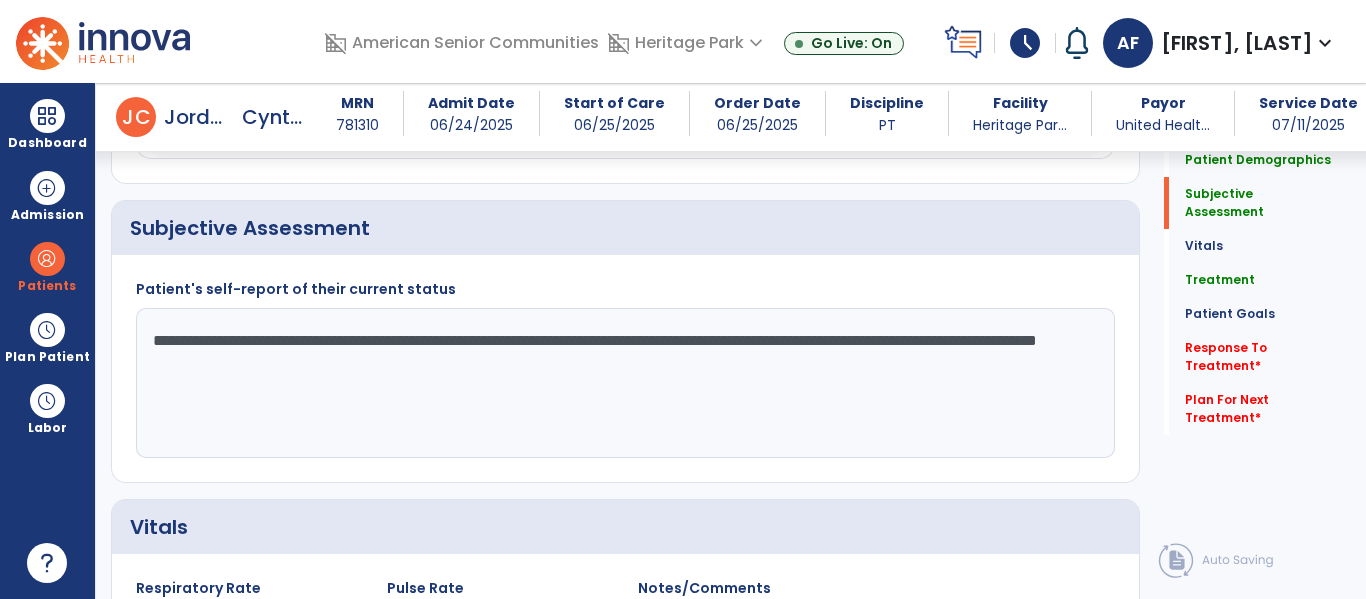 click on "**********" 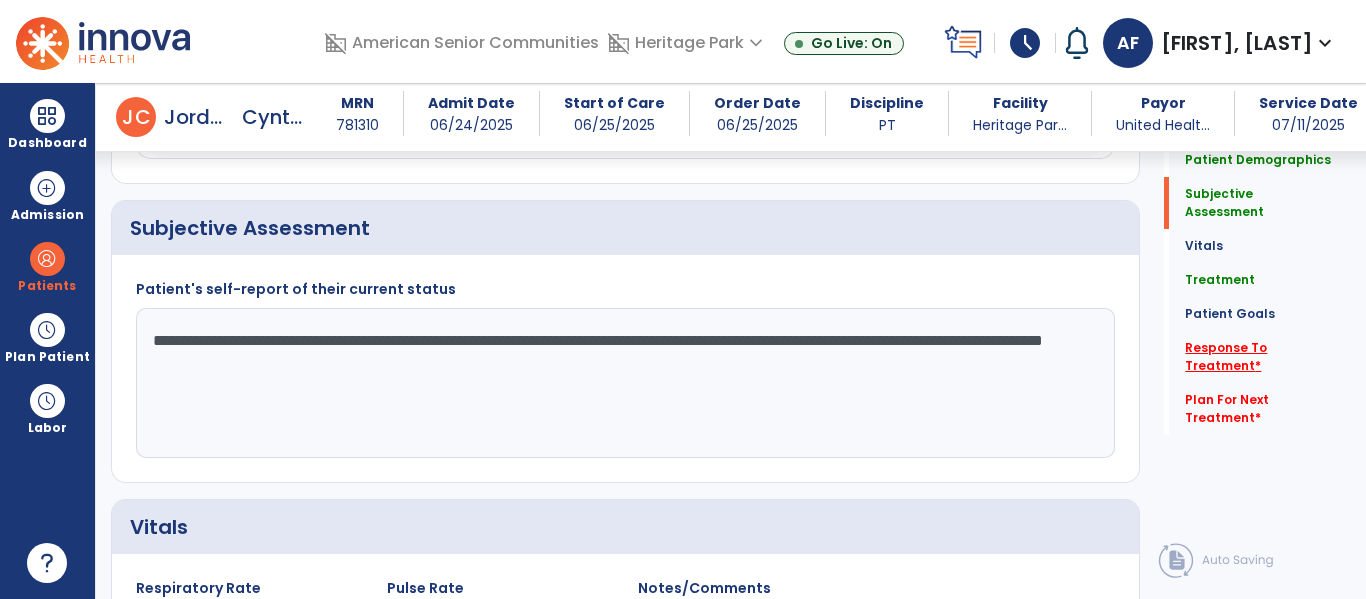type on "**********" 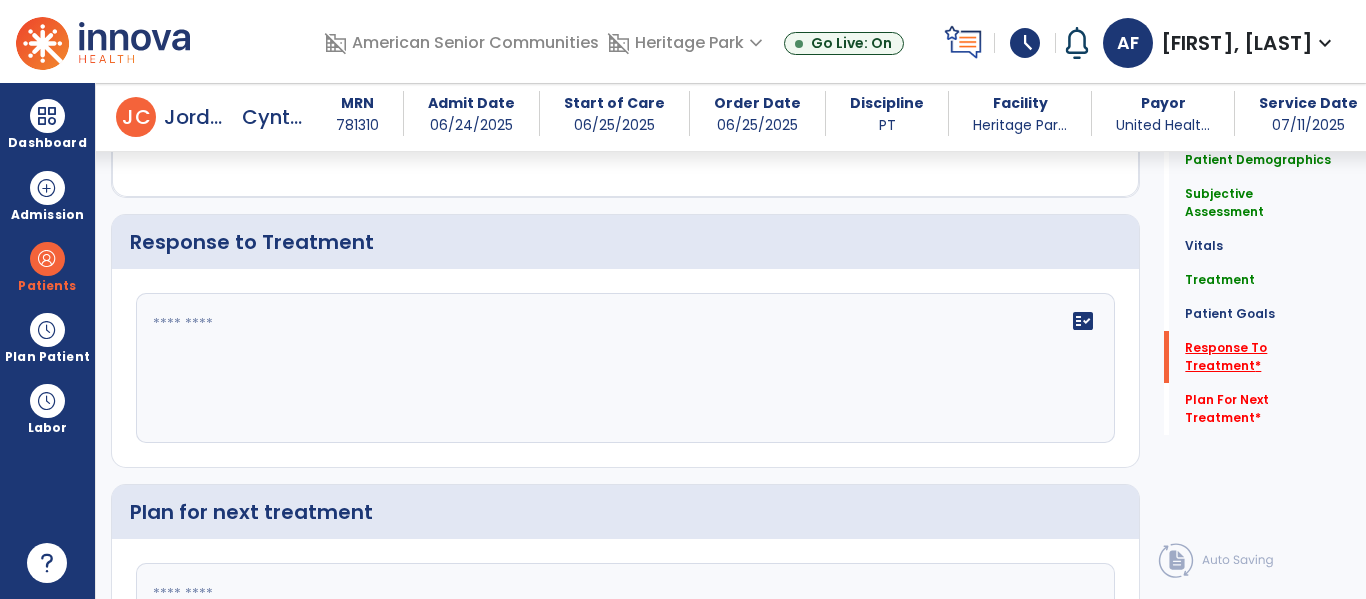 scroll, scrollTop: 3179, scrollLeft: 0, axis: vertical 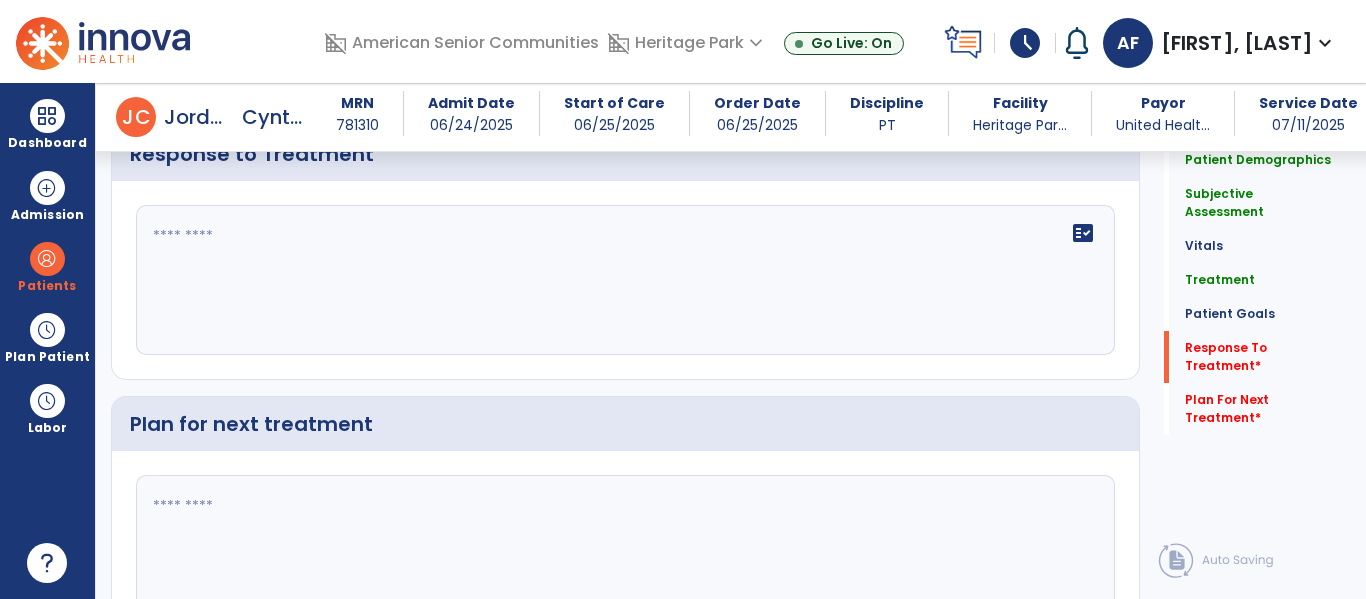 click on "fact_check" 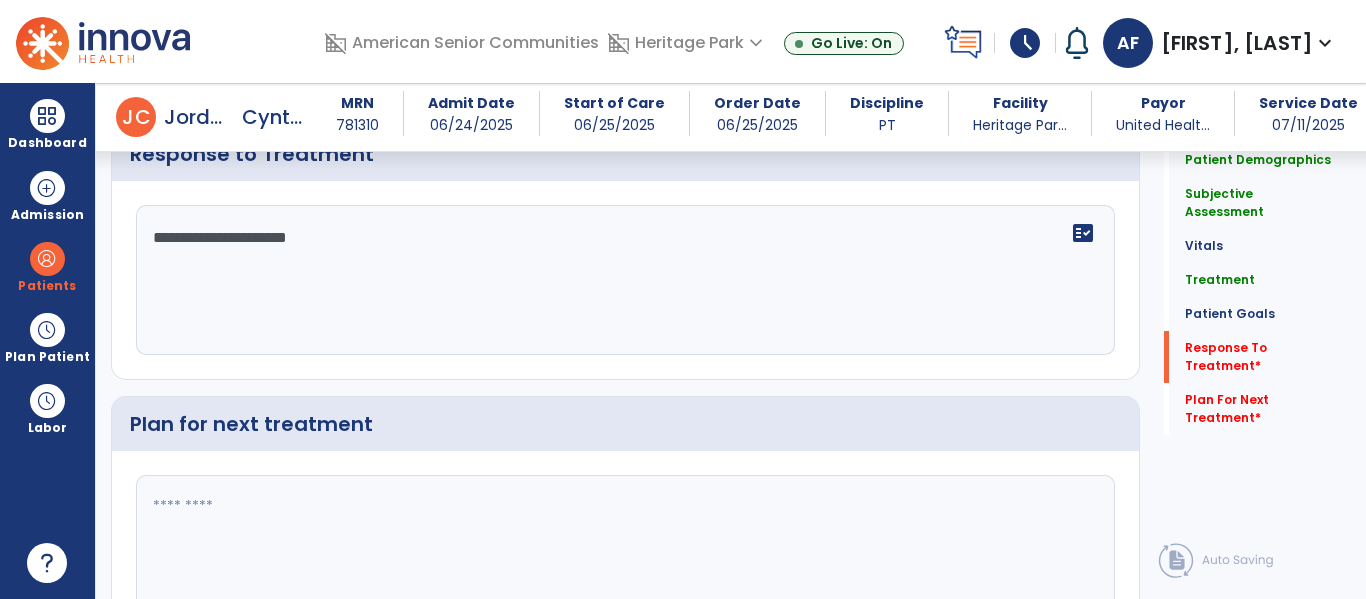 type on "**********" 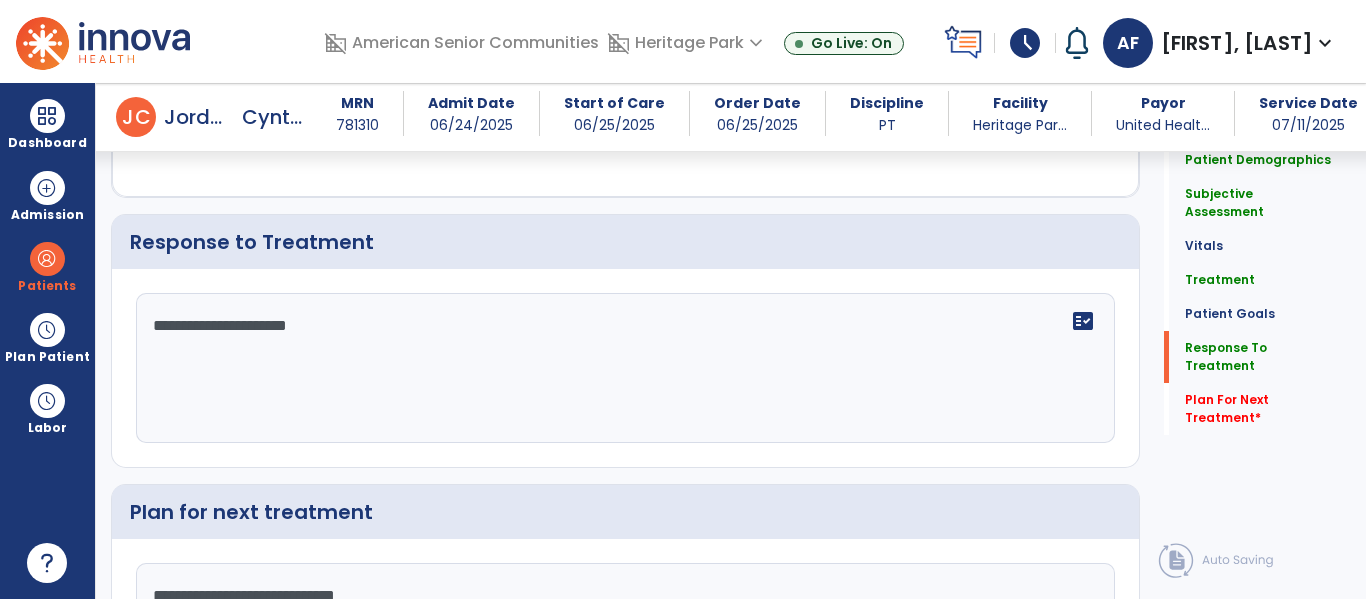 scroll, scrollTop: 3179, scrollLeft: 0, axis: vertical 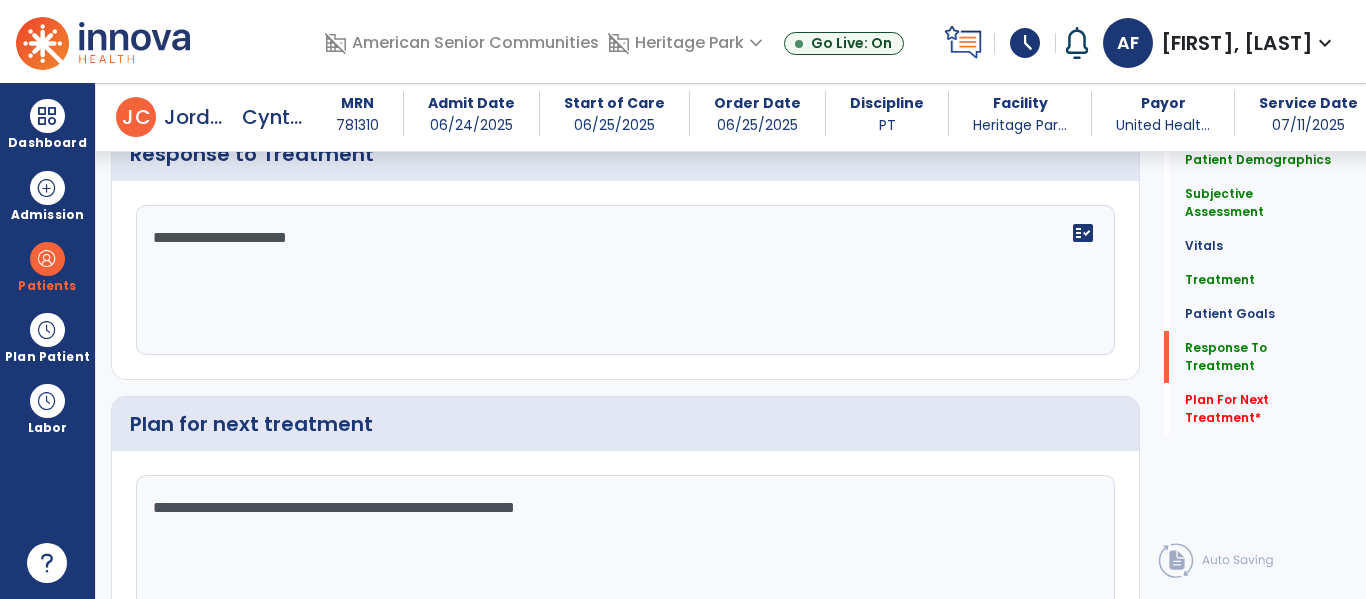 click on "**********" 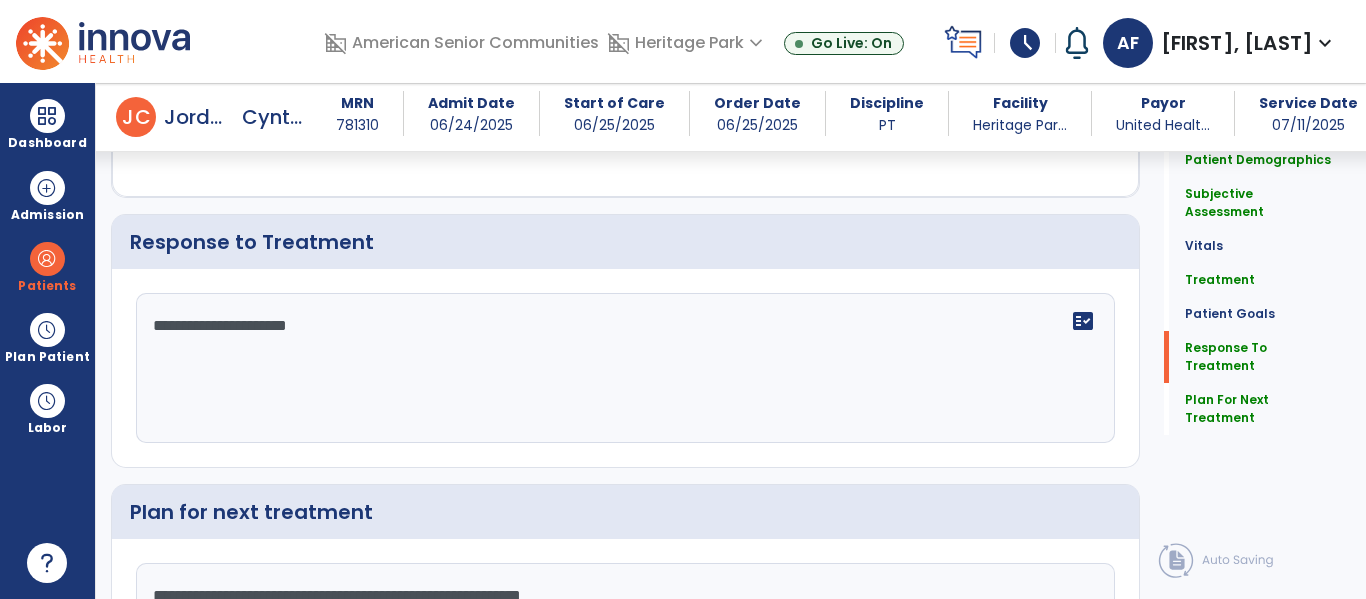 scroll, scrollTop: 3179, scrollLeft: 0, axis: vertical 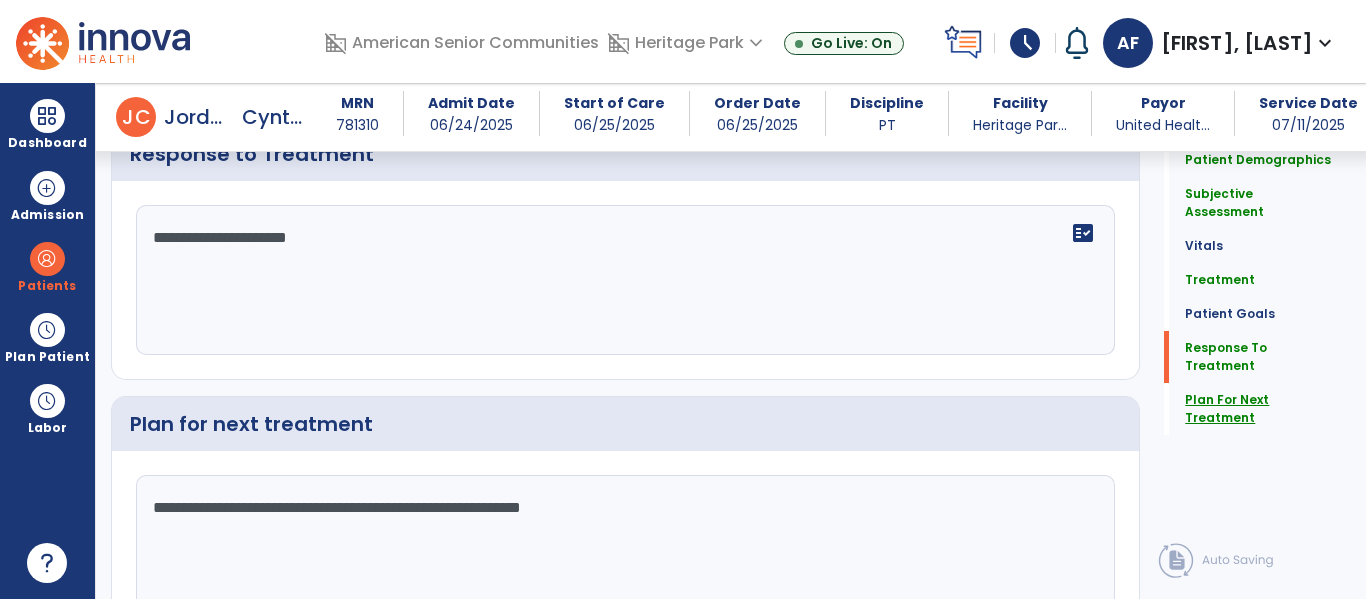 type on "**********" 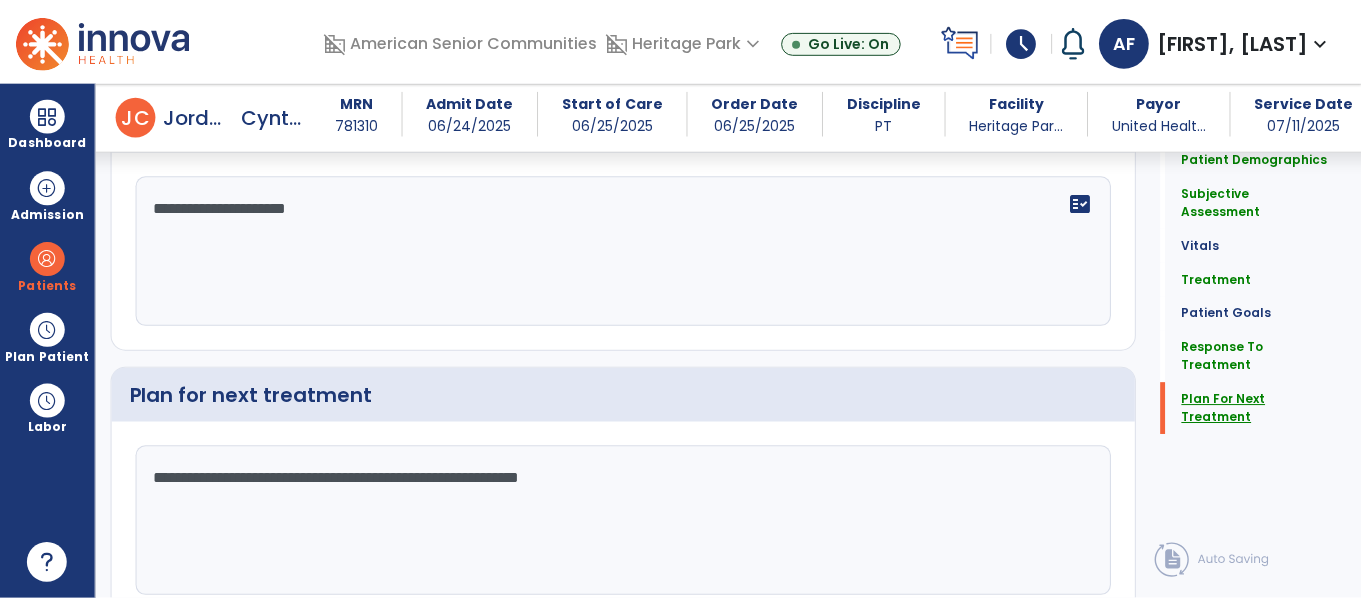 scroll, scrollTop: 3296, scrollLeft: 0, axis: vertical 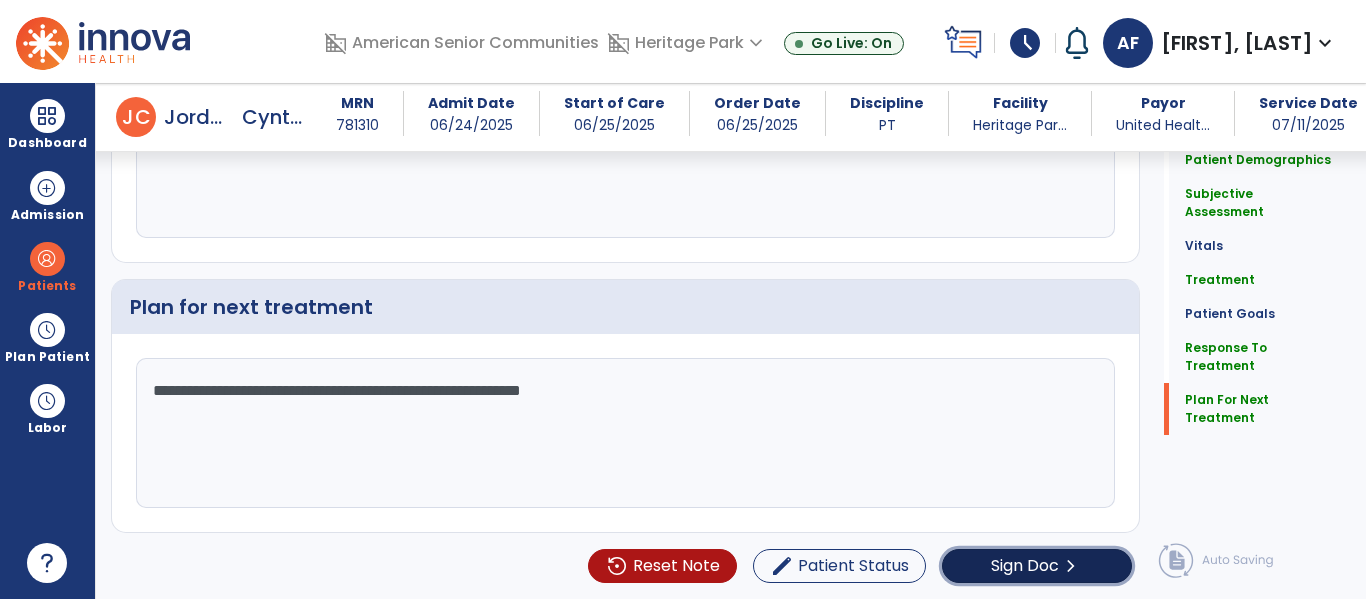 click on "Sign Doc" 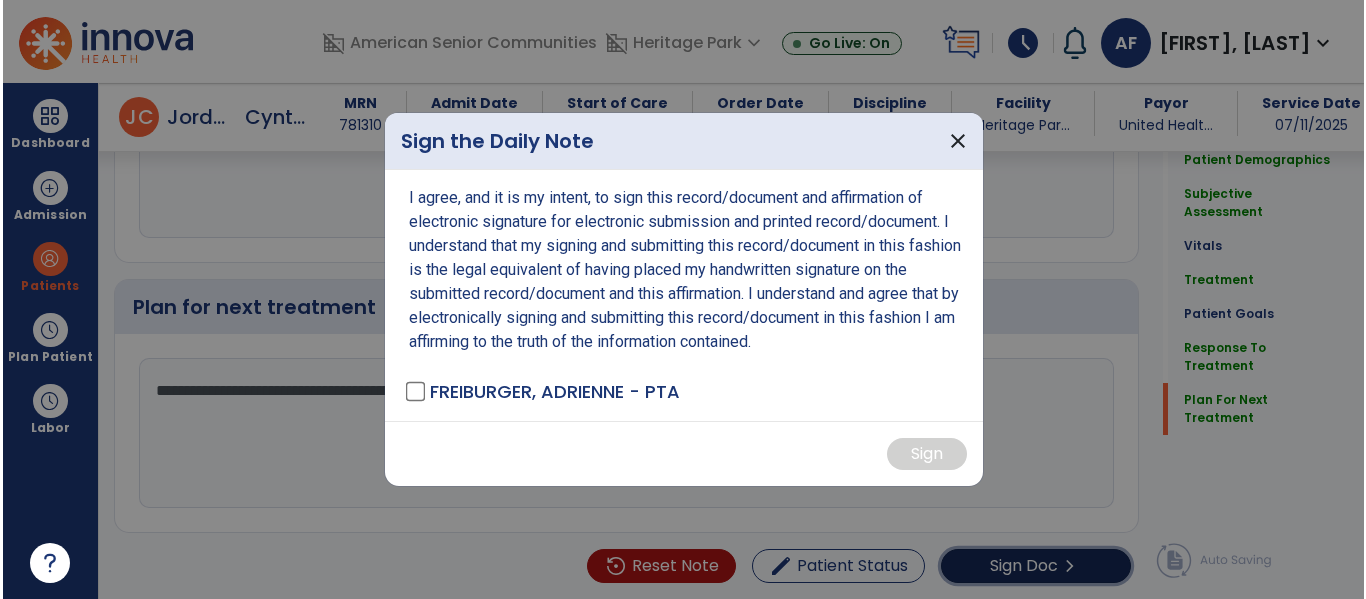 scroll, scrollTop: 3296, scrollLeft: 0, axis: vertical 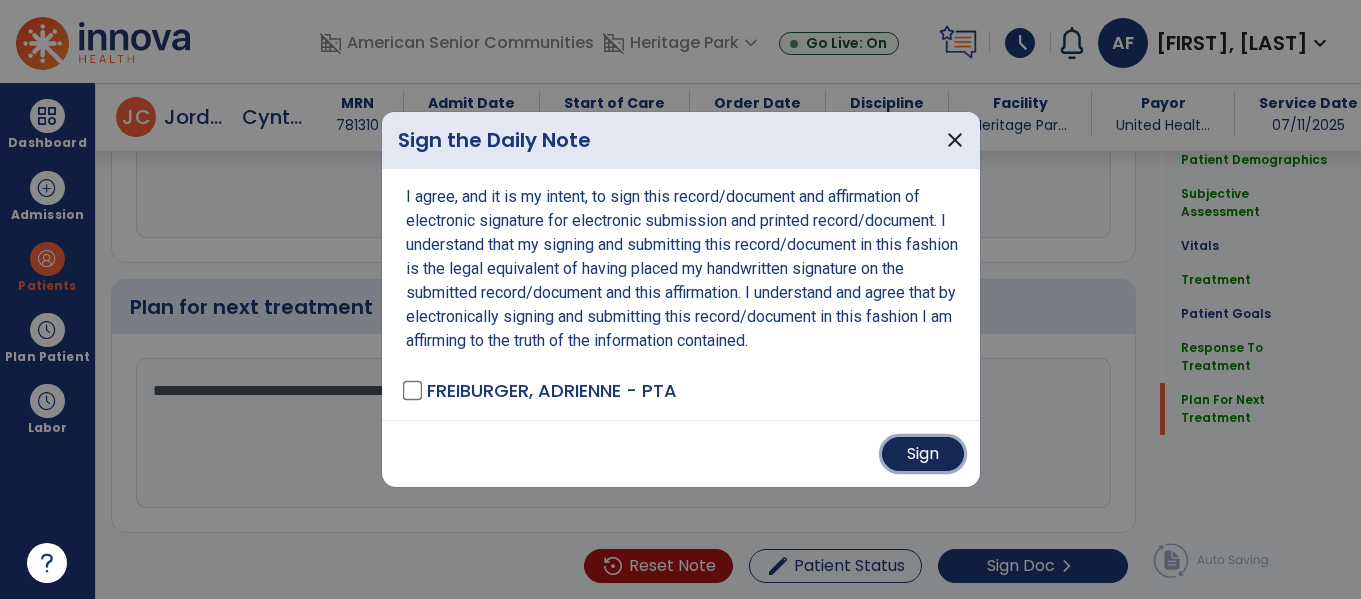 click on "Sign" at bounding box center (923, 454) 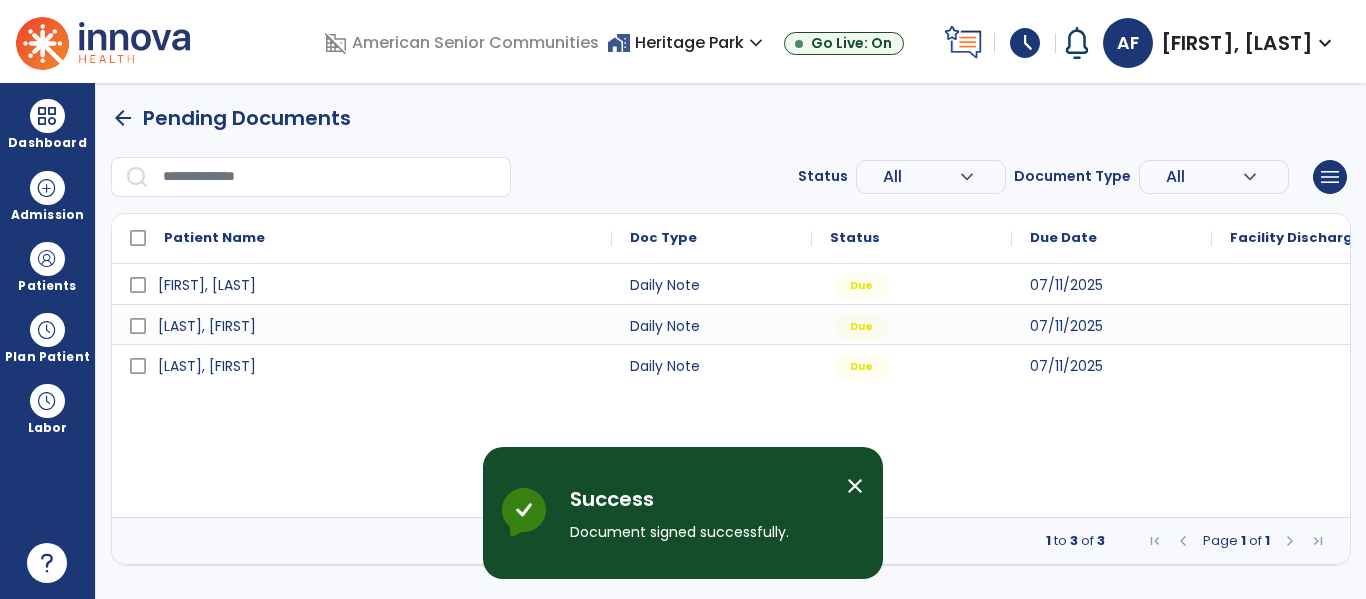 scroll, scrollTop: 0, scrollLeft: 0, axis: both 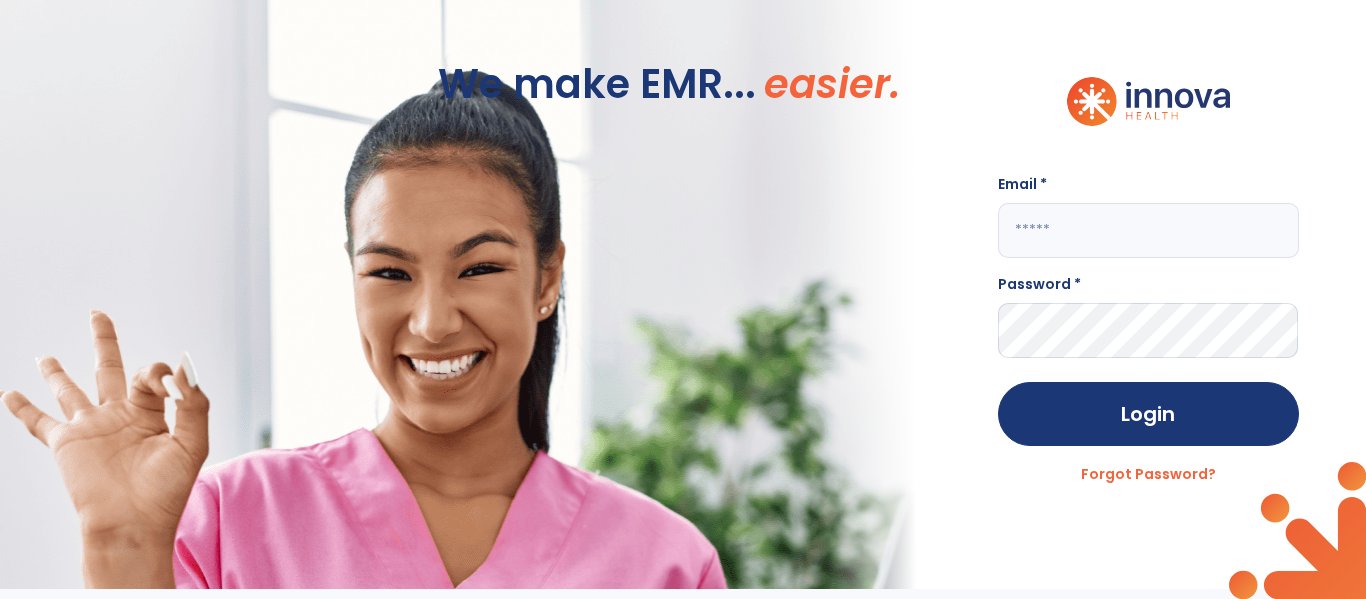 click 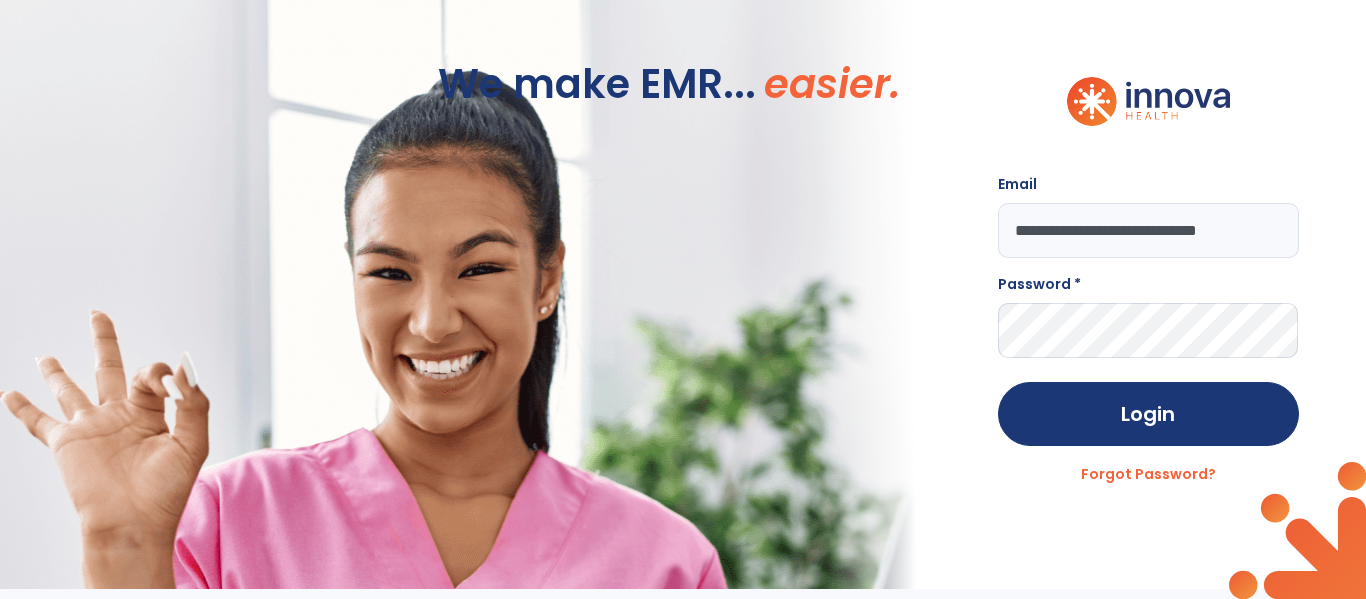 scroll, scrollTop: 0, scrollLeft: 6, axis: horizontal 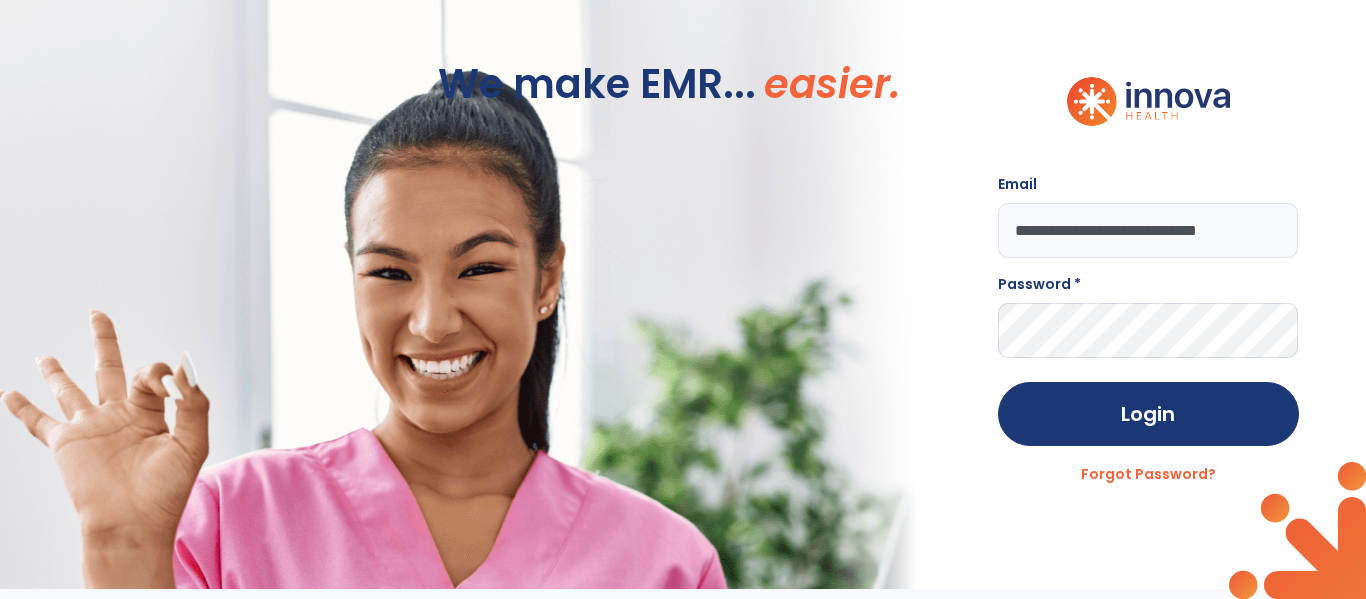 type on "**********" 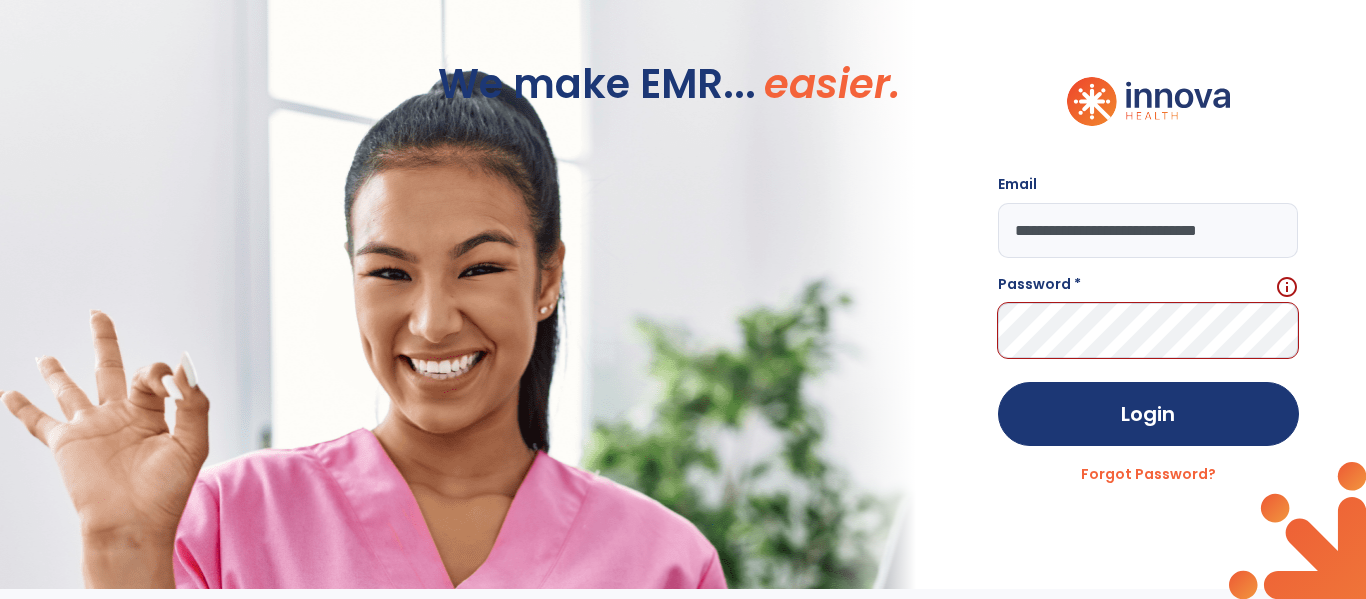 scroll, scrollTop: 0, scrollLeft: 0, axis: both 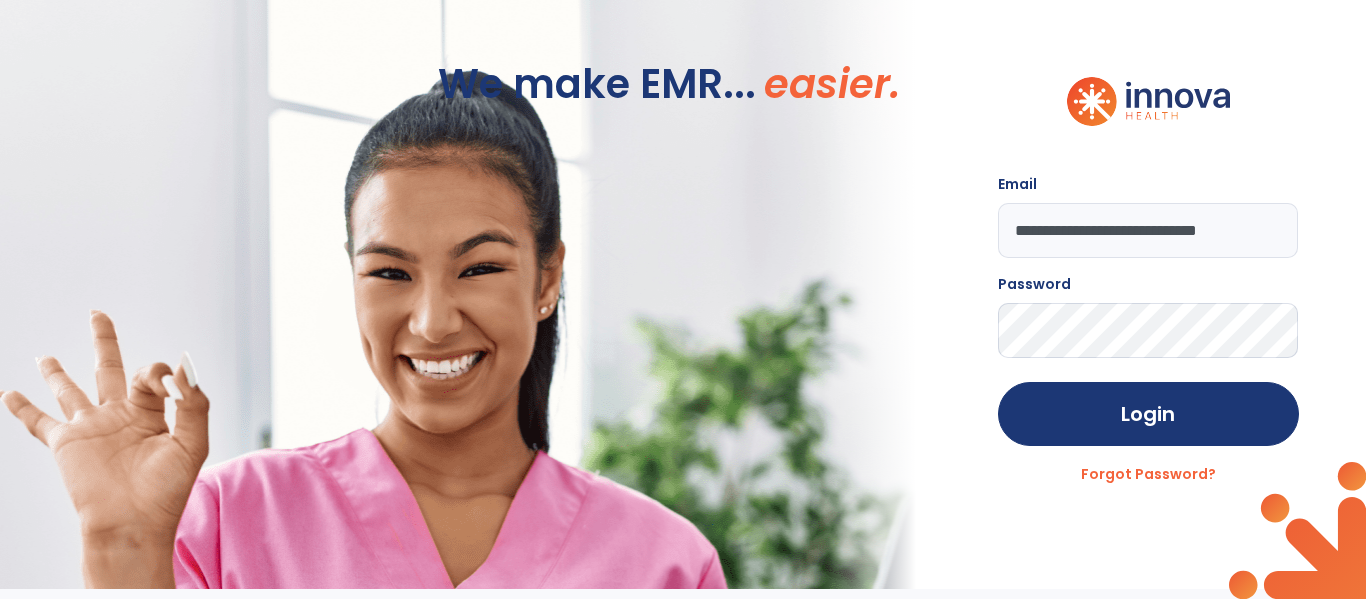 click on "Login" 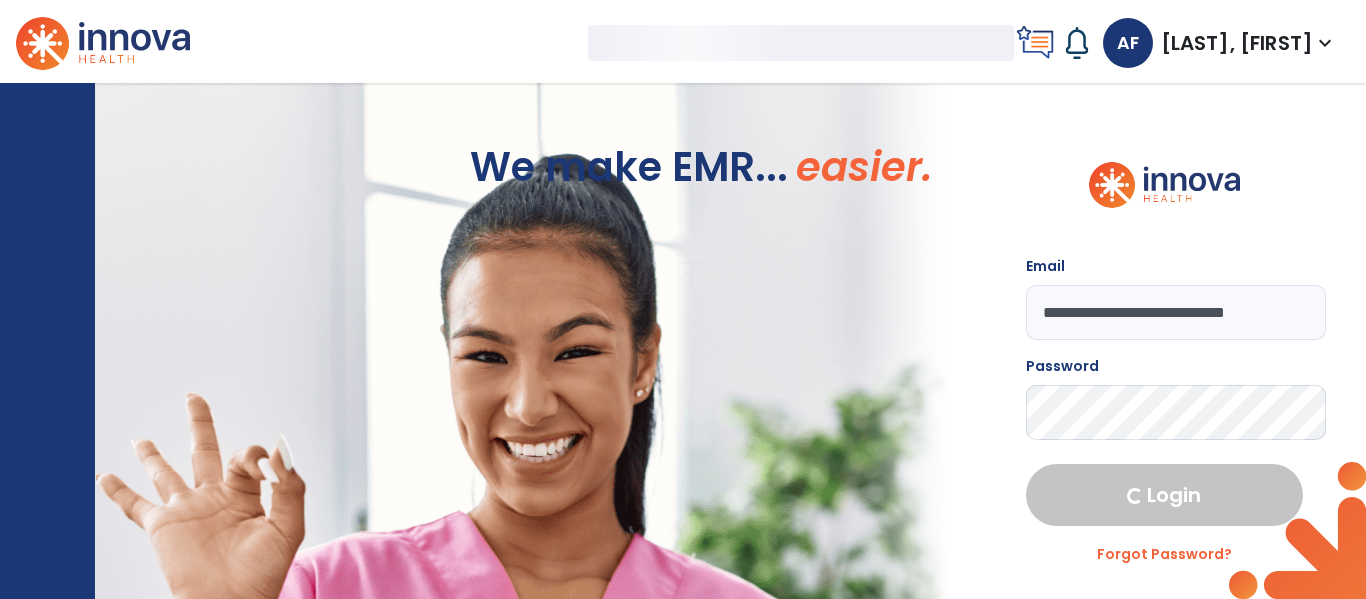 select on "****" 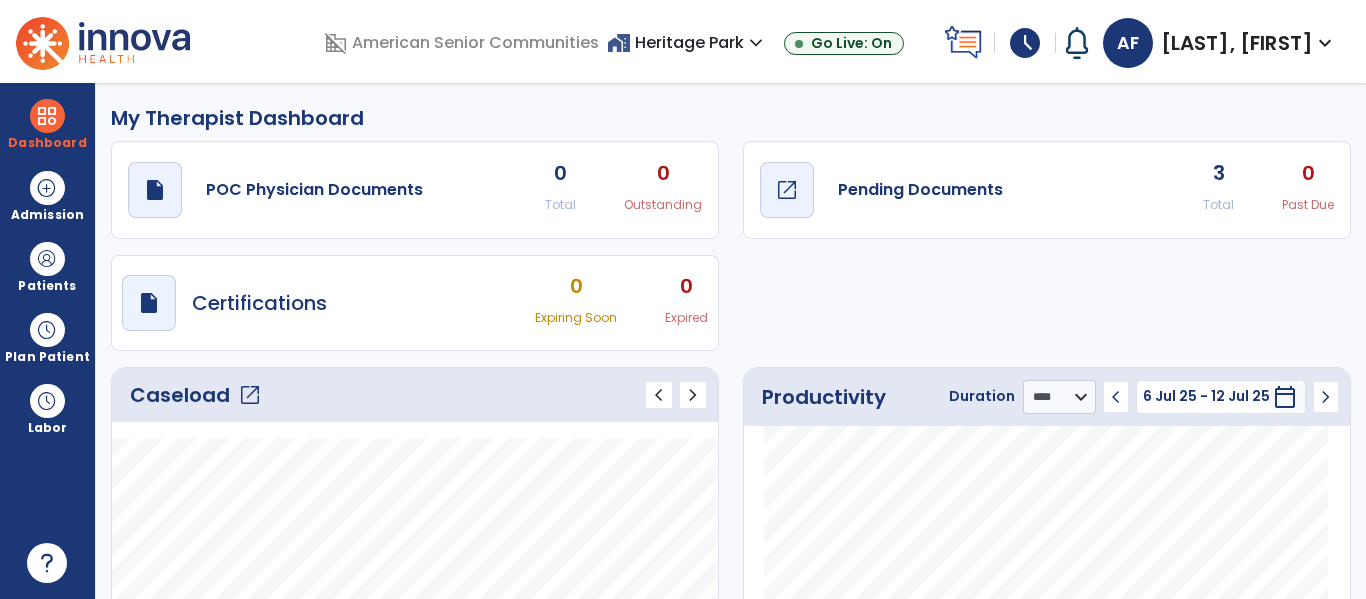 click on "draft   open_in_new  Pending Documents" 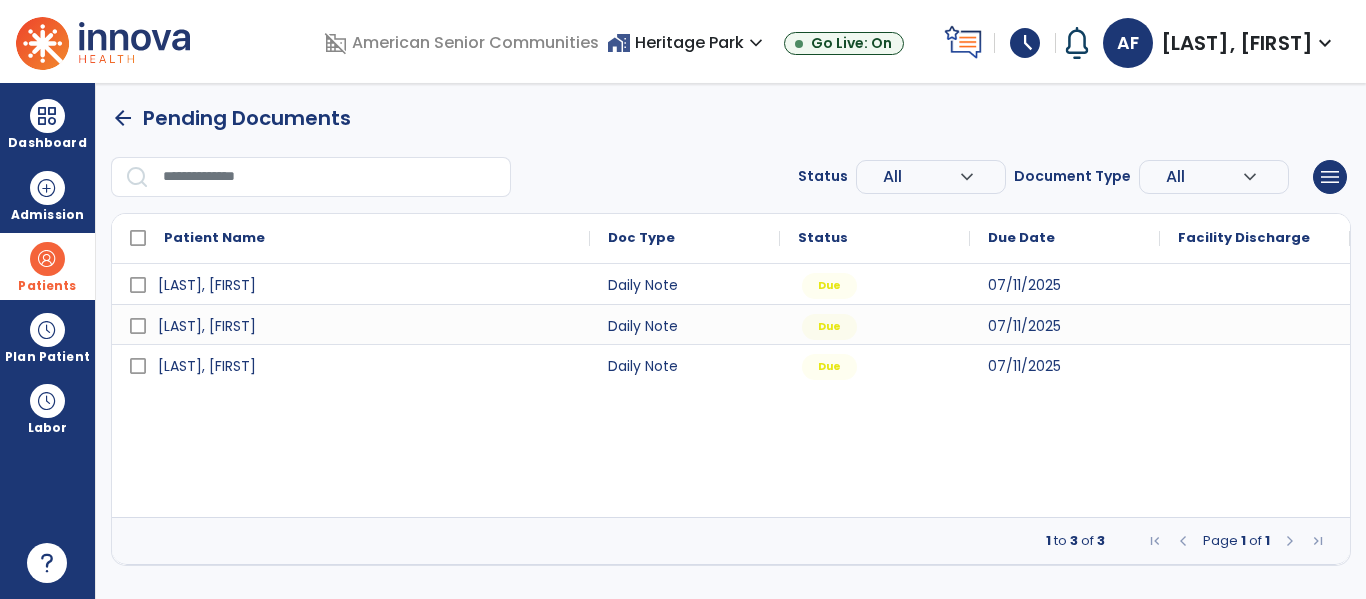 click at bounding box center [47, 259] 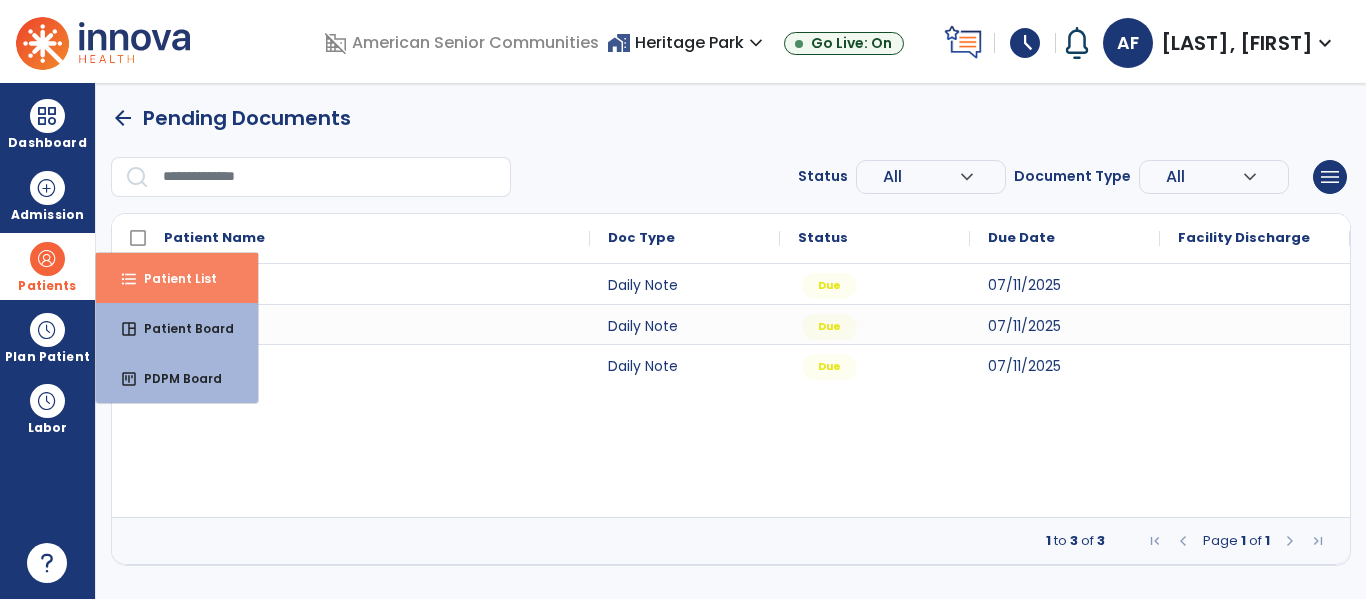 click on "Patient List" at bounding box center (172, 278) 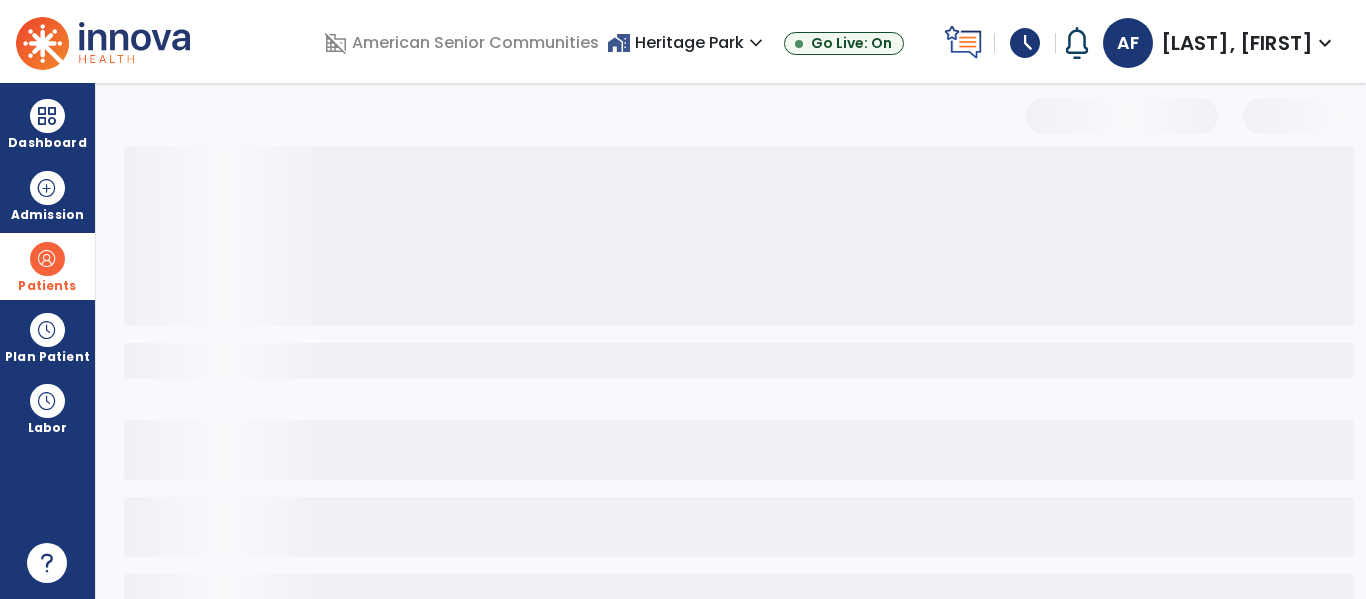 select on "***" 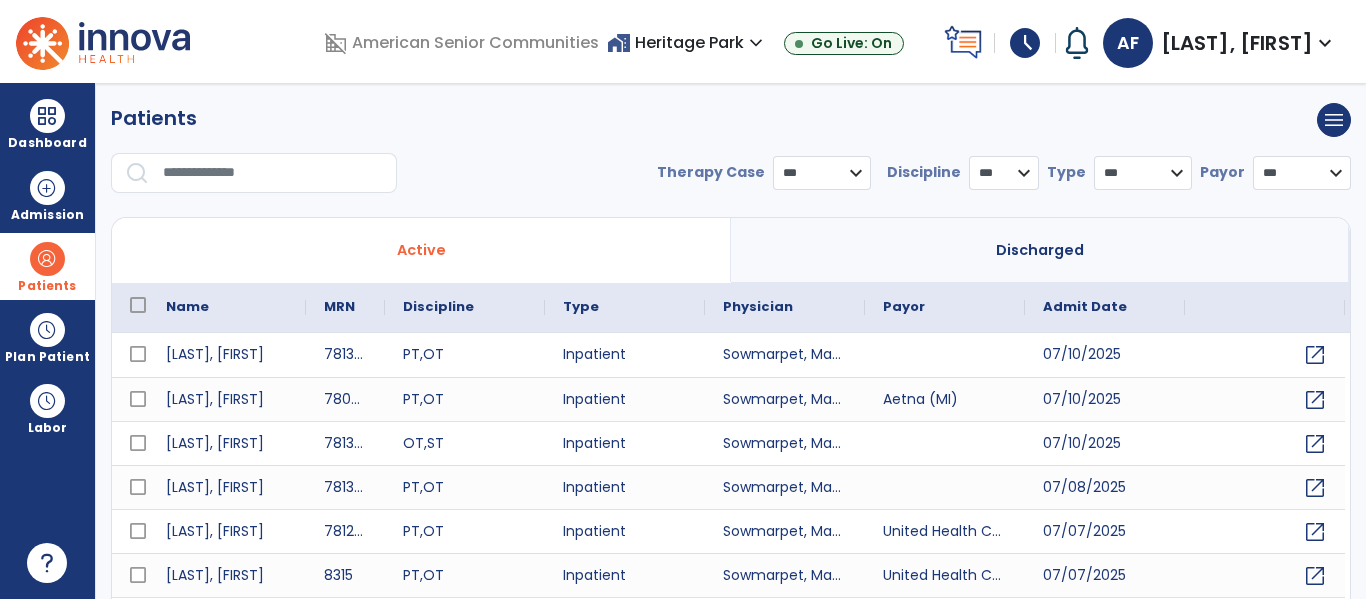 click at bounding box center [273, 173] 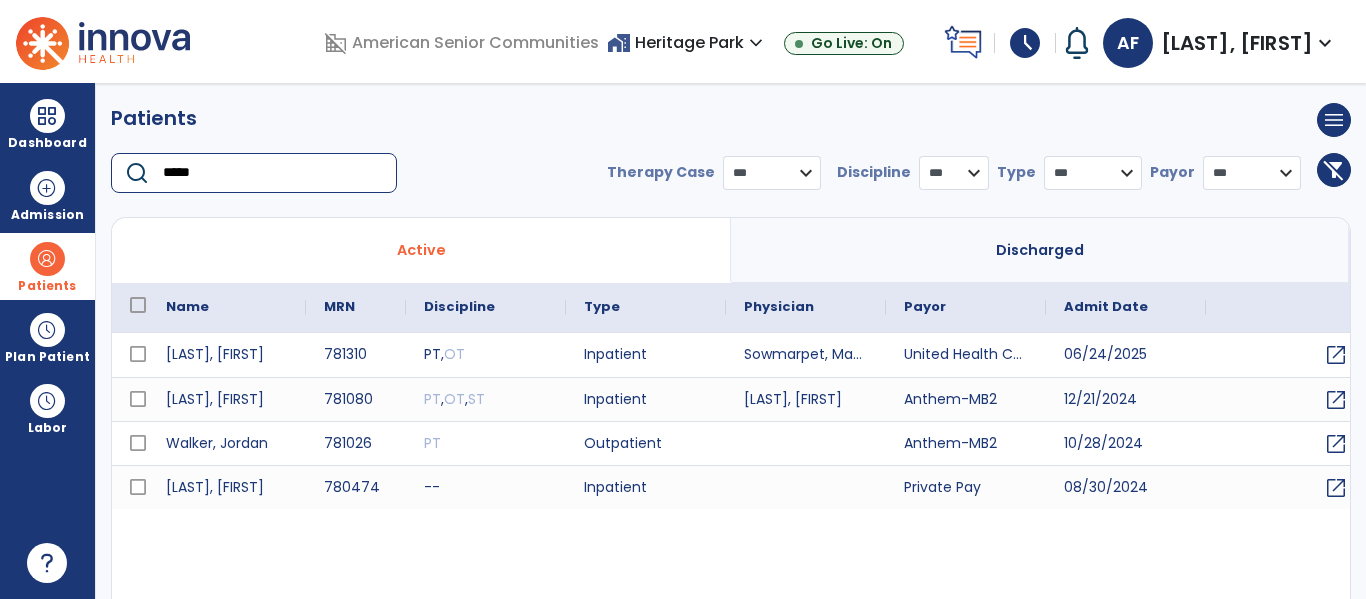 type on "*****" 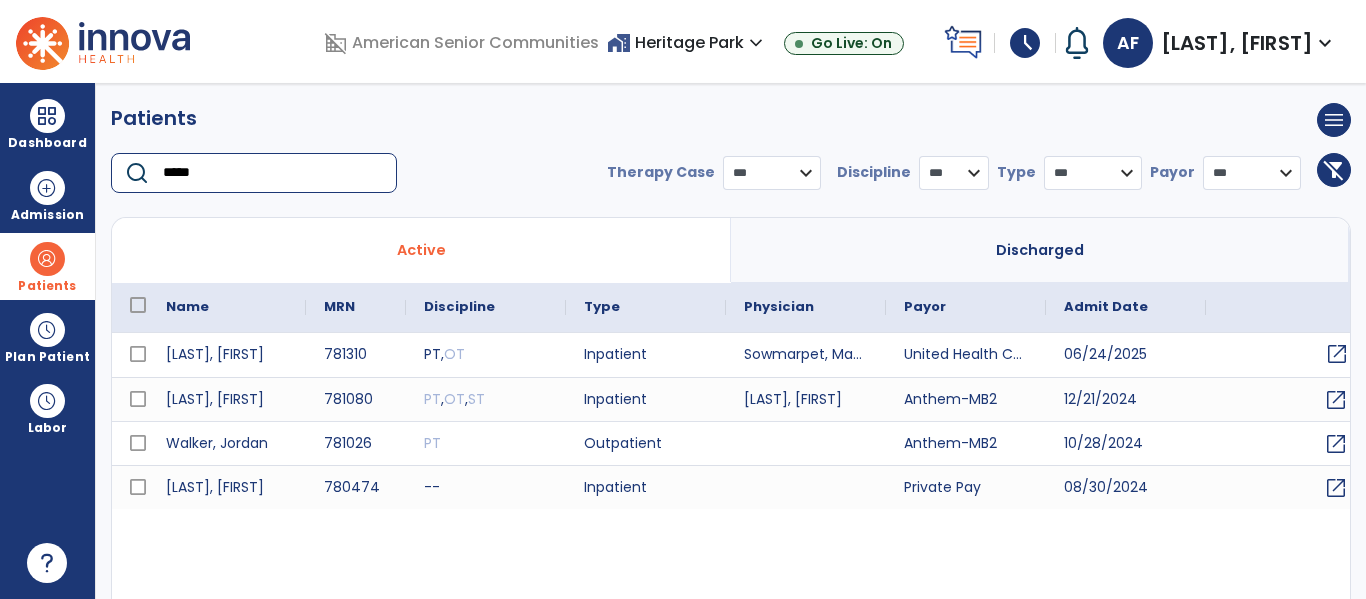 click on "open_in_new" at bounding box center (1337, 354) 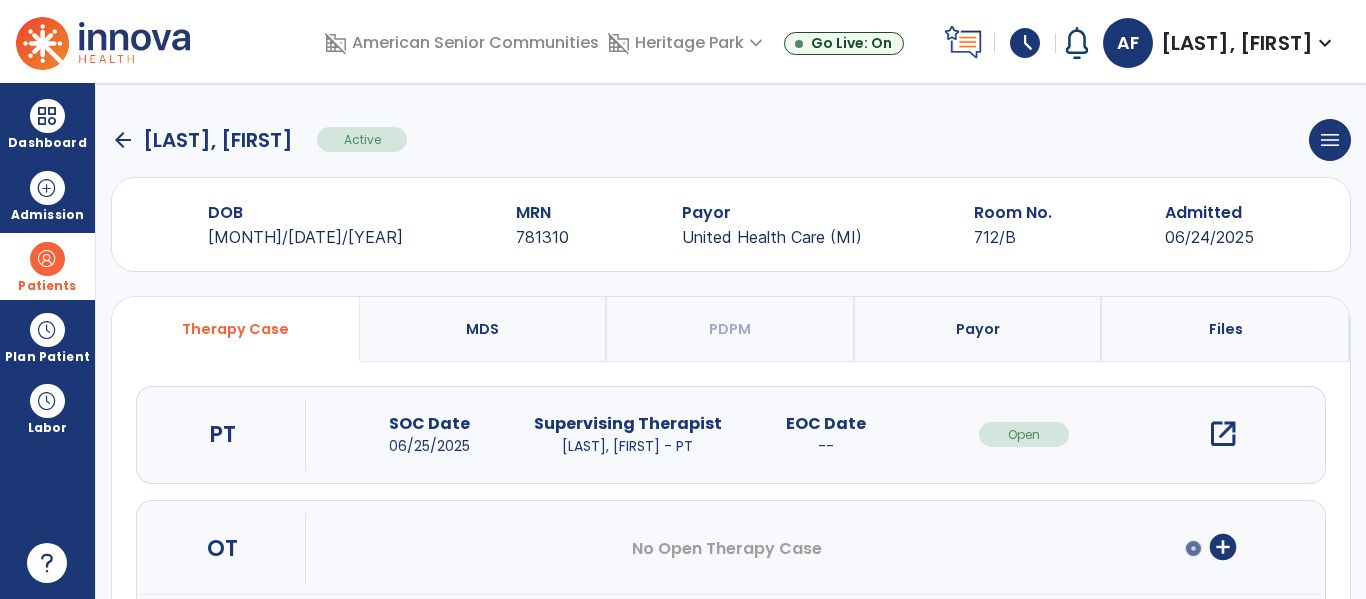 click on "open_in_new" at bounding box center [1223, 434] 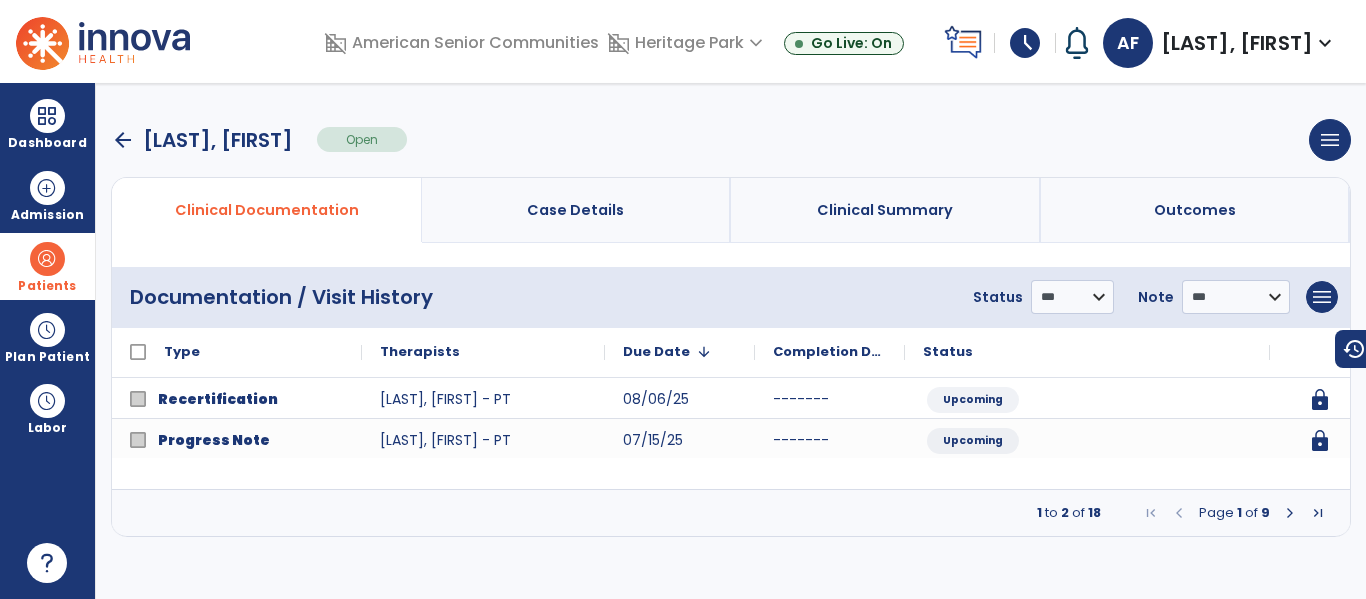 click at bounding box center [1290, 513] 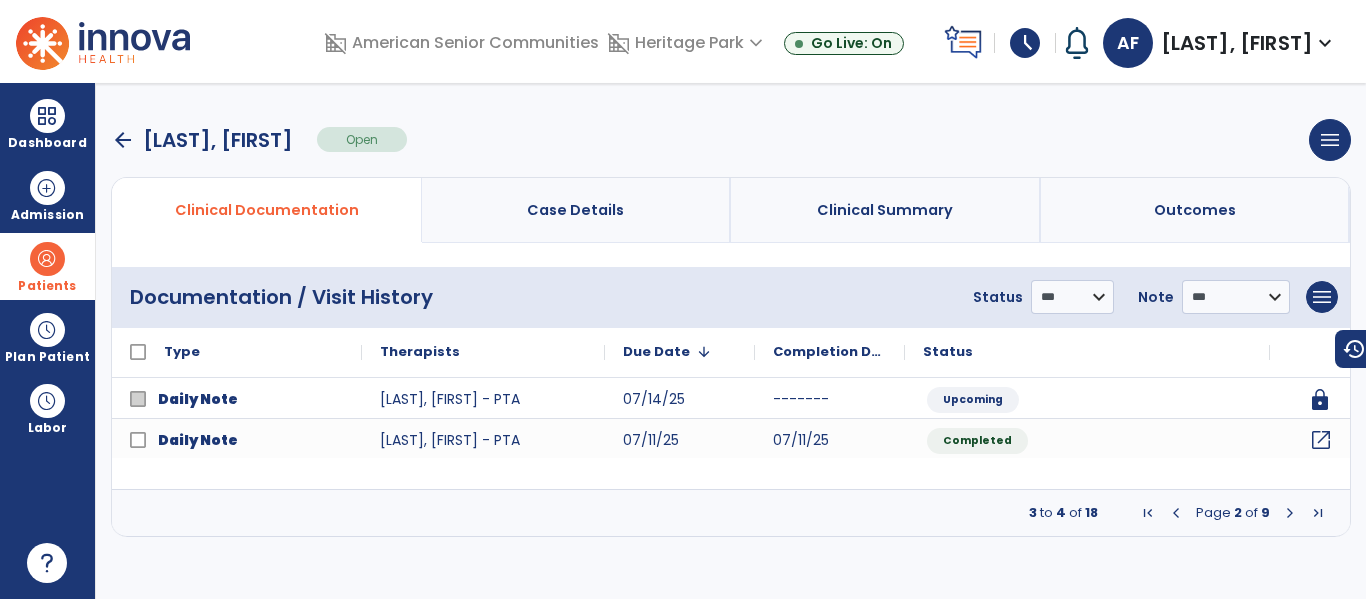 click on "open_in_new" 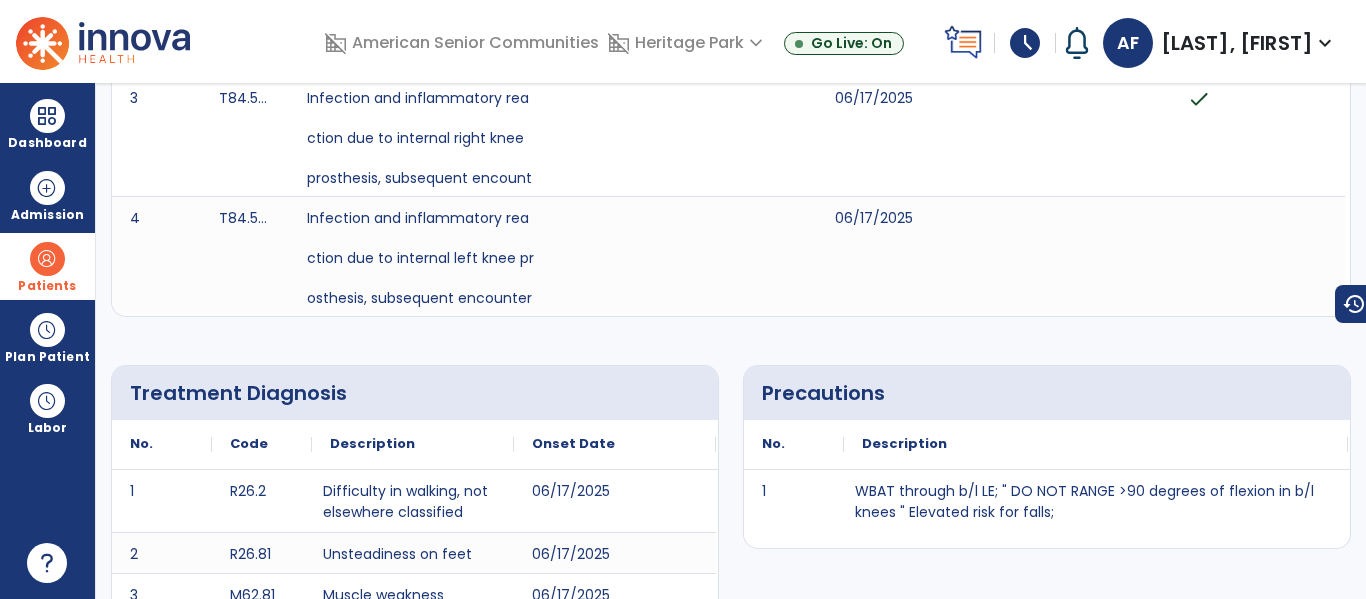 scroll, scrollTop: 0, scrollLeft: 0, axis: both 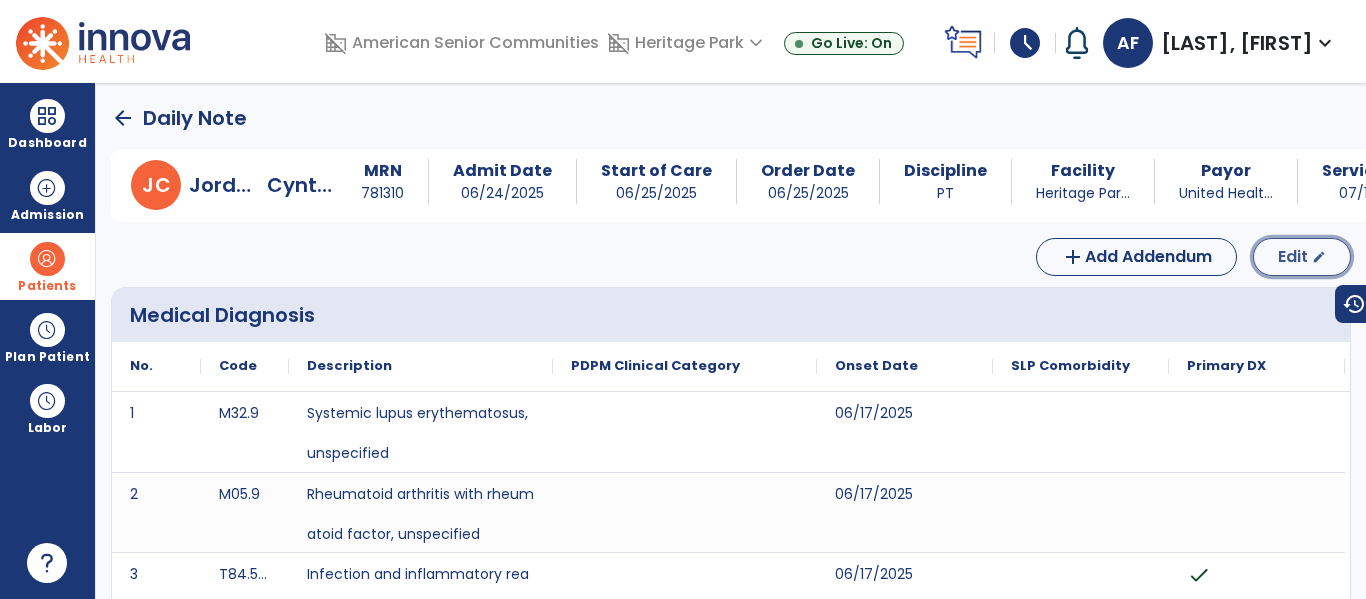 click on "Edit" 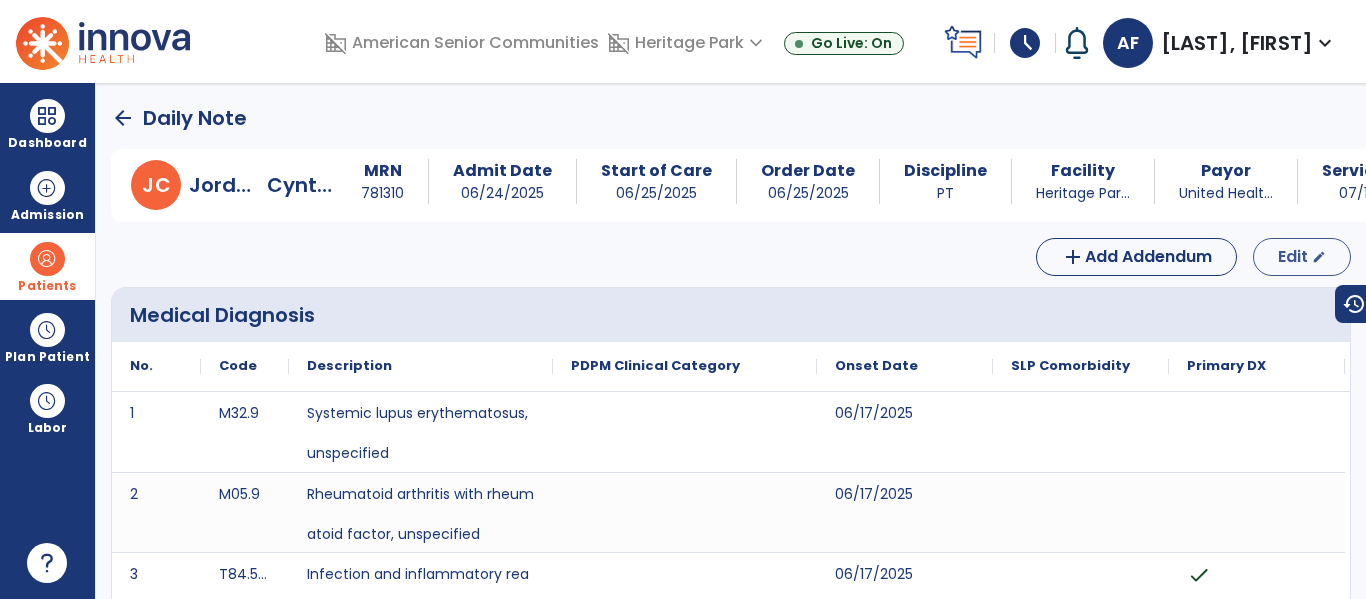 select on "*" 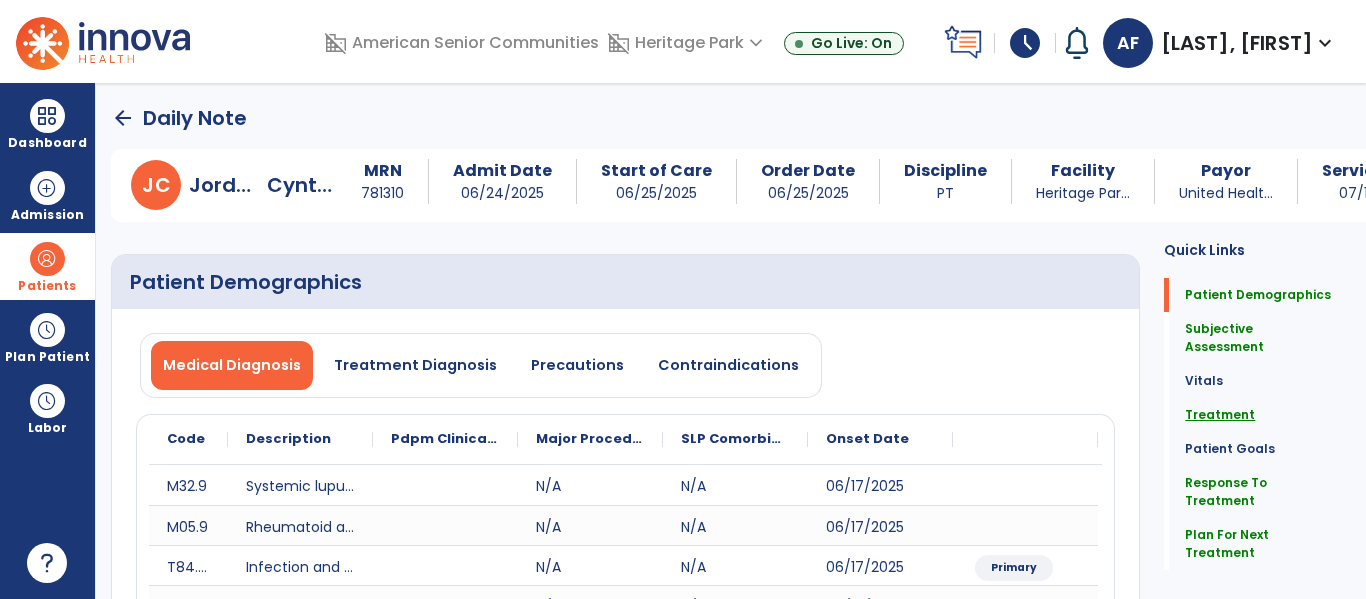 click on "Treatment" 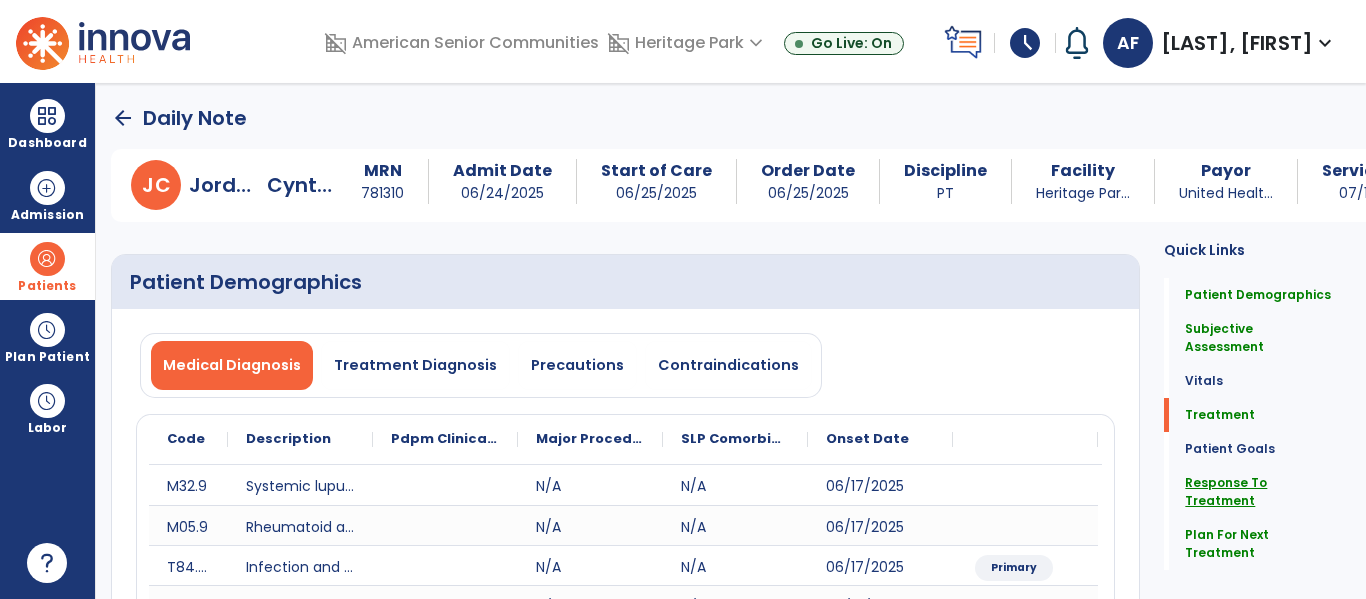 click on "Response To Treatment" 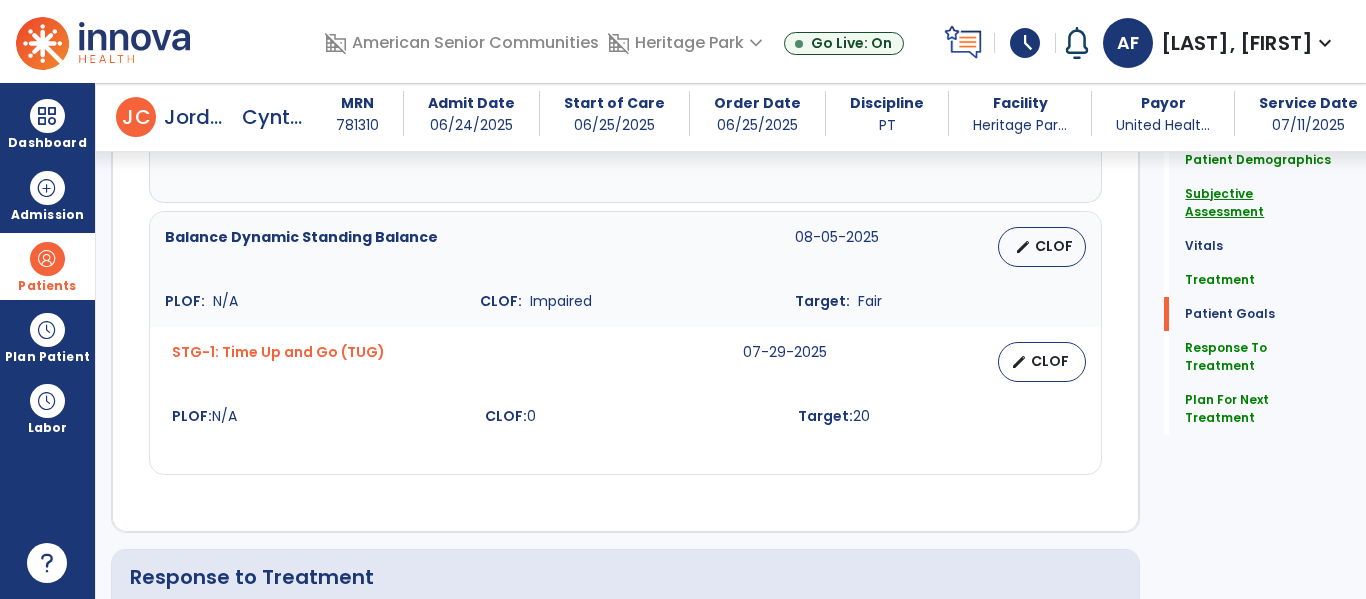 click on "Subjective Assessment" 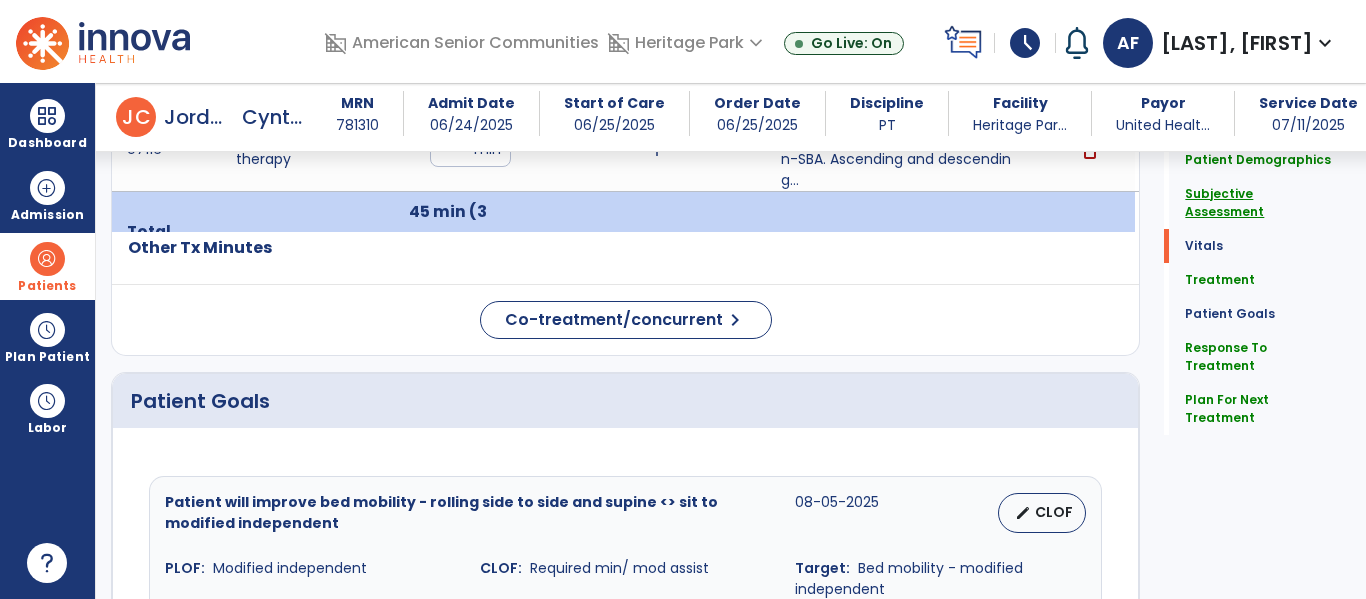 scroll, scrollTop: 448, scrollLeft: 0, axis: vertical 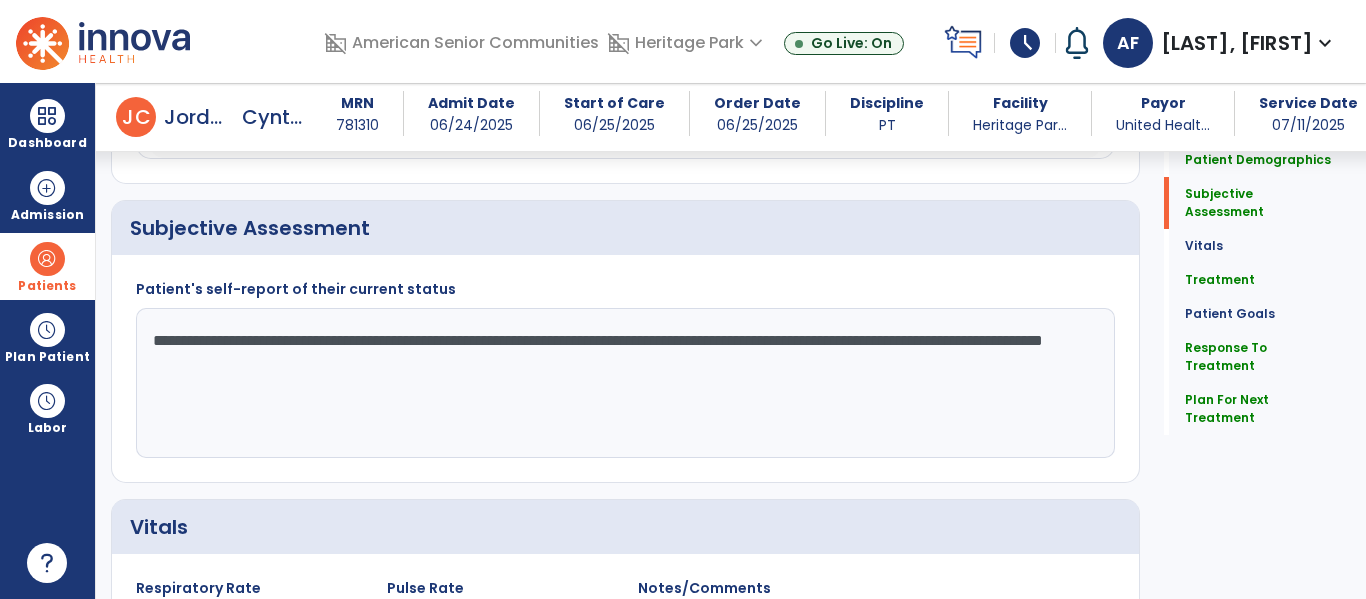 click on "**********" 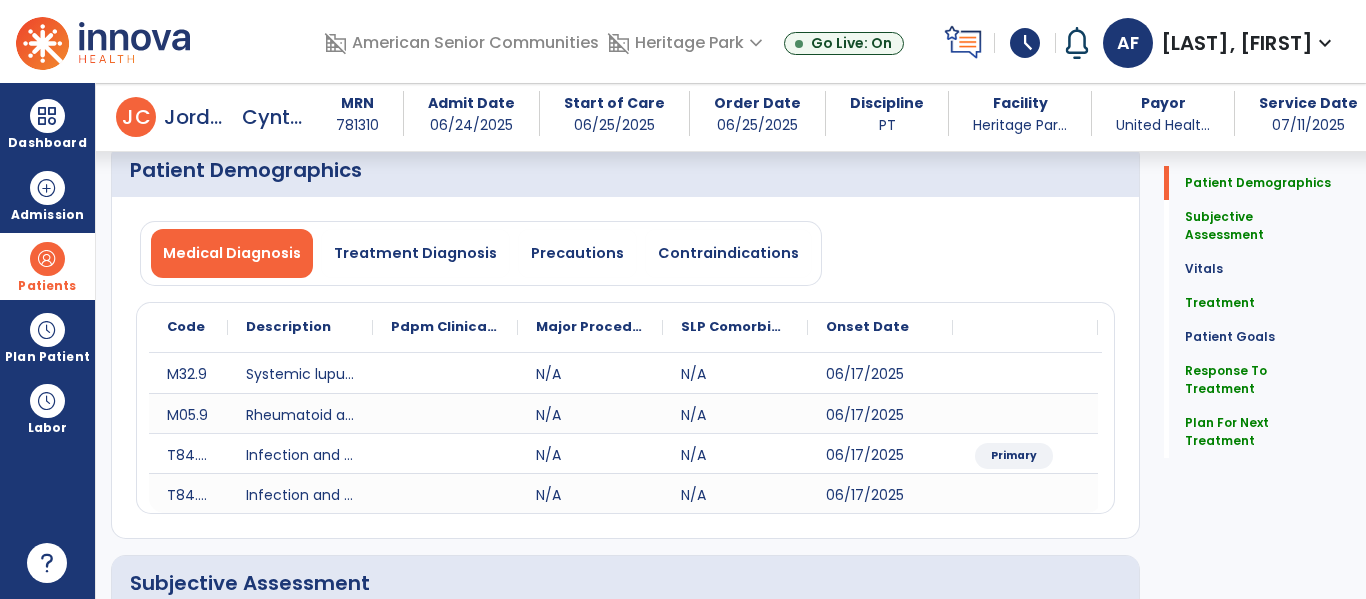scroll, scrollTop: 92, scrollLeft: 0, axis: vertical 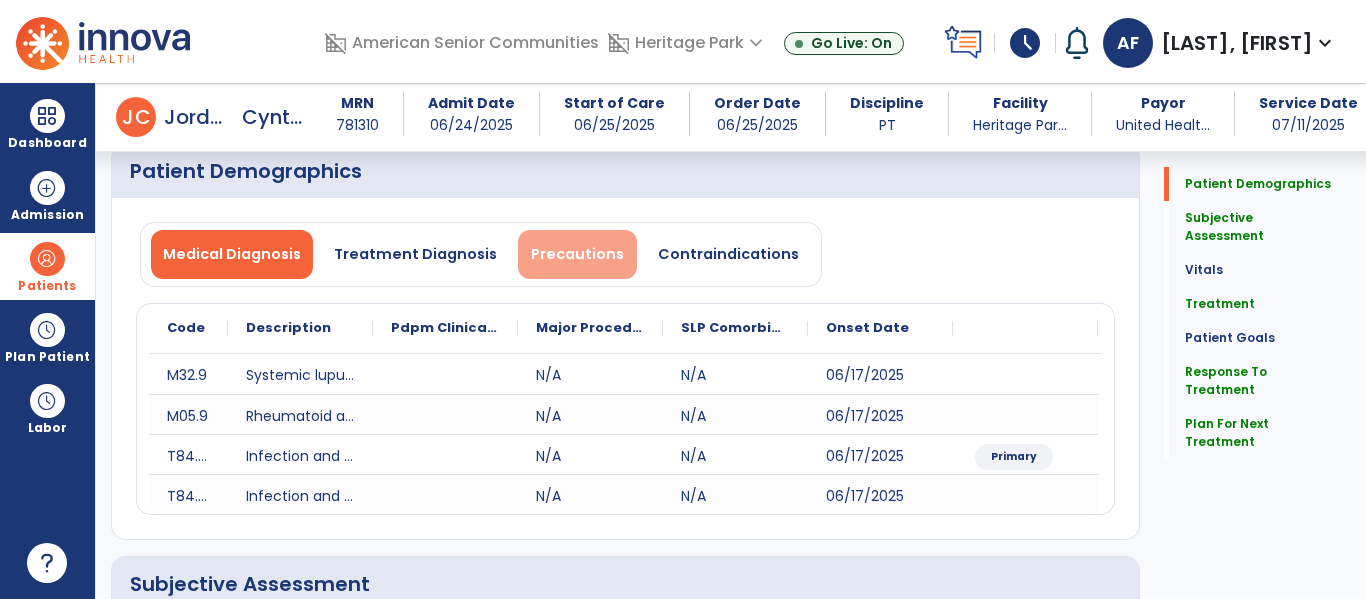 type on "**********" 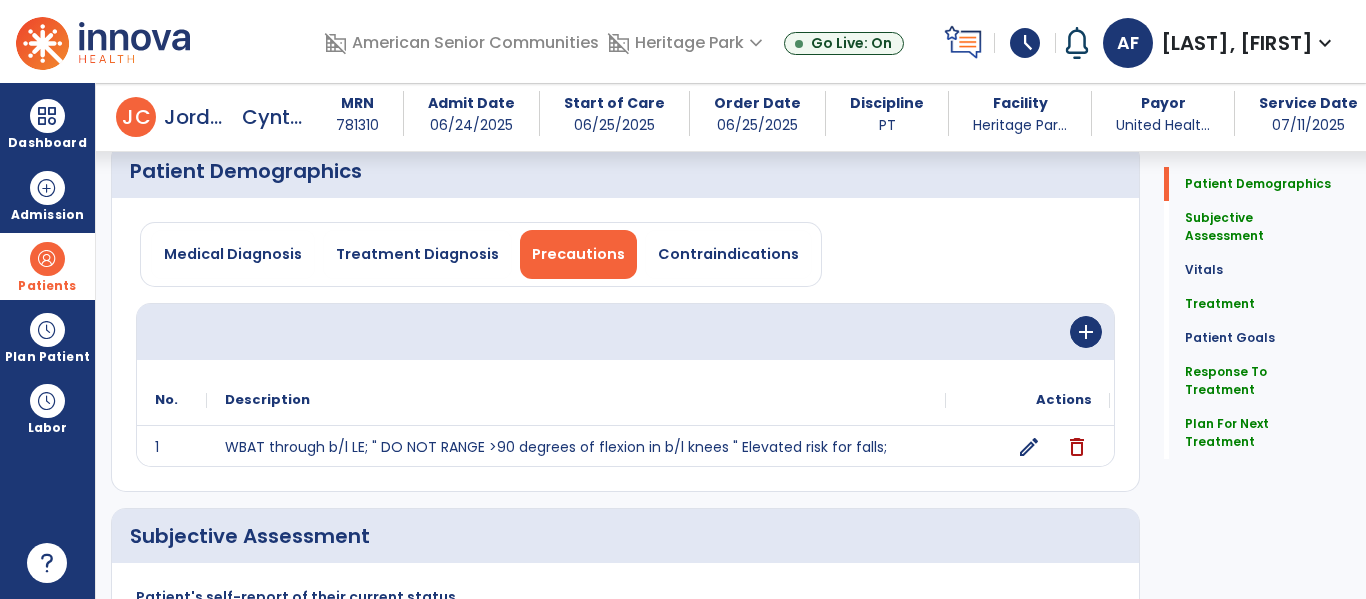 click on "edit" 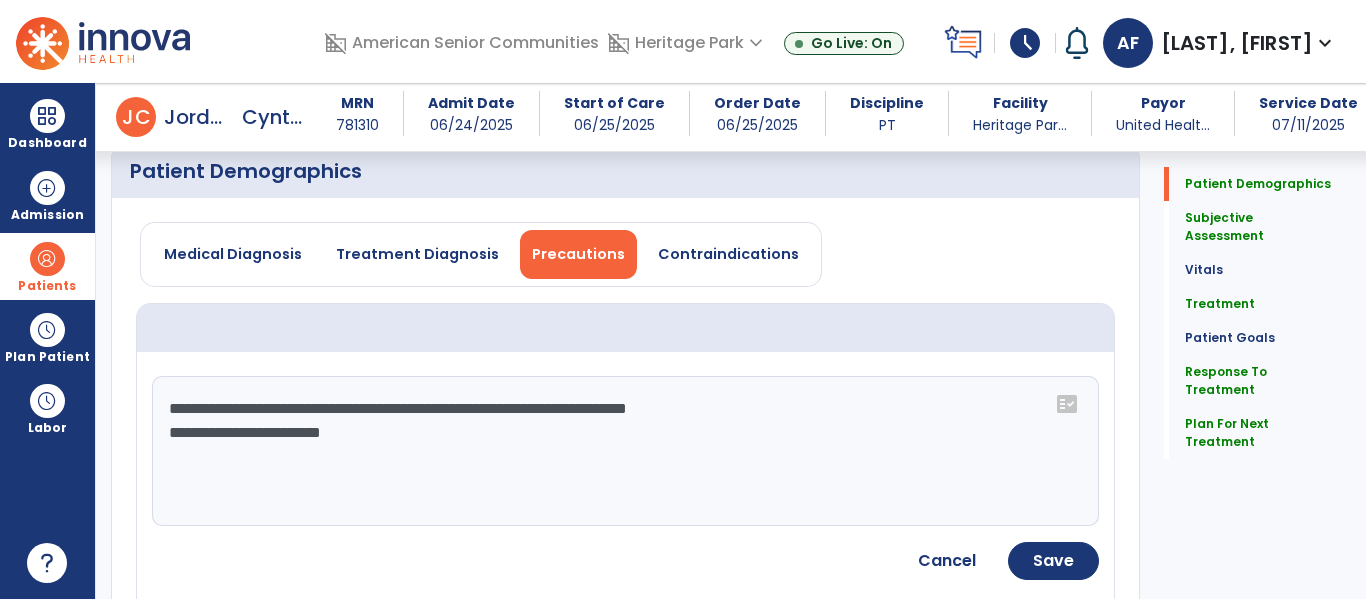 click on "**********" 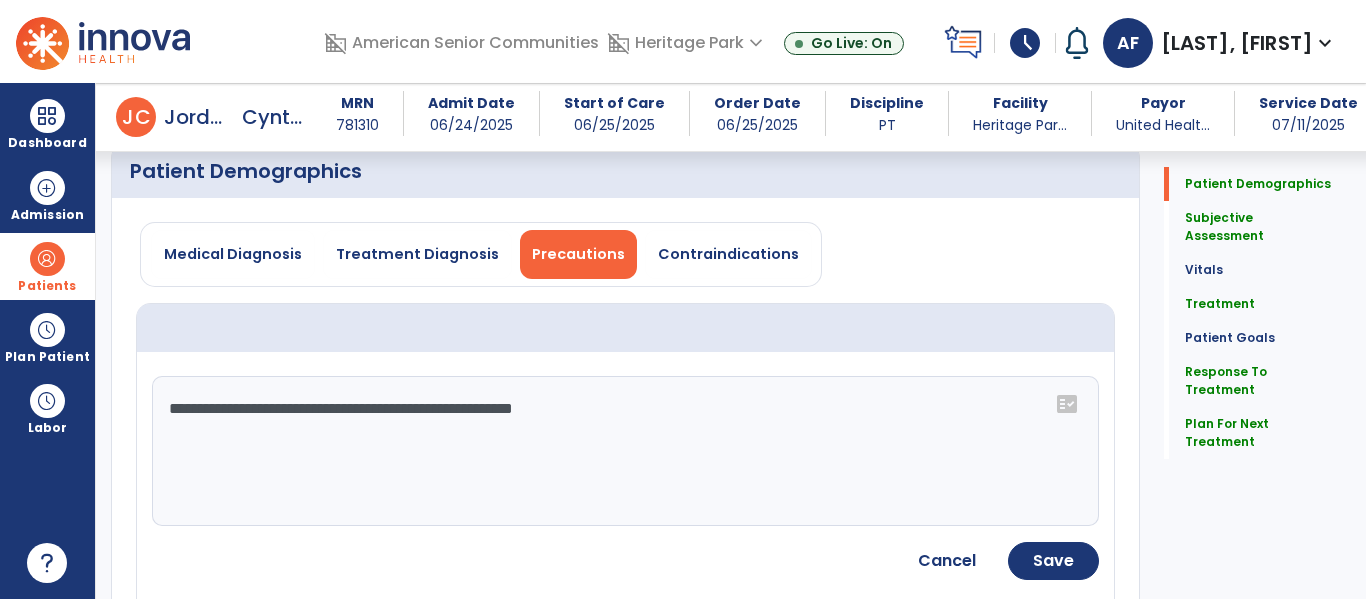 type on "**********" 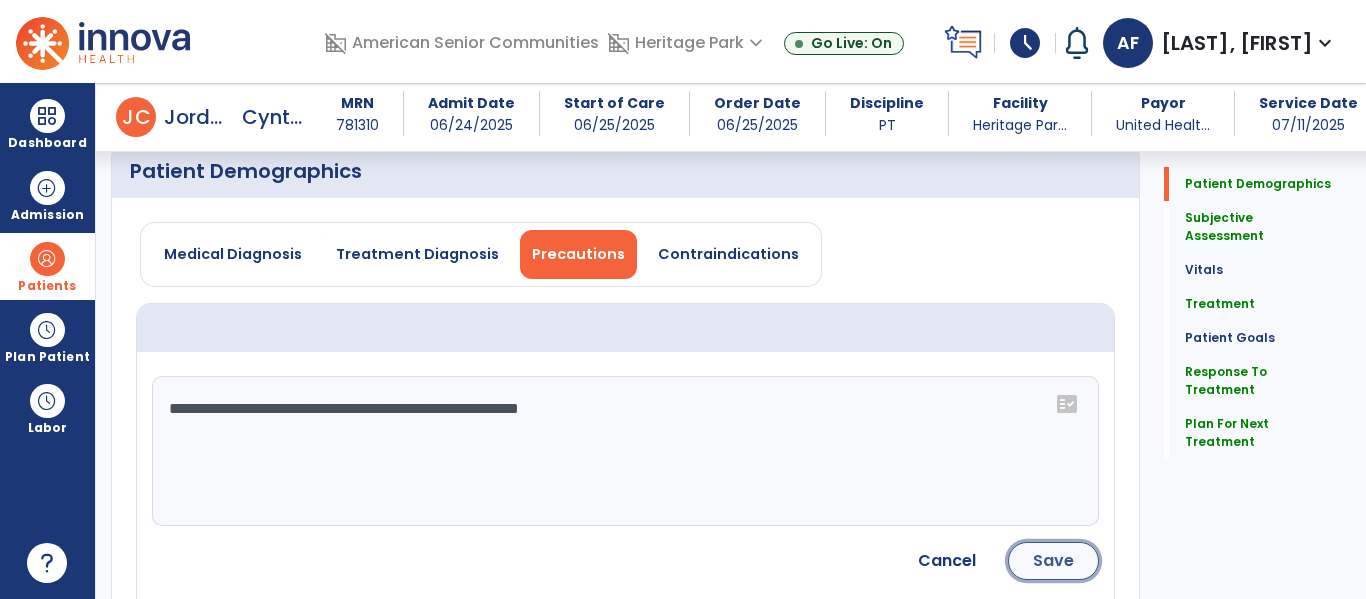 click on "Save" 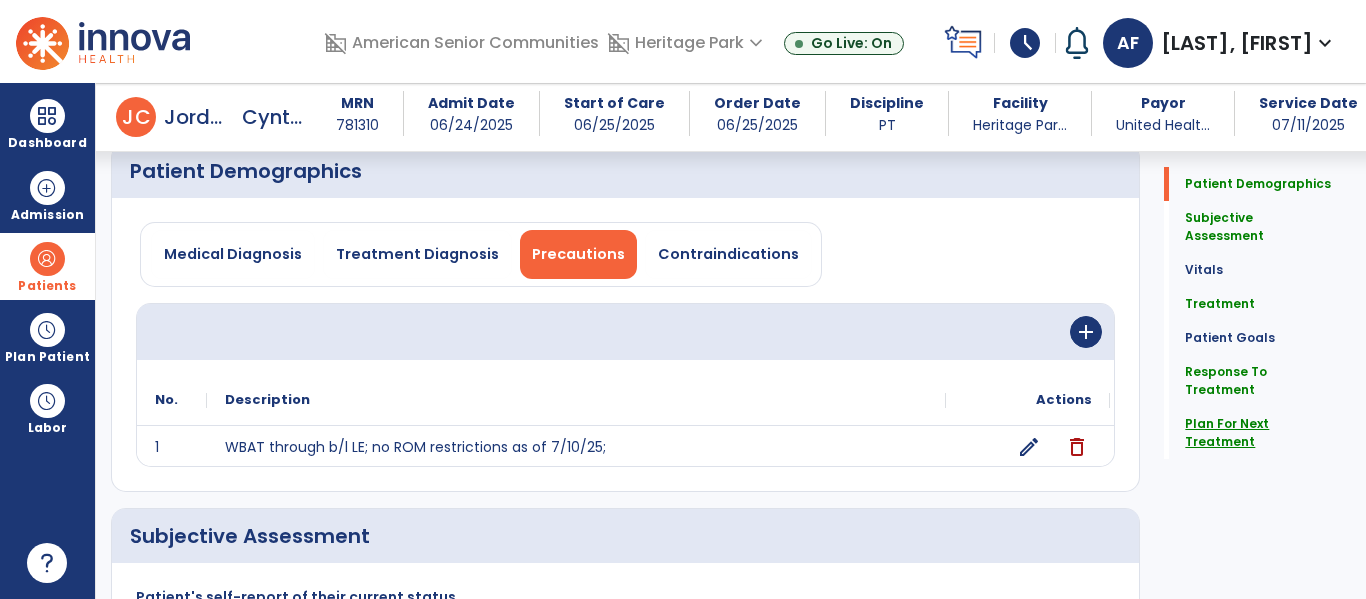 click on "Plan For Next Treatment" 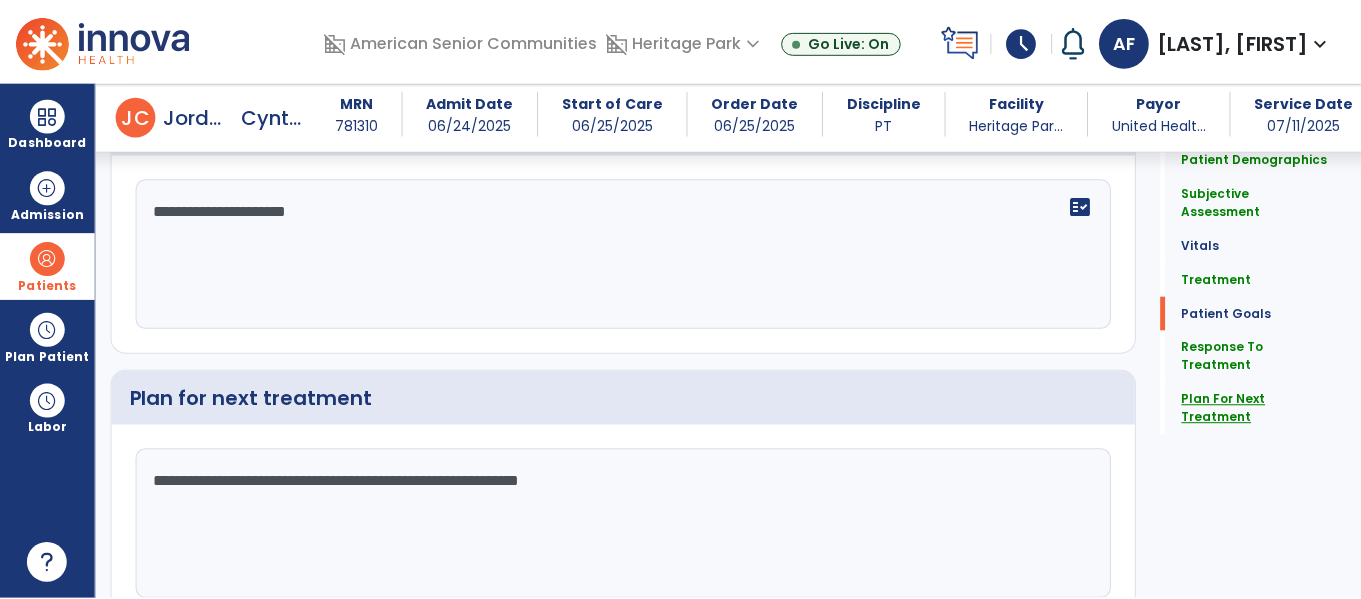 scroll, scrollTop: 3248, scrollLeft: 0, axis: vertical 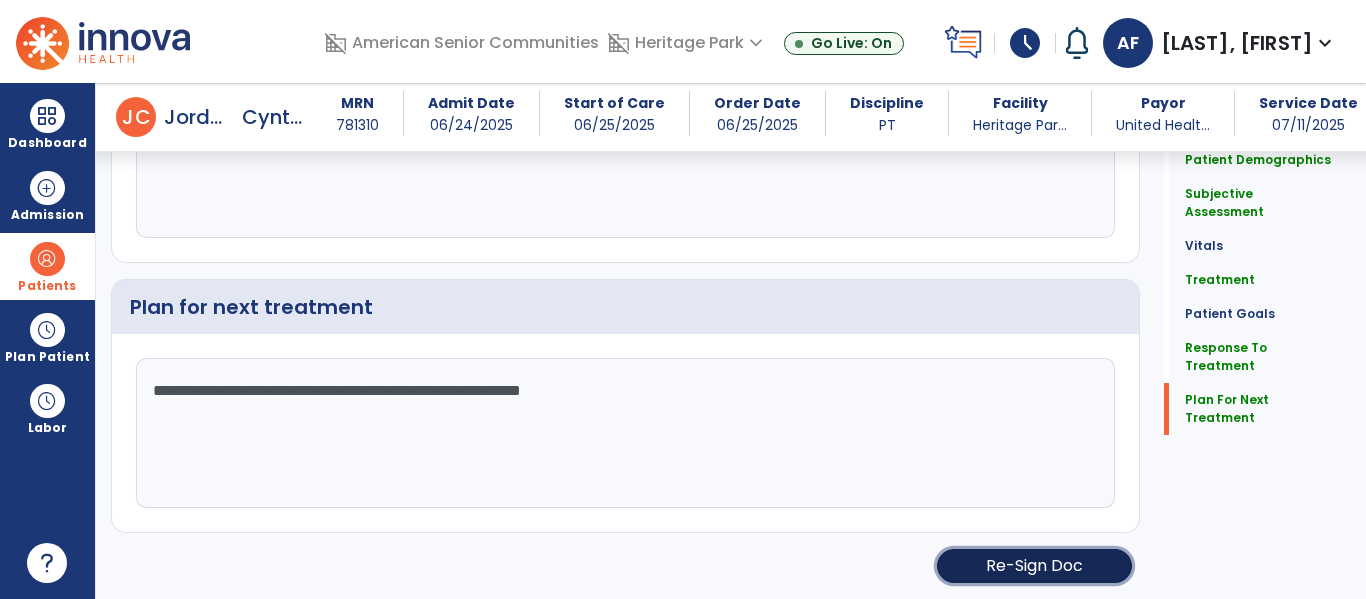 click on "Re-Sign Doc" 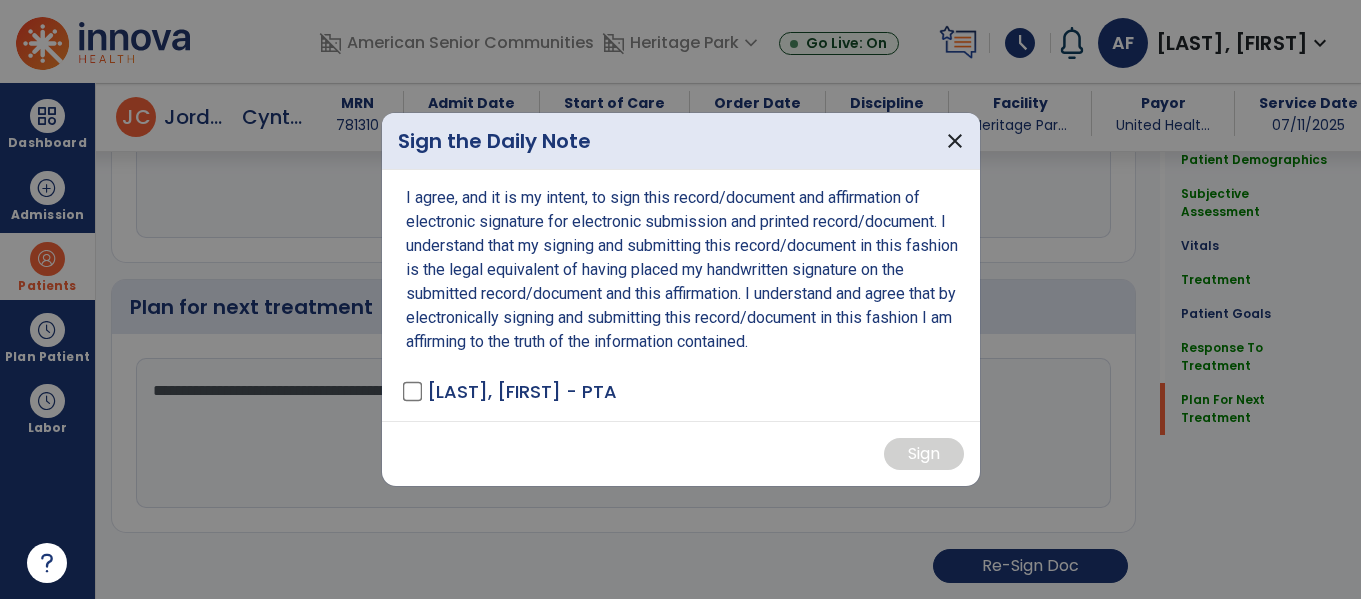 click at bounding box center [680, 299] 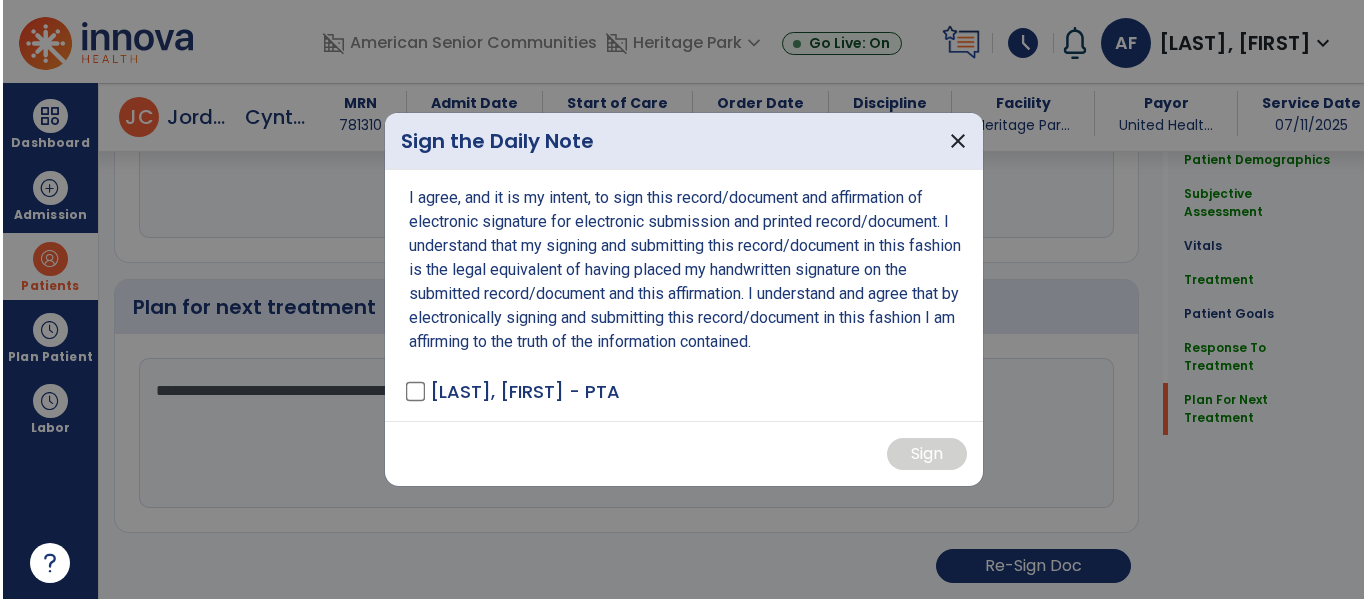 scroll, scrollTop: 3248, scrollLeft: 0, axis: vertical 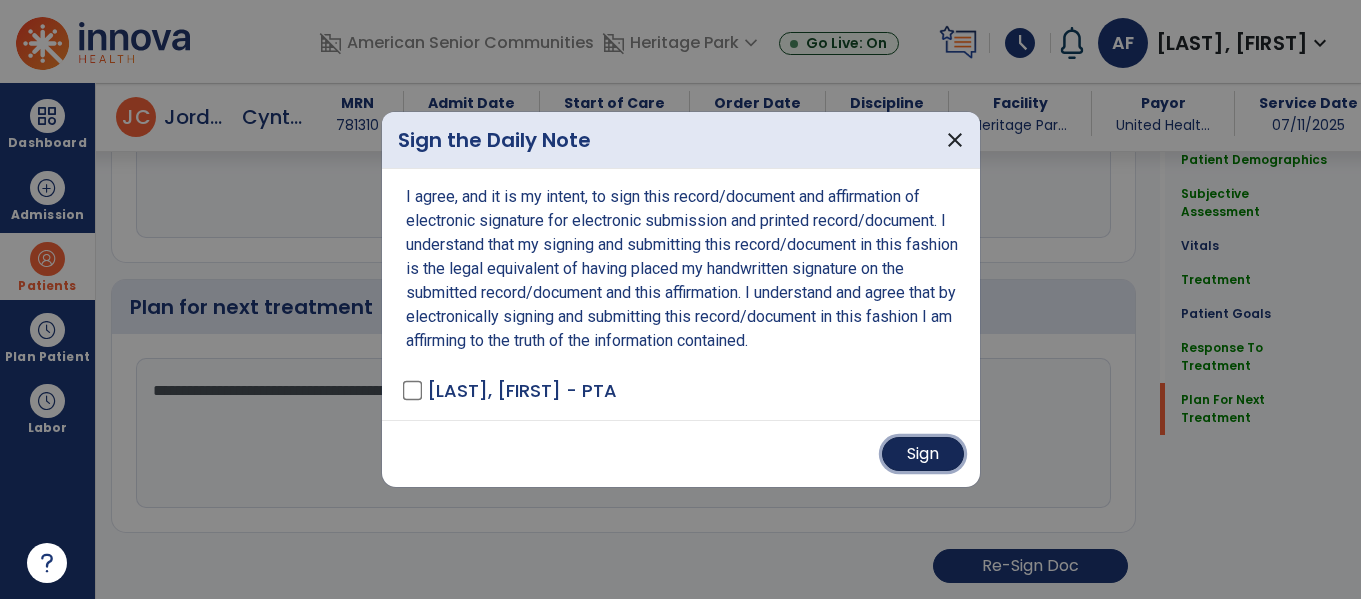 click on "Sign" at bounding box center [923, 454] 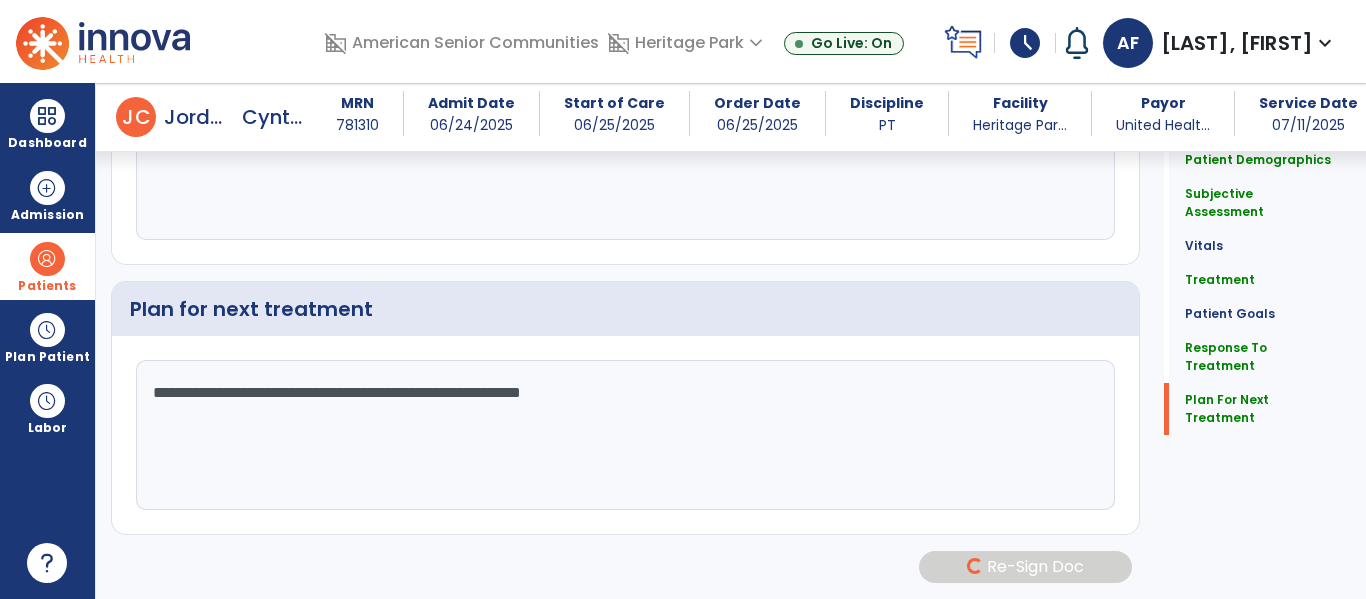 scroll, scrollTop: 3246, scrollLeft: 0, axis: vertical 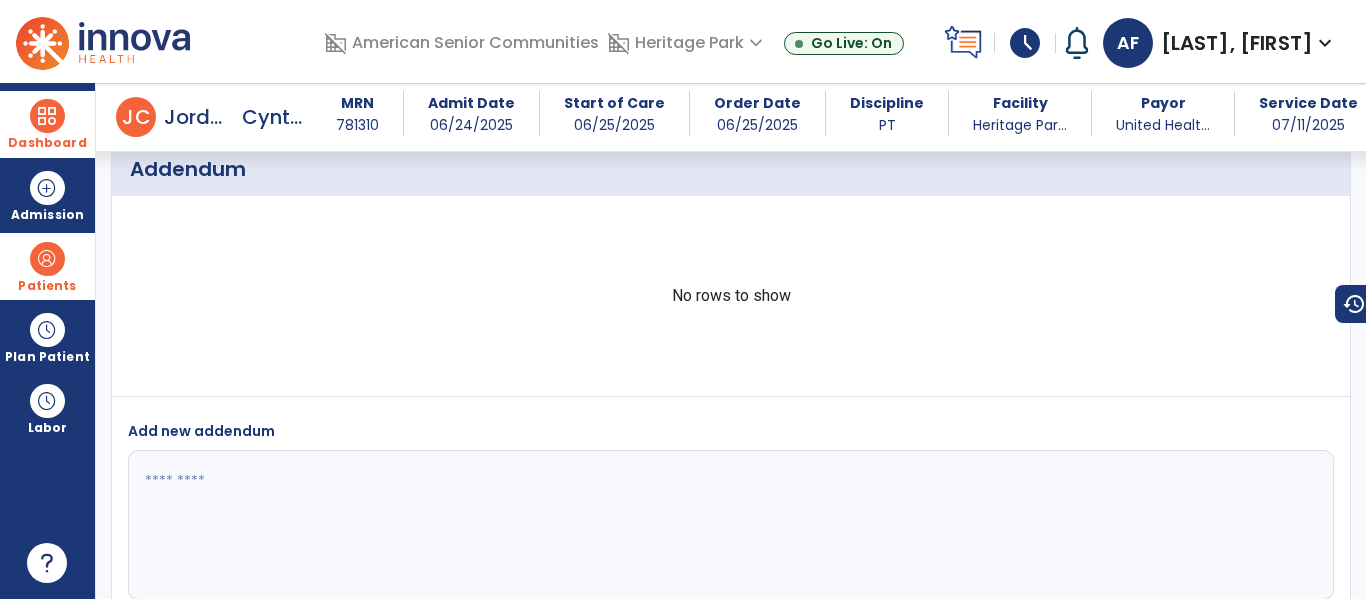 click at bounding box center [47, 116] 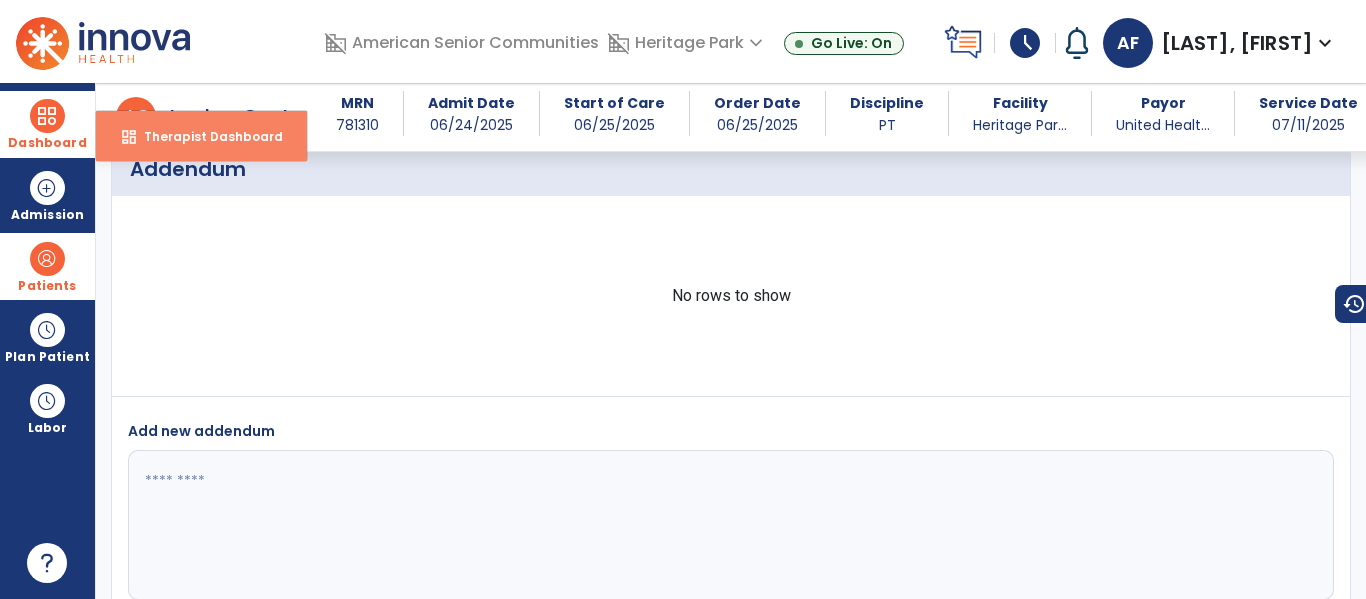 click on "Therapist Dashboard" at bounding box center (205, 136) 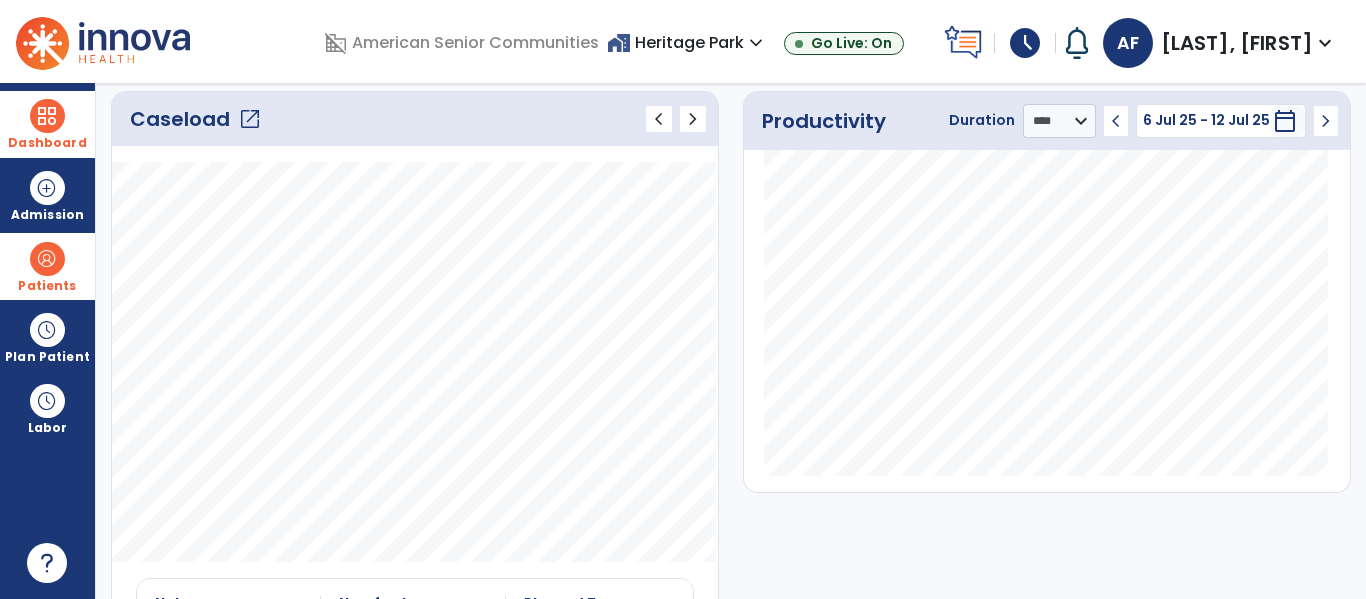 scroll, scrollTop: 0, scrollLeft: 0, axis: both 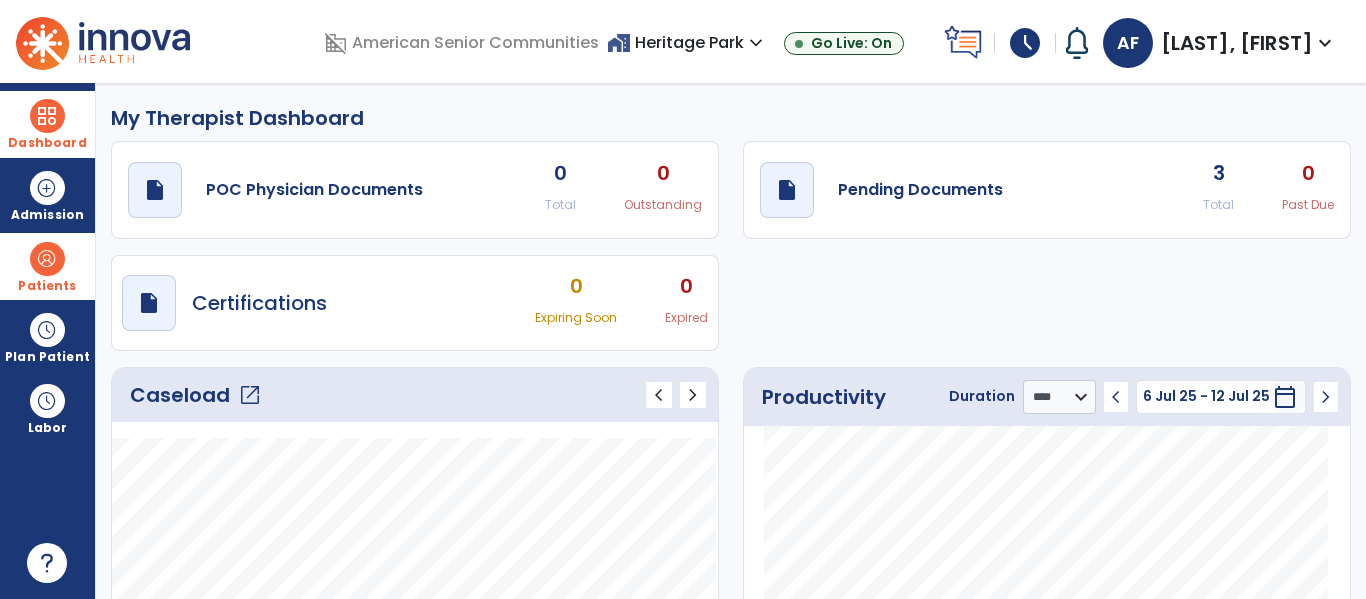 click on "draft   open_in_new  Pending Documents 3 Total 0 Past Due" 